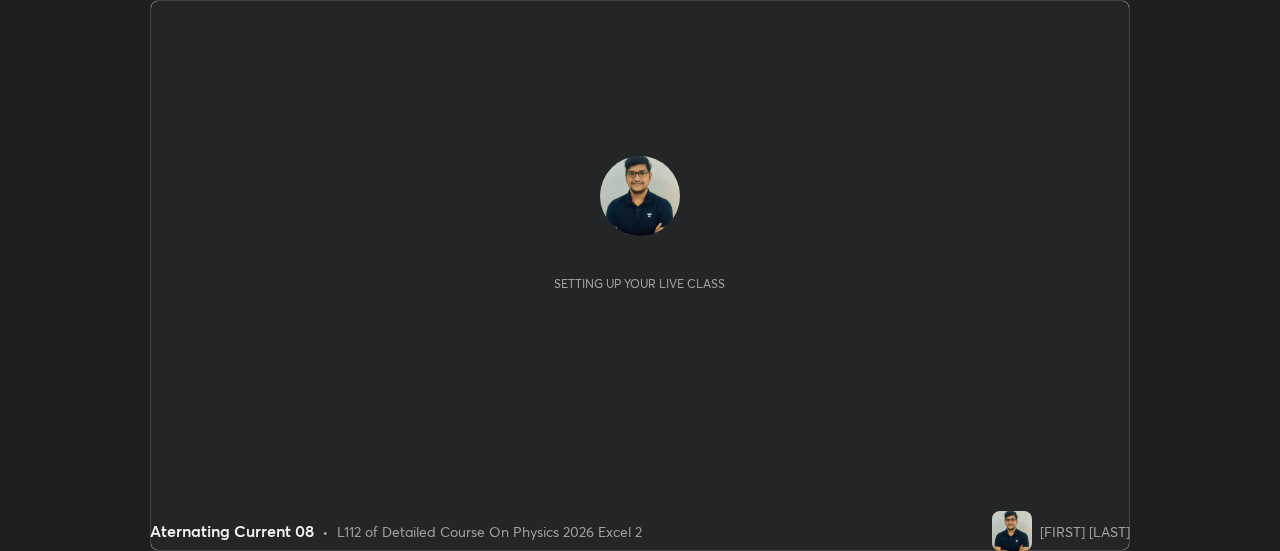 scroll, scrollTop: 0, scrollLeft: 0, axis: both 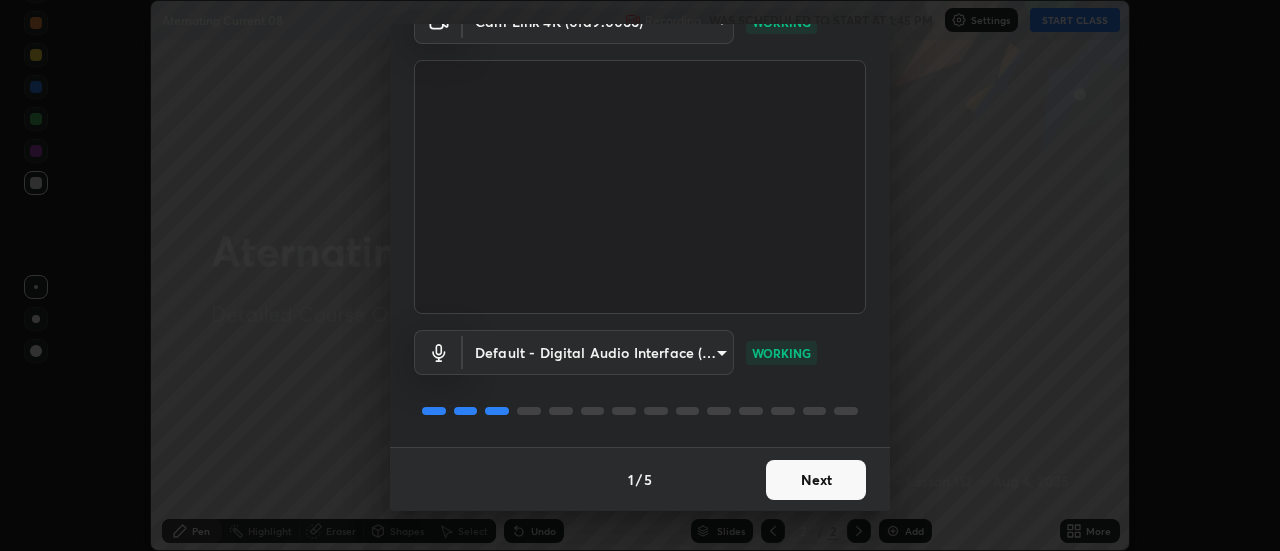 click on "Next" at bounding box center (816, 480) 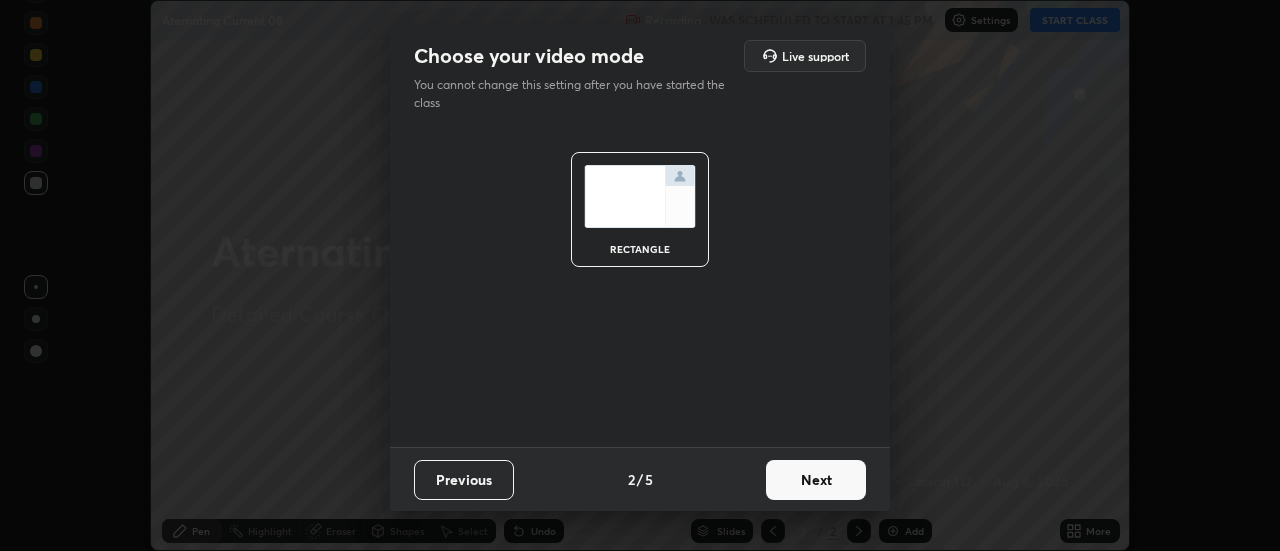 scroll, scrollTop: 0, scrollLeft: 0, axis: both 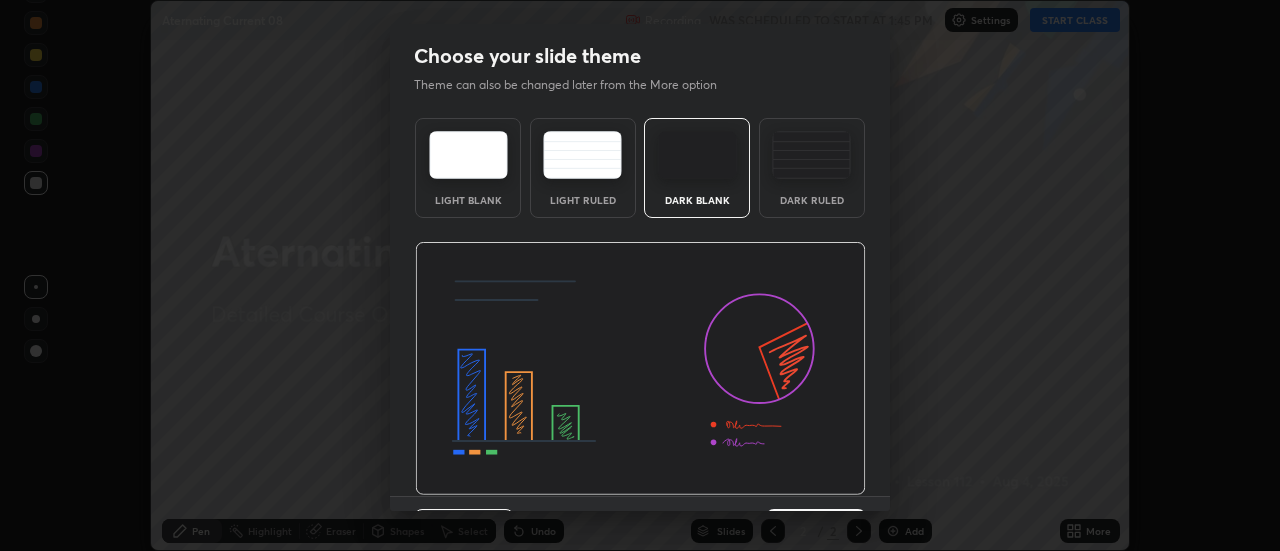 click on "Dark Ruled" at bounding box center [812, 168] 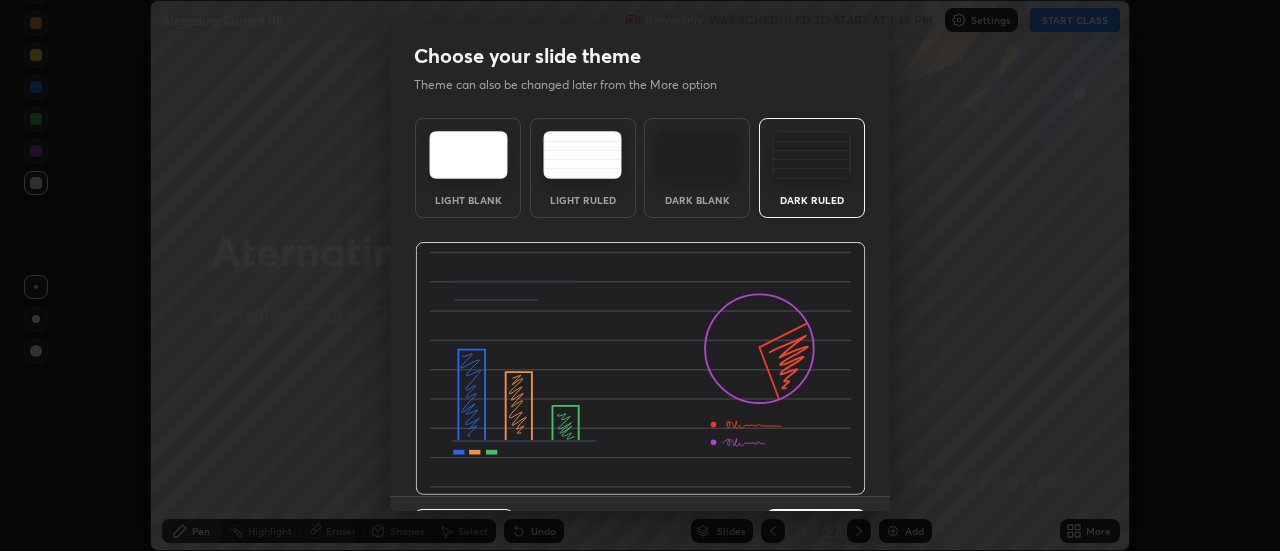 scroll, scrollTop: 49, scrollLeft: 0, axis: vertical 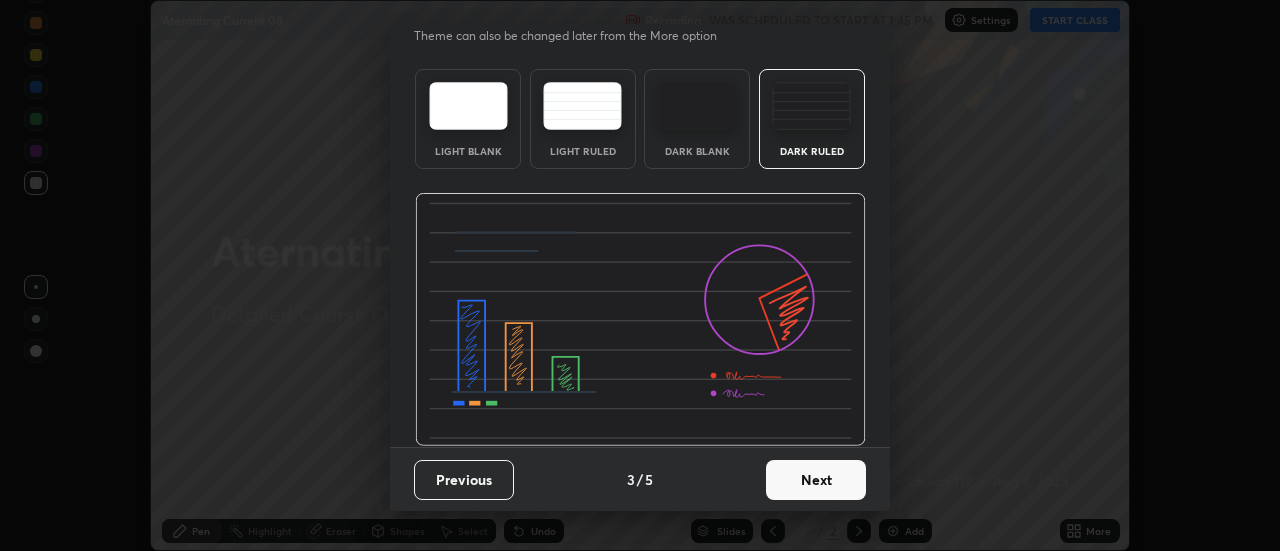 click on "Next" at bounding box center (816, 480) 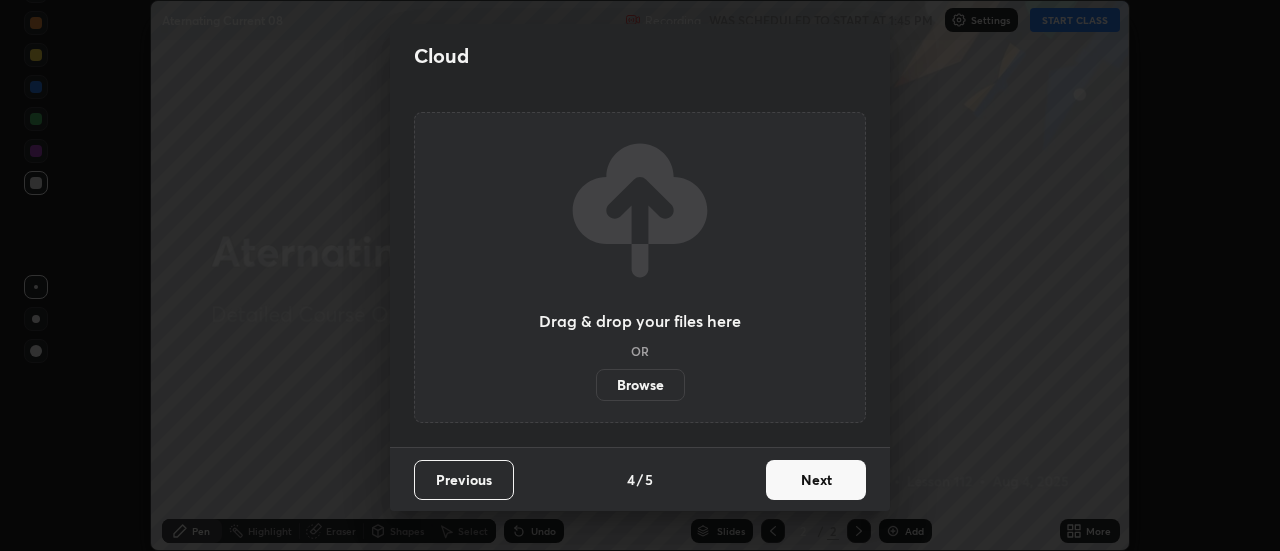 scroll, scrollTop: 0, scrollLeft: 0, axis: both 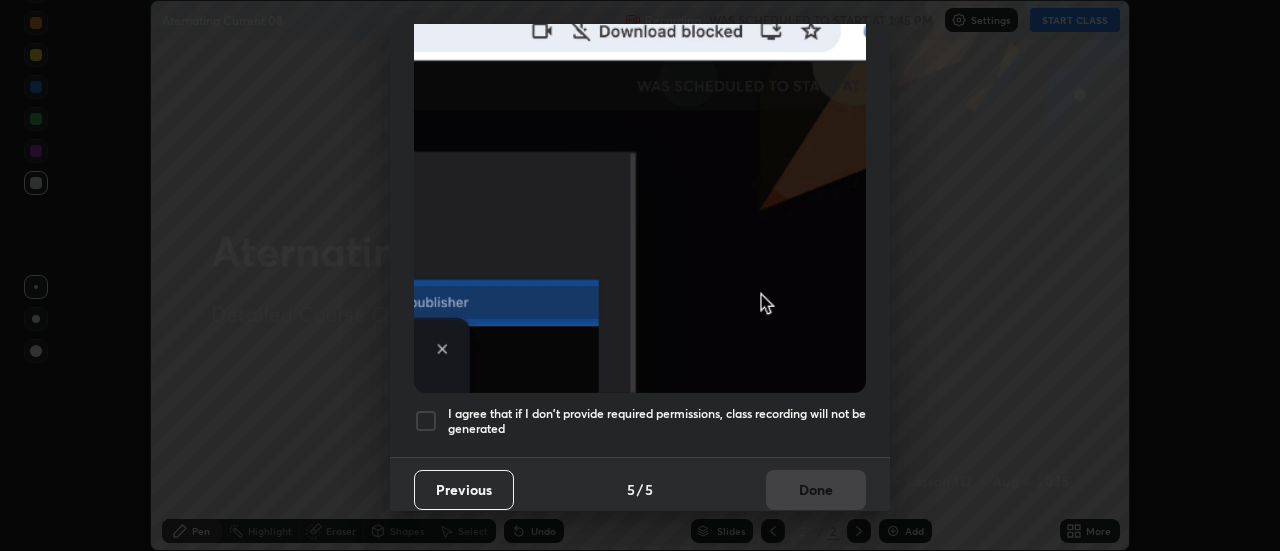 click on "I agree that if I don't provide required permissions, class recording will not be generated" at bounding box center [657, 421] 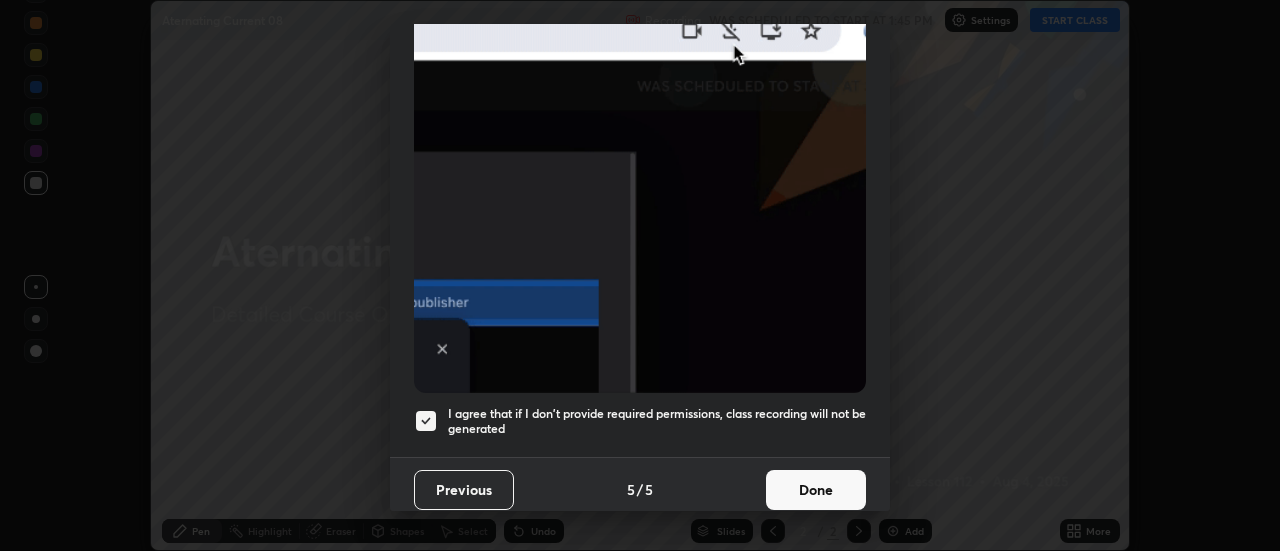 click on "Done" at bounding box center (816, 490) 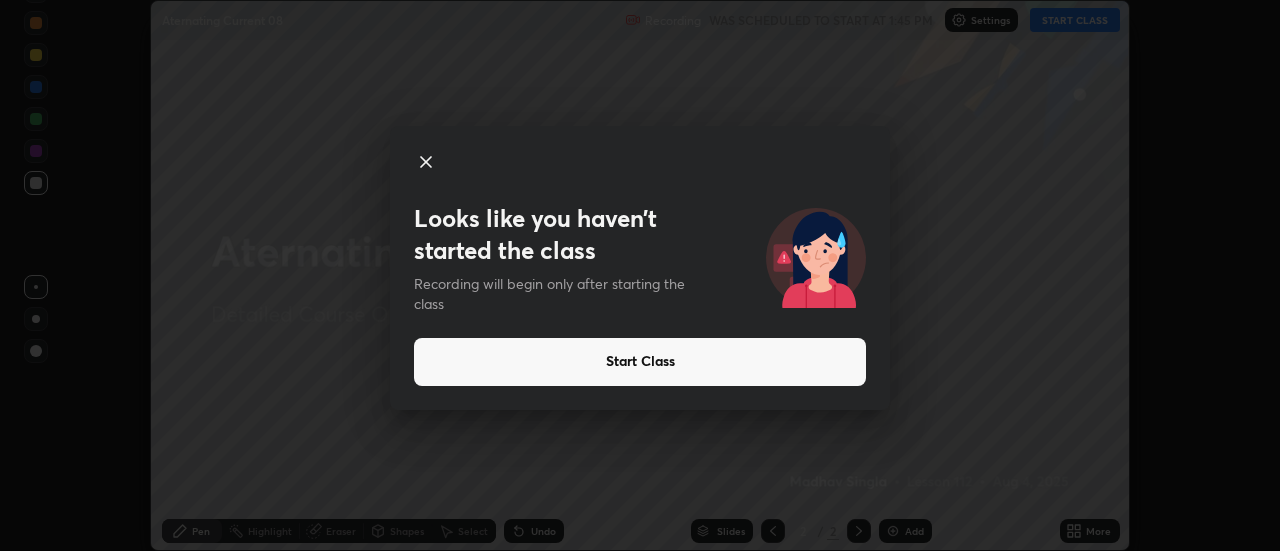 click on "Start Class" at bounding box center [640, 362] 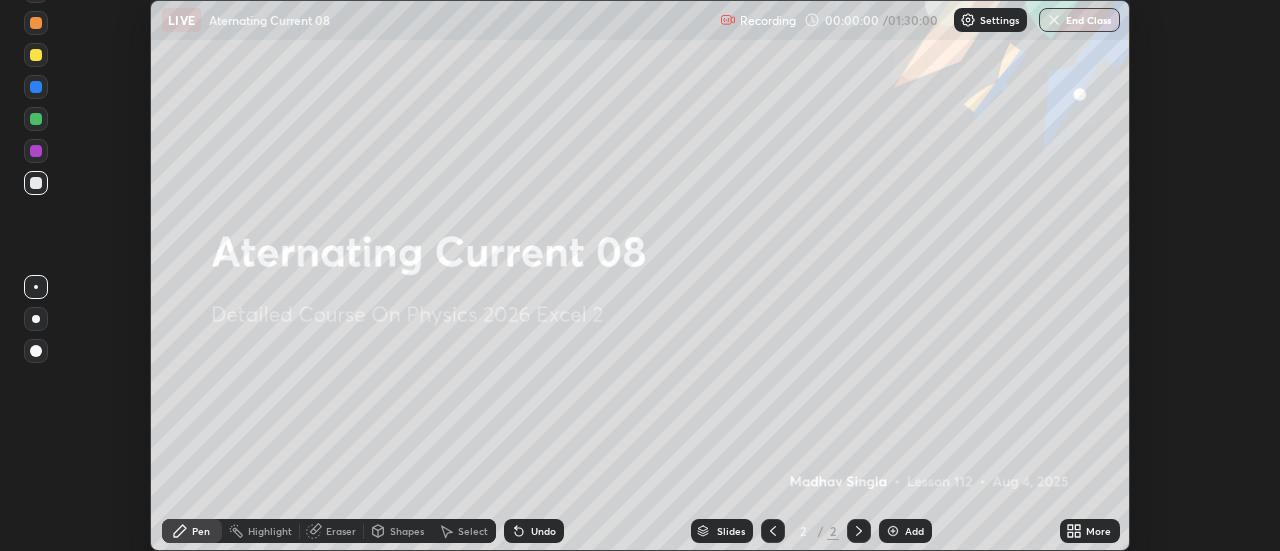 click on "More" at bounding box center (1098, 531) 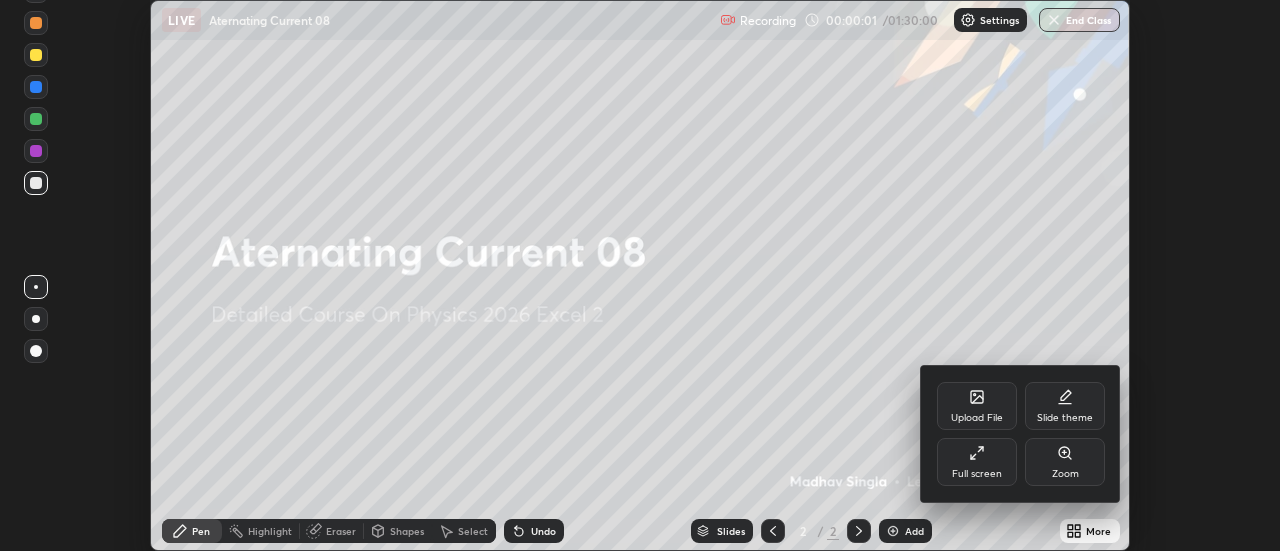 click on "Full screen" at bounding box center [977, 462] 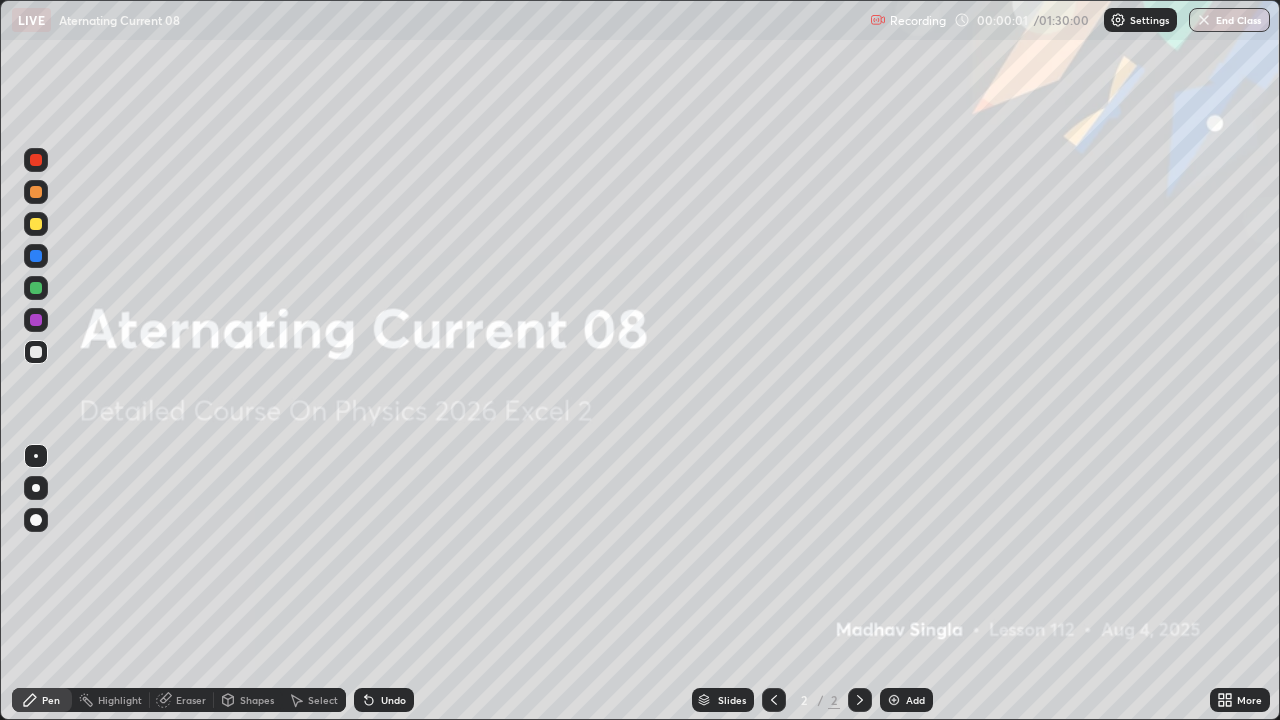scroll, scrollTop: 99280, scrollLeft: 98720, axis: both 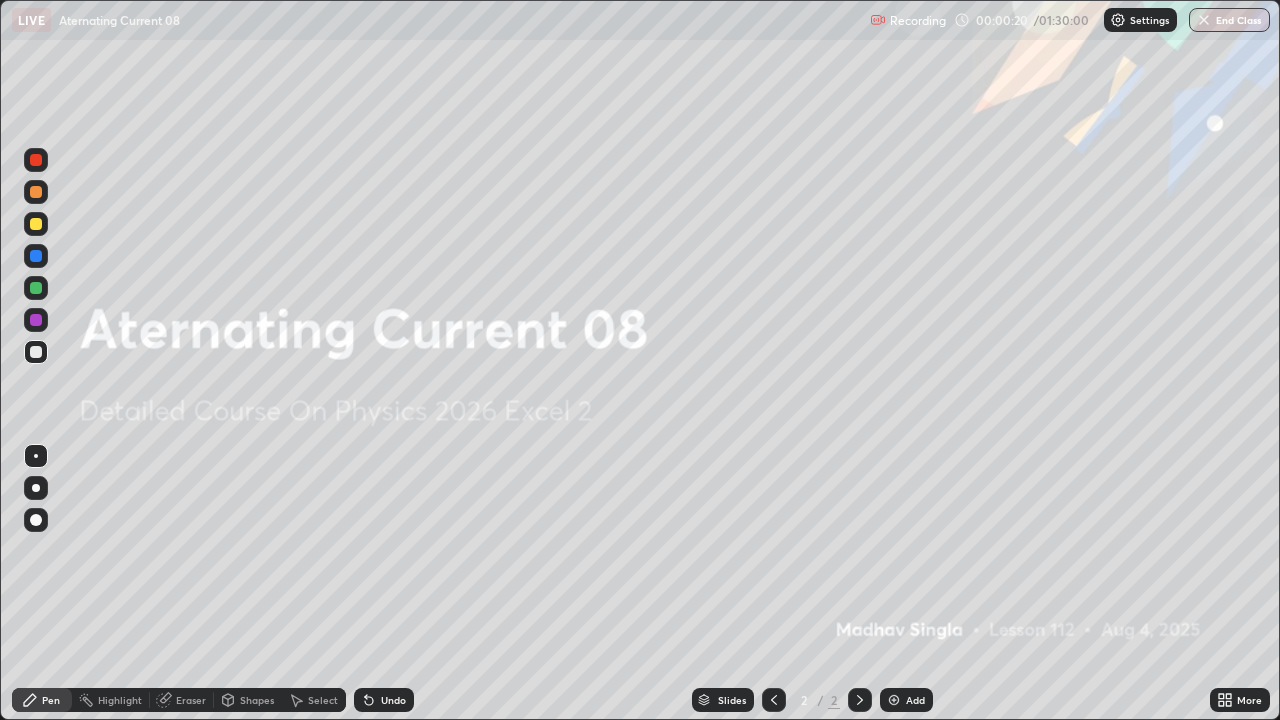 click at bounding box center (36, 288) 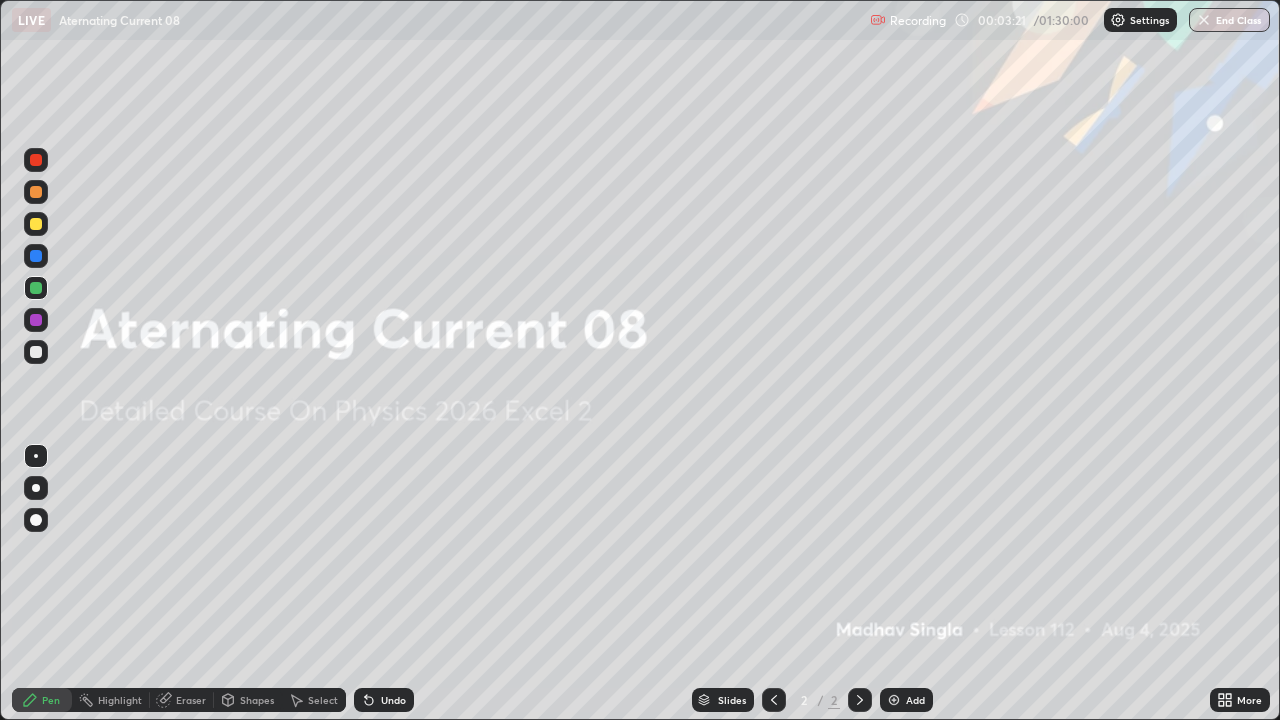 click on "Add" at bounding box center [915, 700] 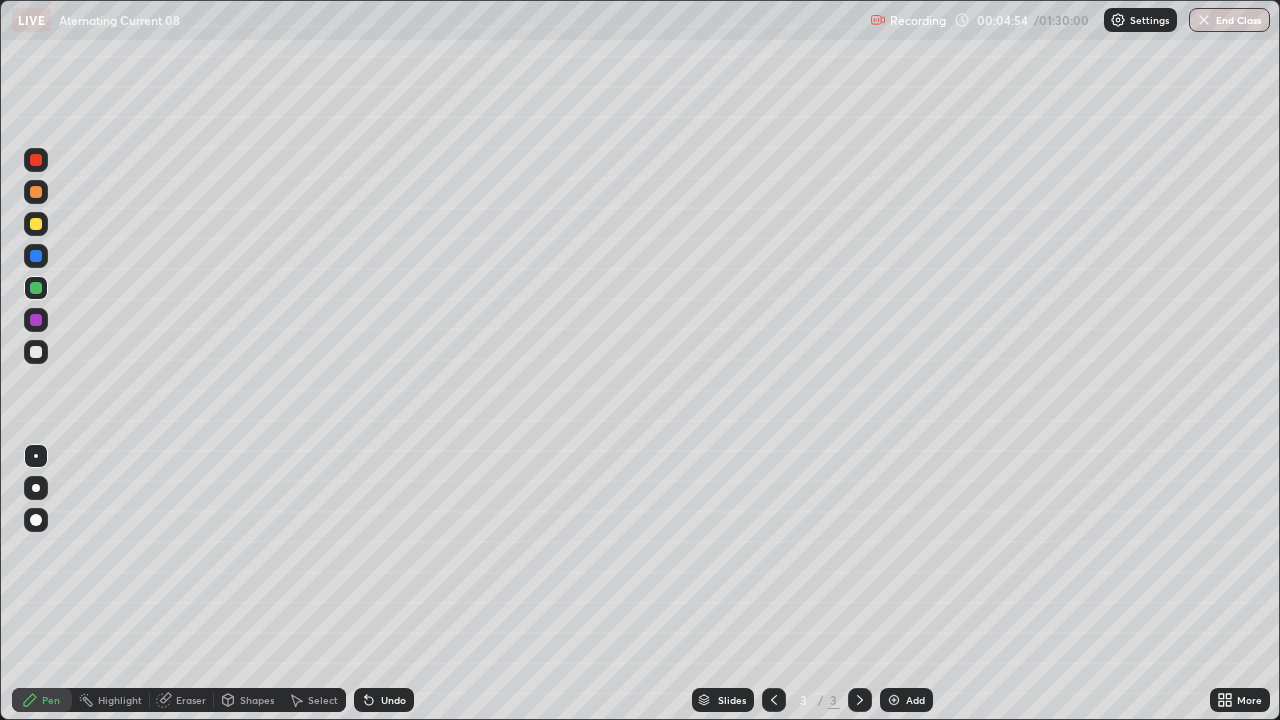 click at bounding box center (36, 192) 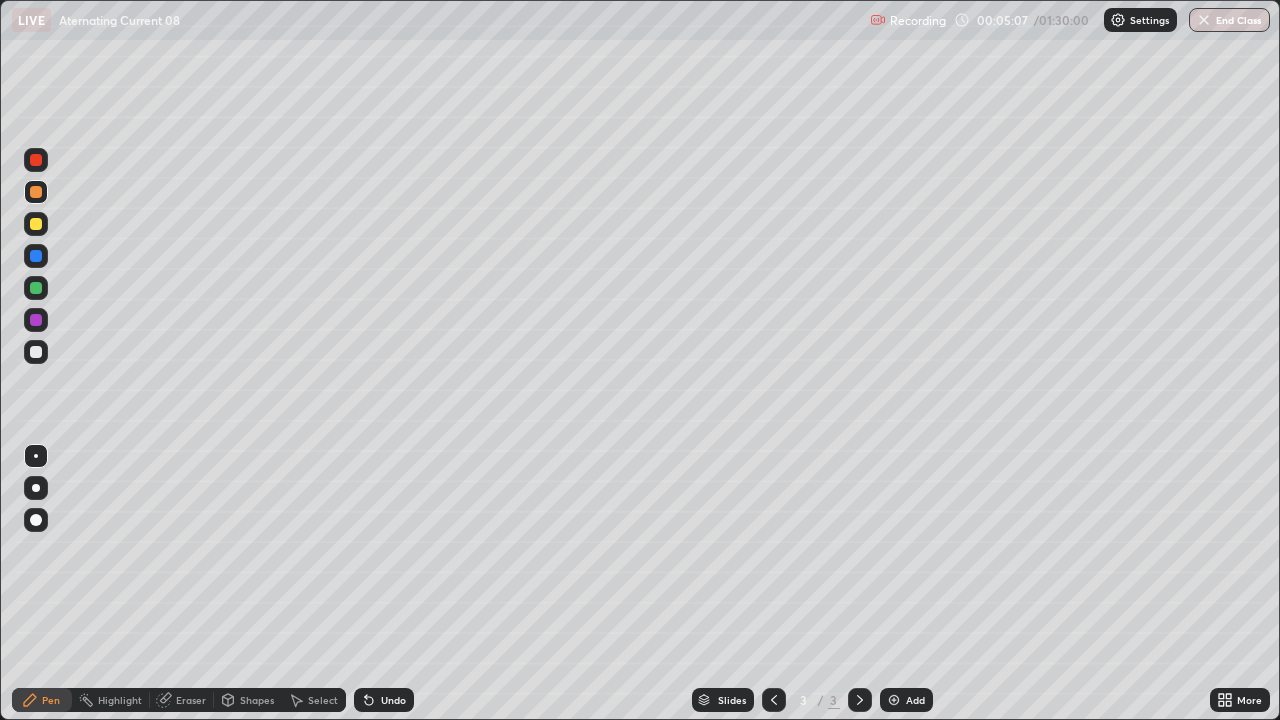 click at bounding box center [36, 288] 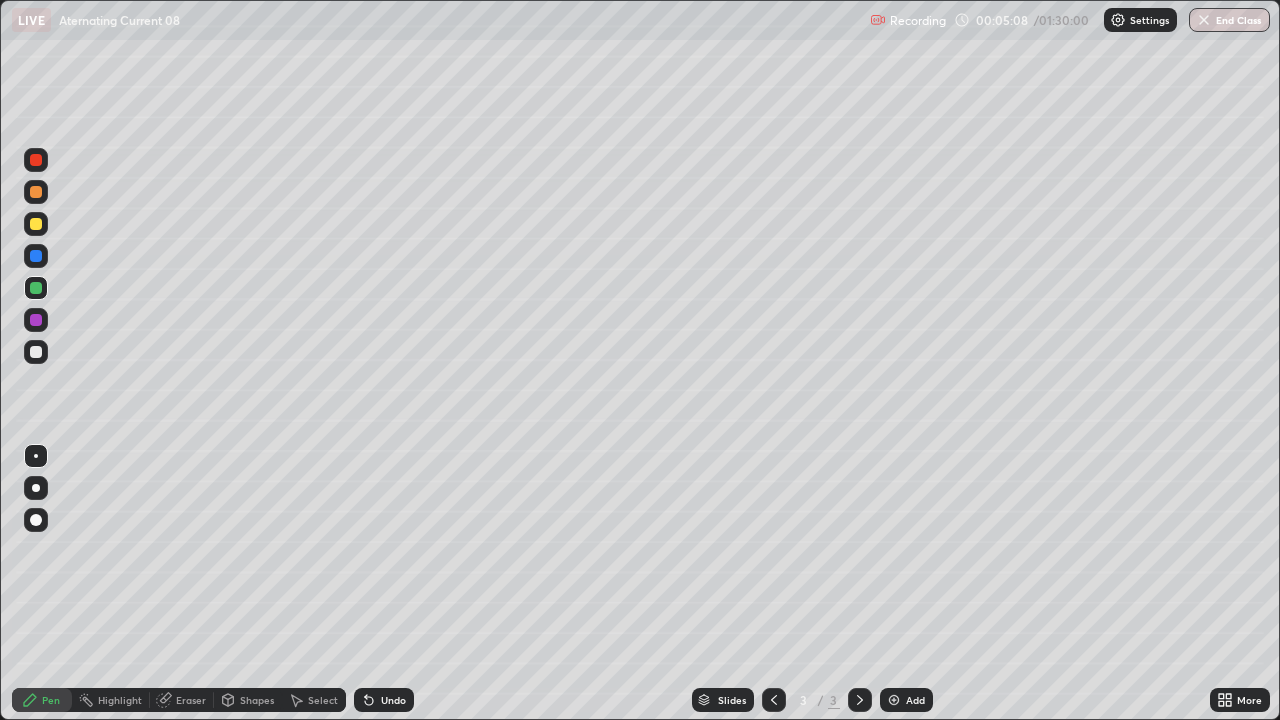 click on "Shapes" at bounding box center (257, 700) 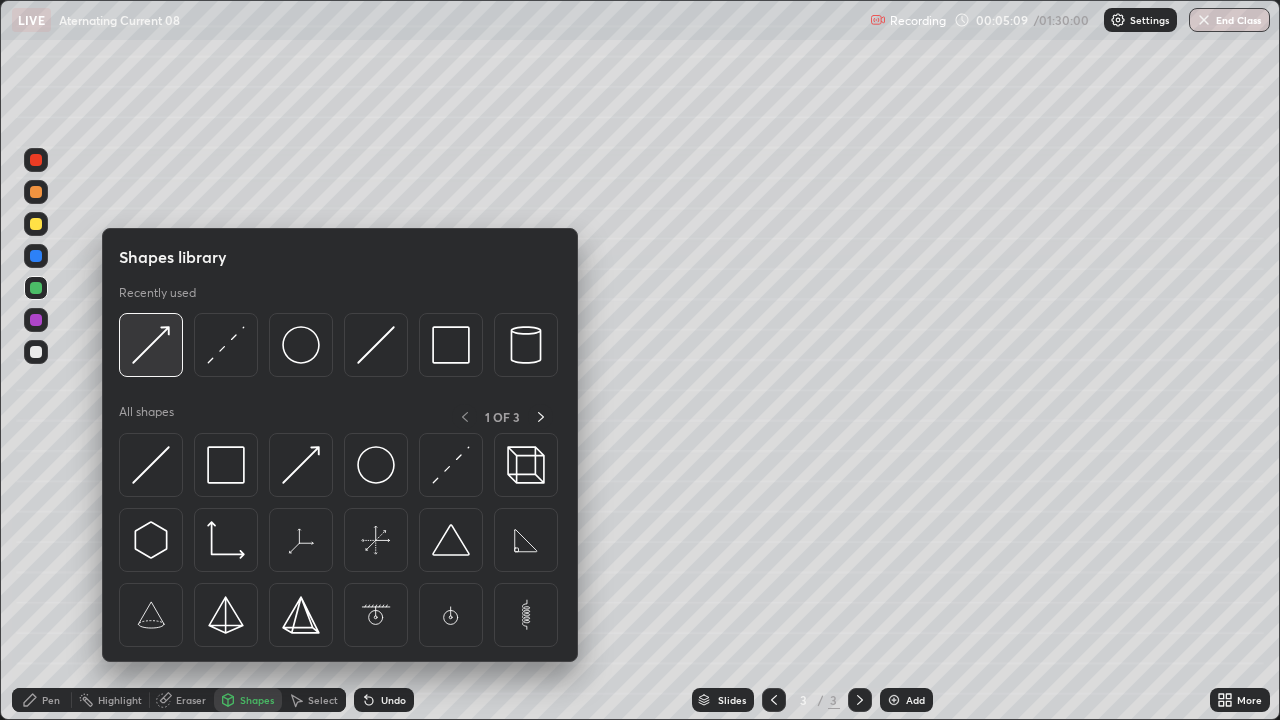 click at bounding box center (151, 345) 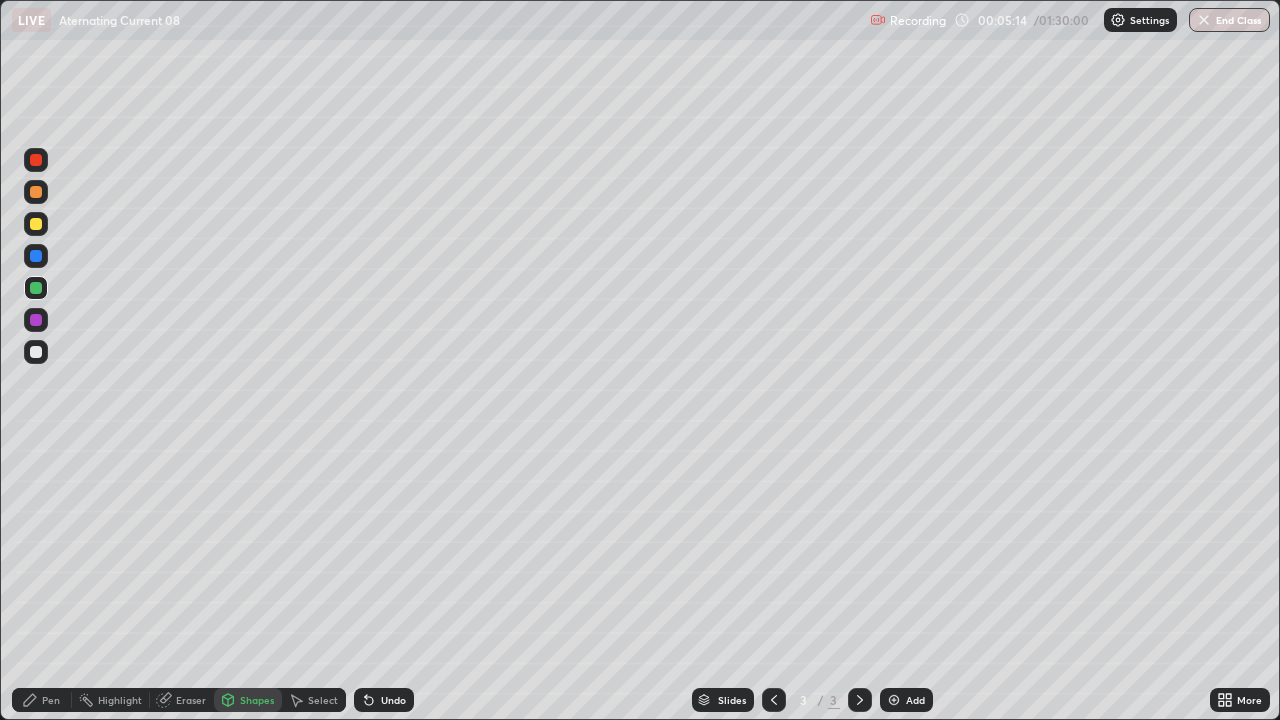 click 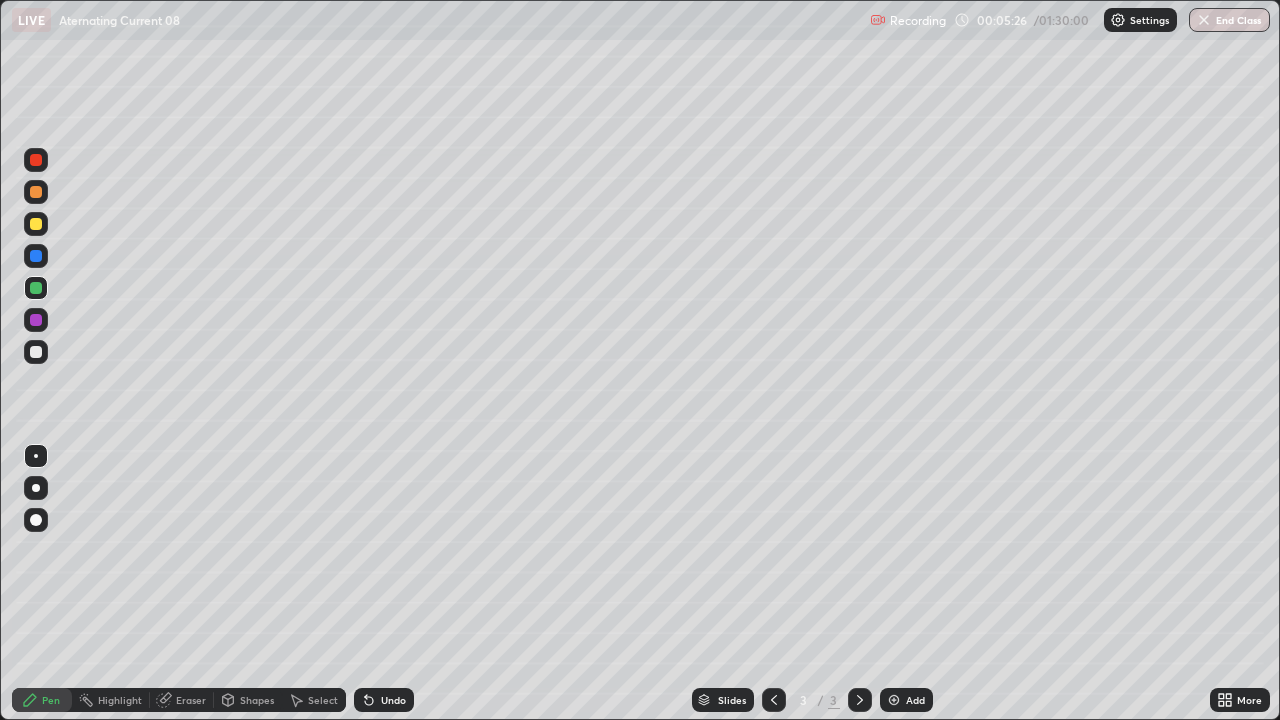 click at bounding box center (36, 352) 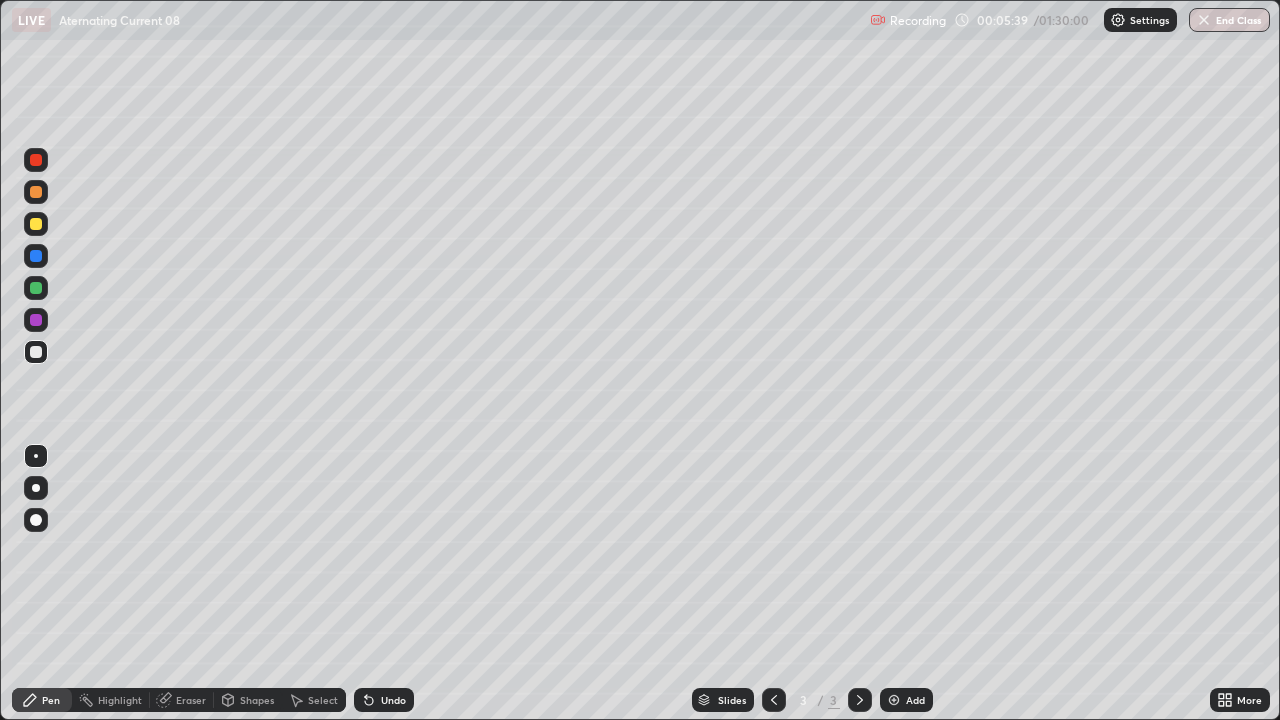 click on "Undo" at bounding box center [393, 700] 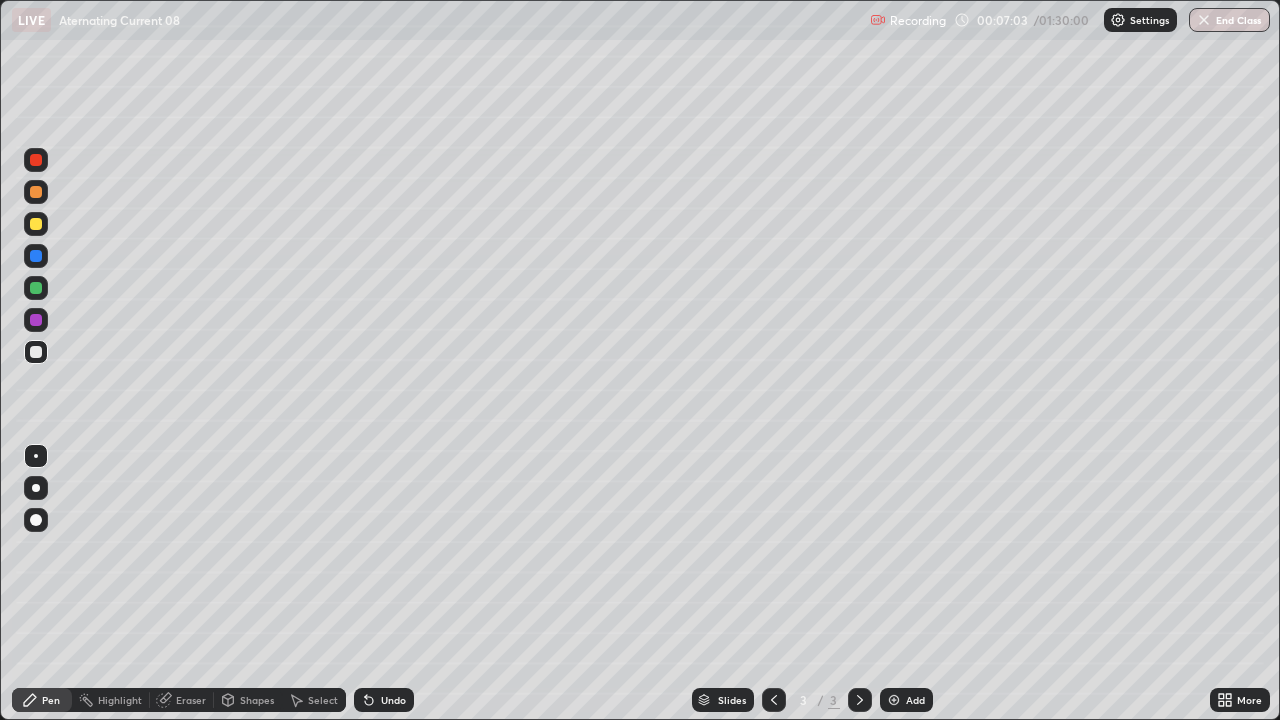 click on "Shapes" at bounding box center (257, 700) 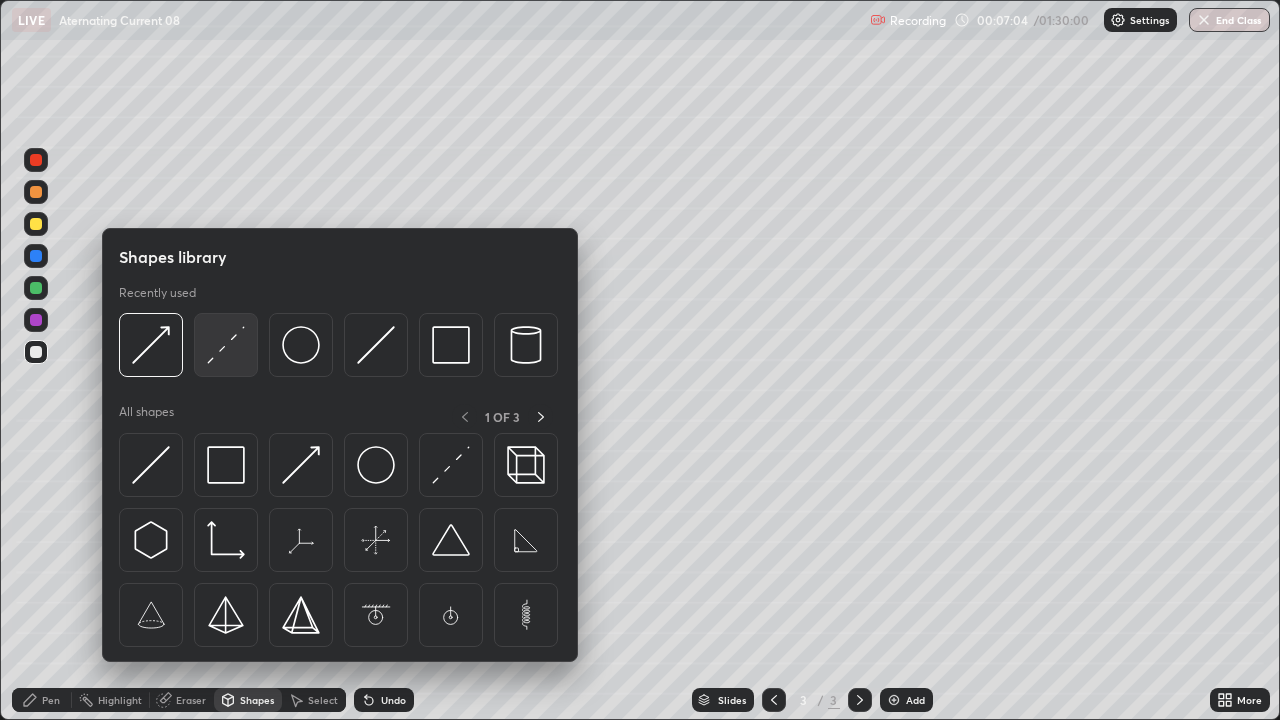 click at bounding box center [226, 345] 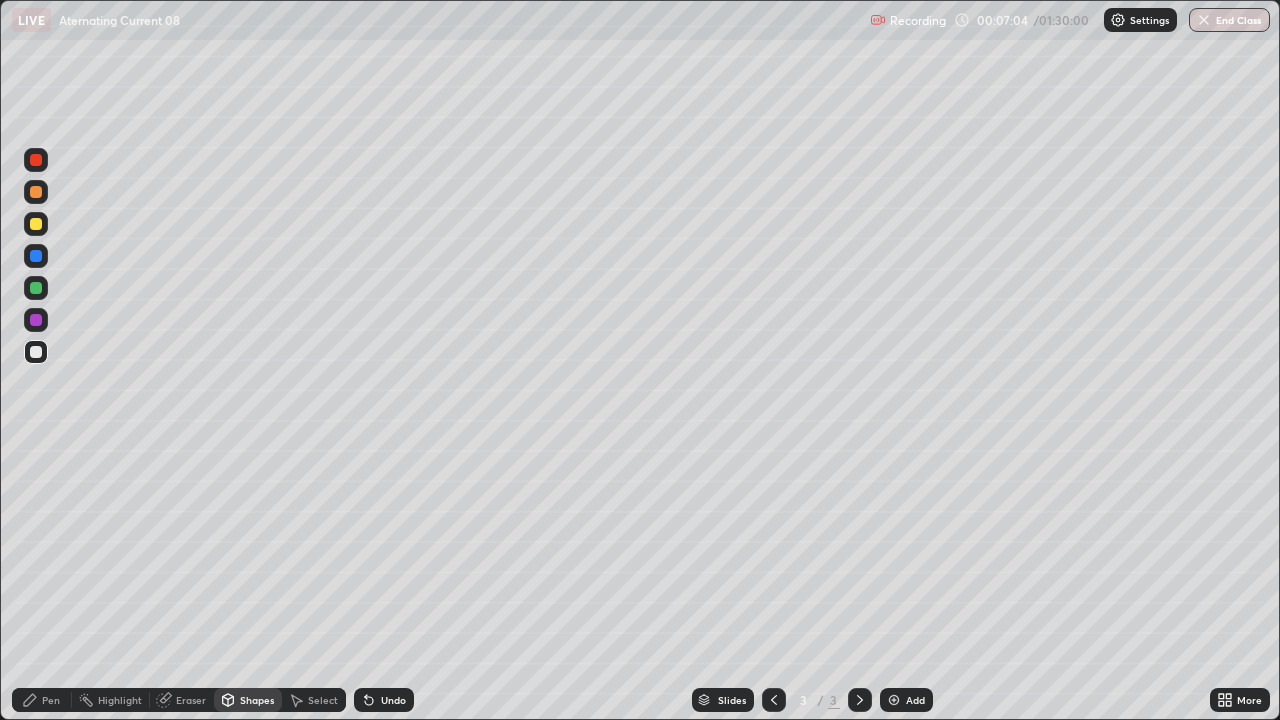 click at bounding box center (36, 288) 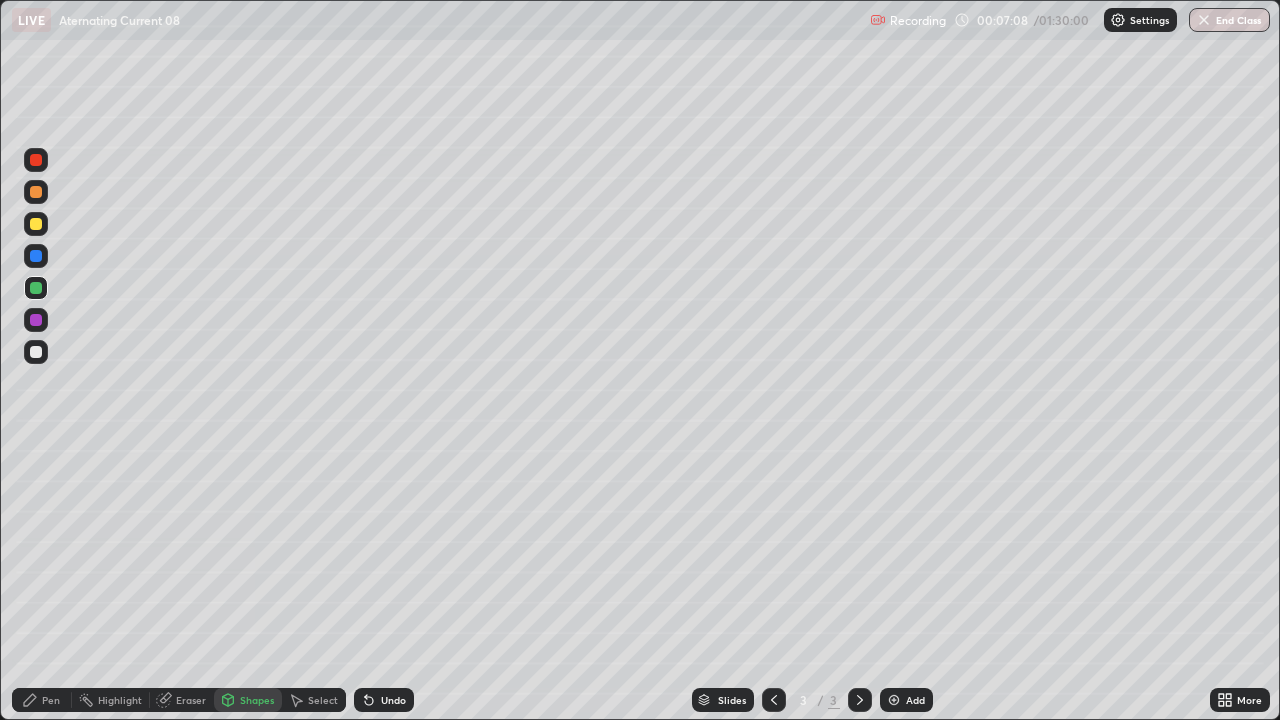 click on "Pen" at bounding box center [51, 700] 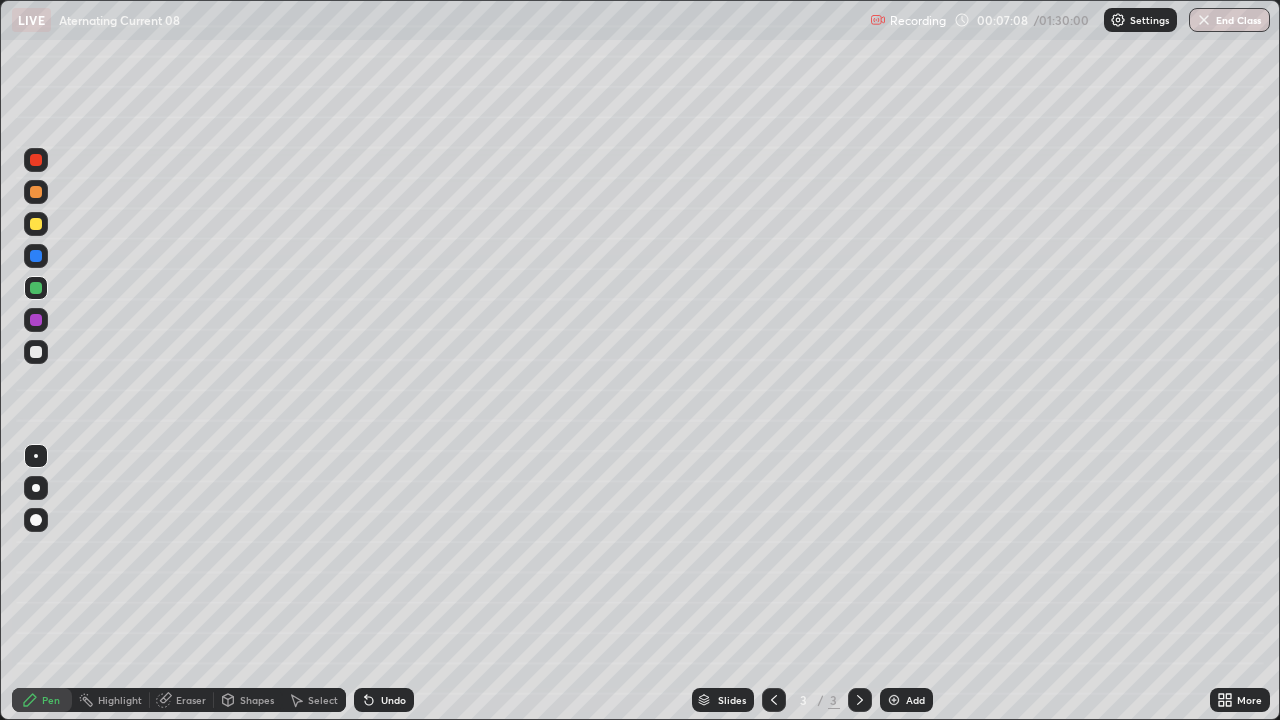 click at bounding box center (36, 192) 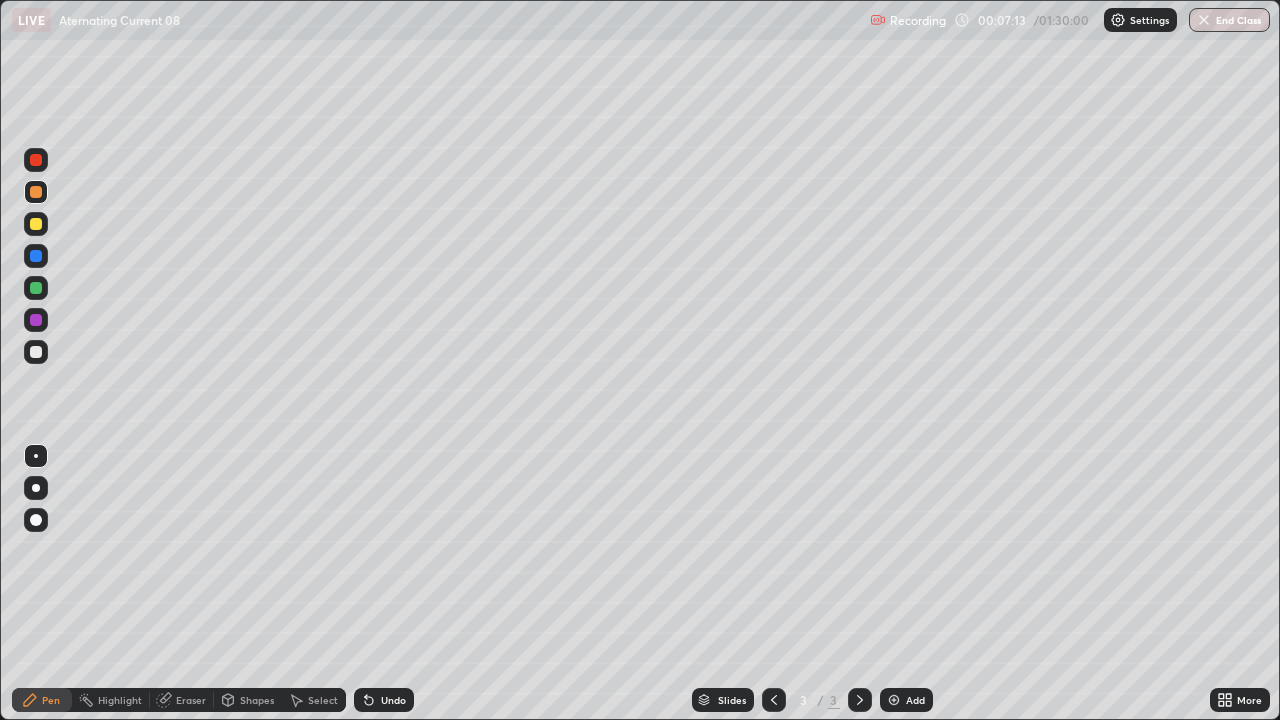 click at bounding box center [36, 352] 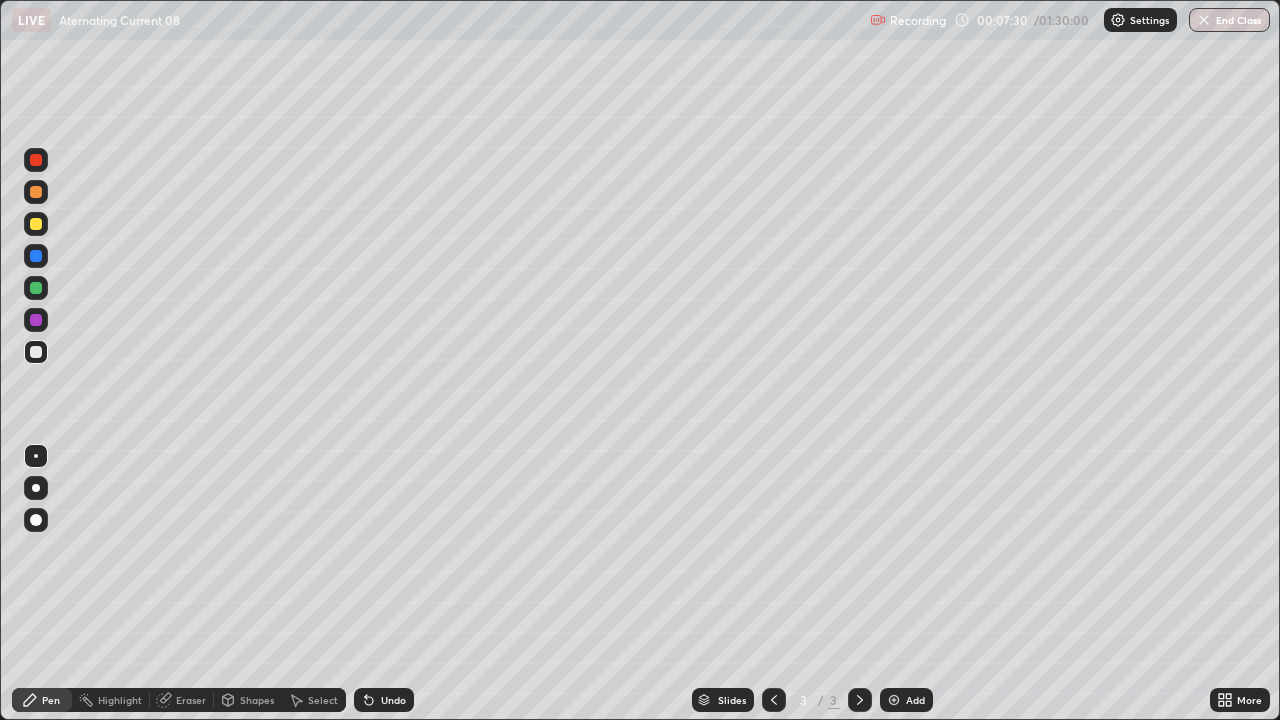 click on "Shapes" at bounding box center (257, 700) 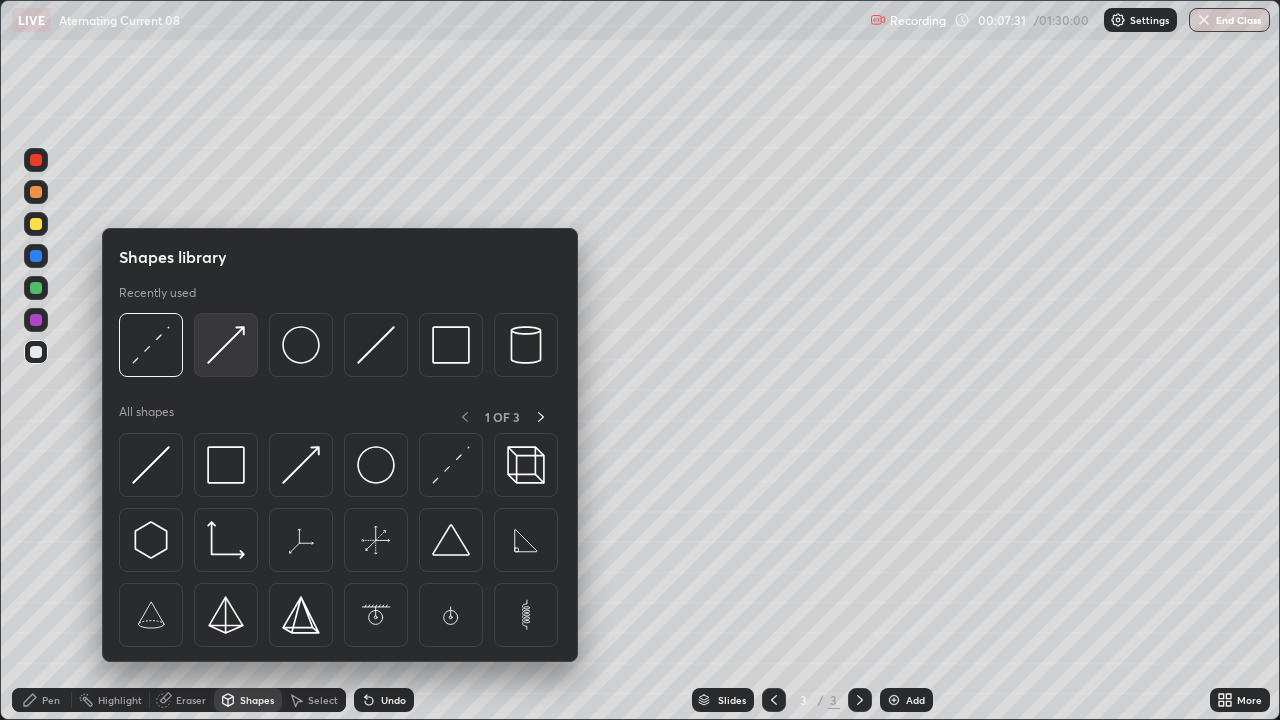 click at bounding box center (226, 345) 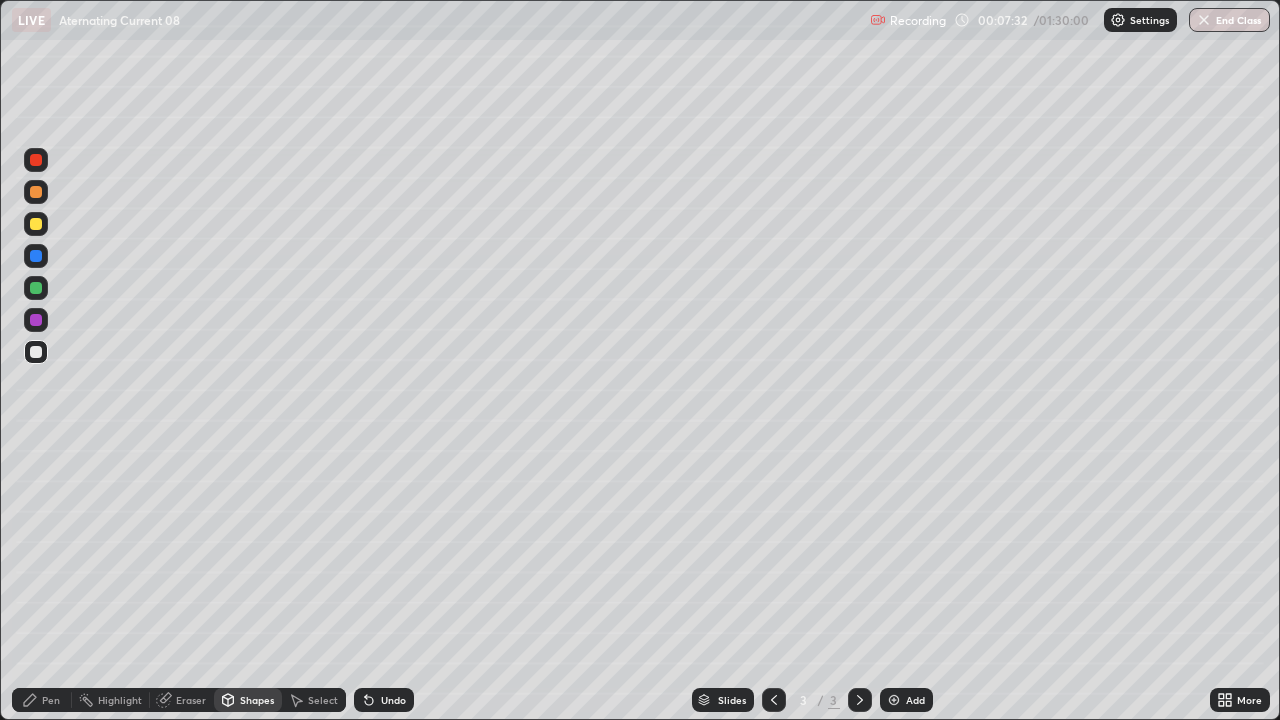 click at bounding box center (36, 288) 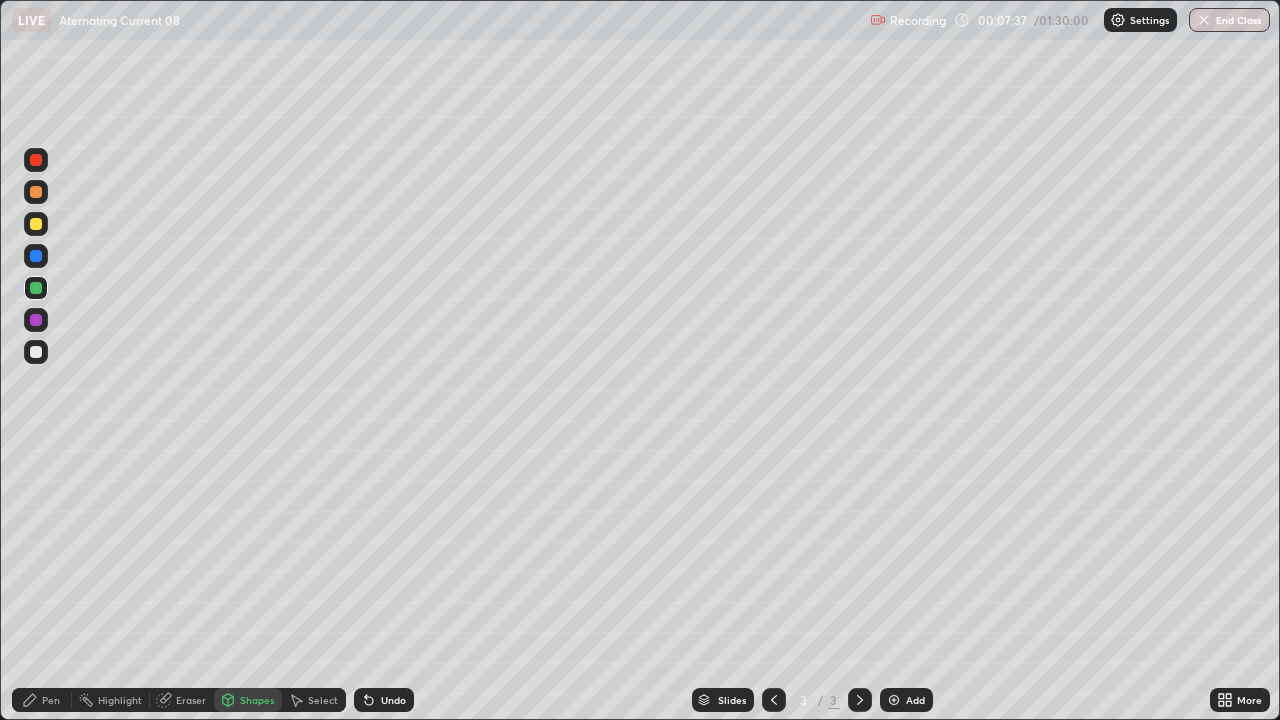 click 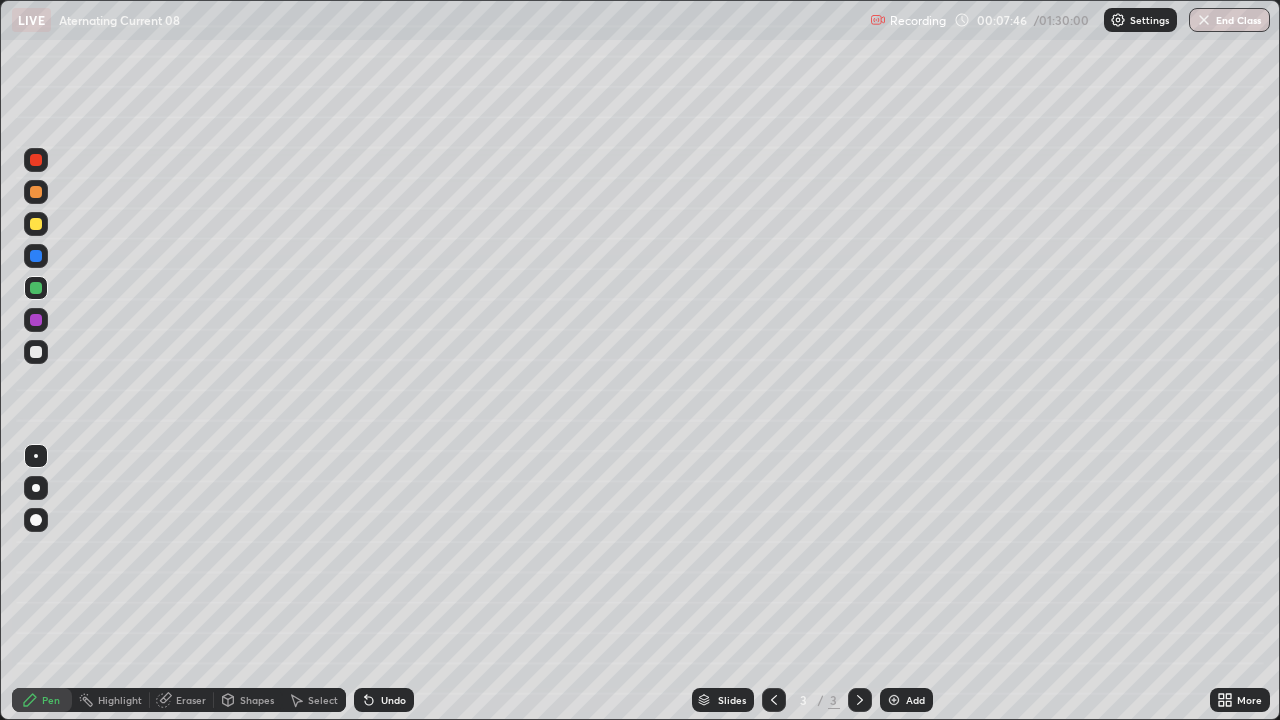 click at bounding box center [36, 352] 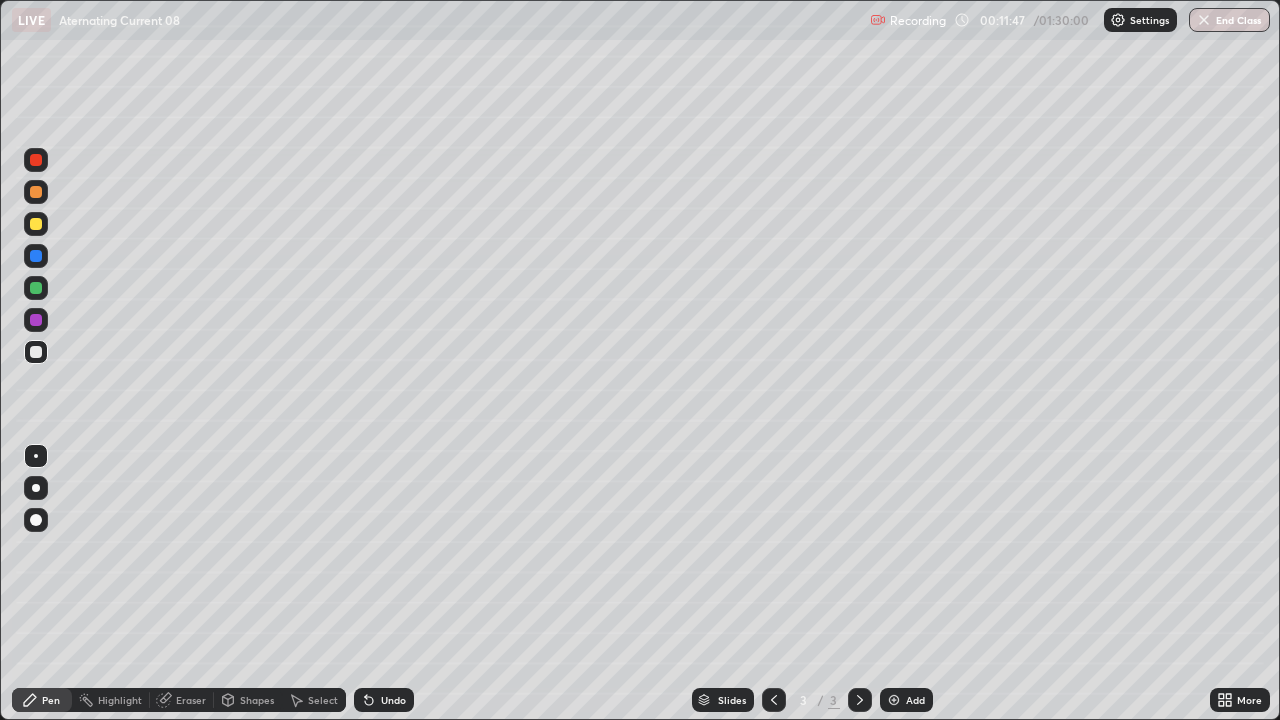 click on "Add" at bounding box center (915, 700) 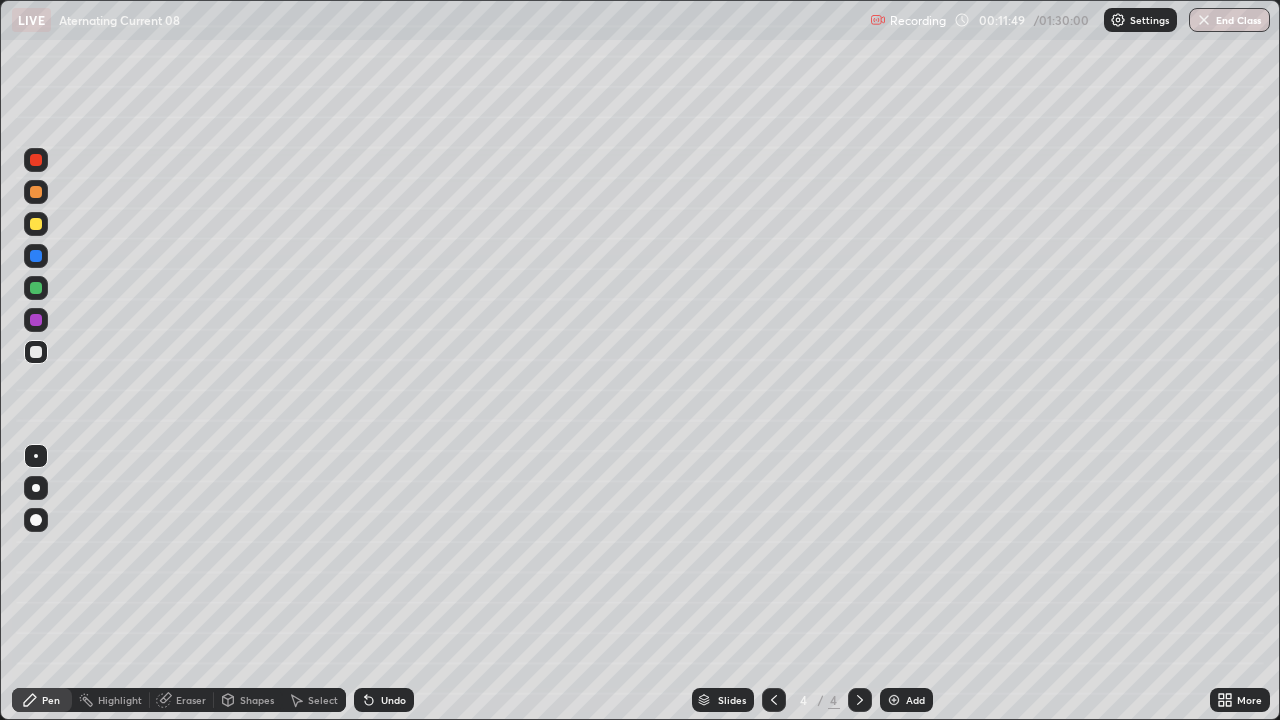 click at bounding box center (36, 192) 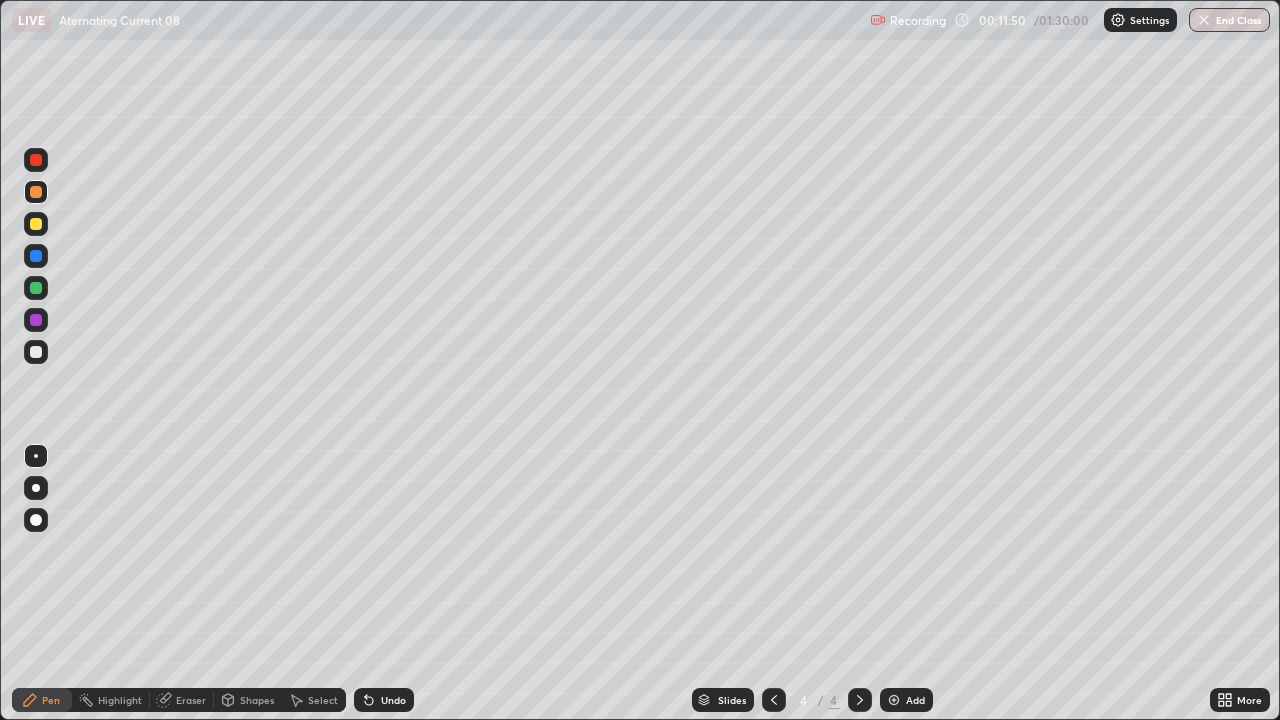 click on "Shapes" at bounding box center (248, 700) 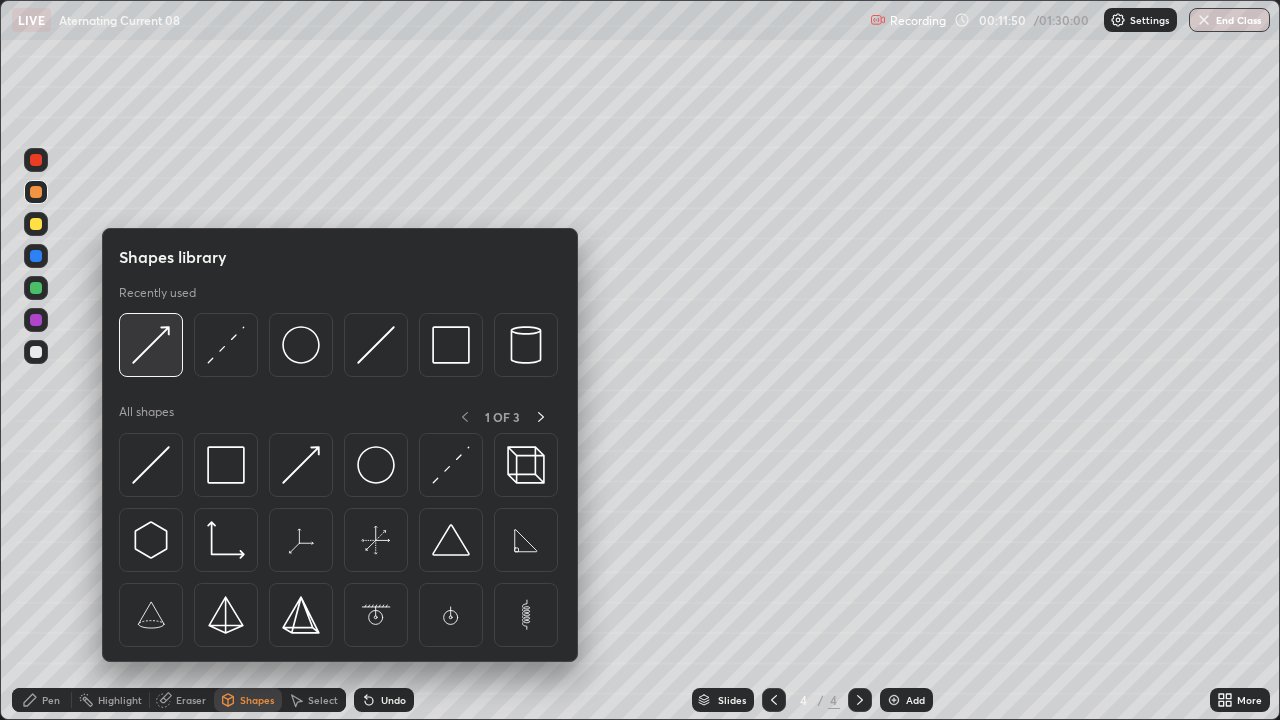click at bounding box center [151, 345] 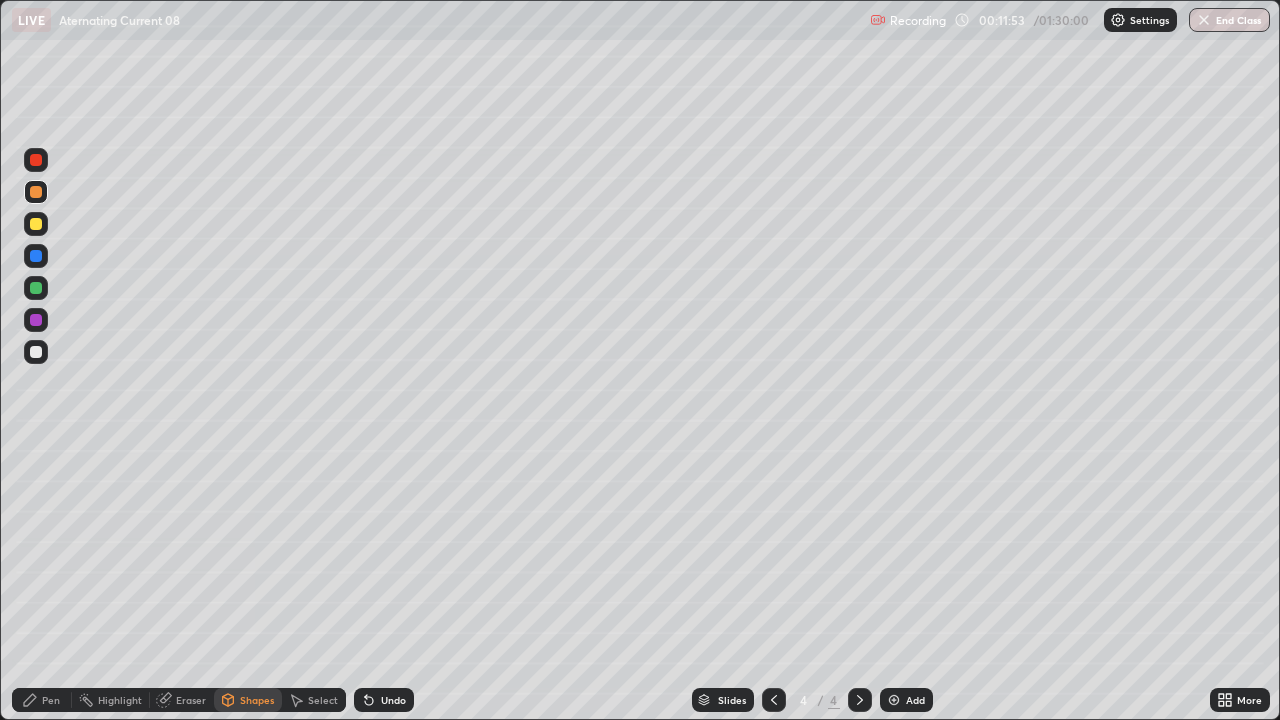 click on "Undo" at bounding box center [393, 700] 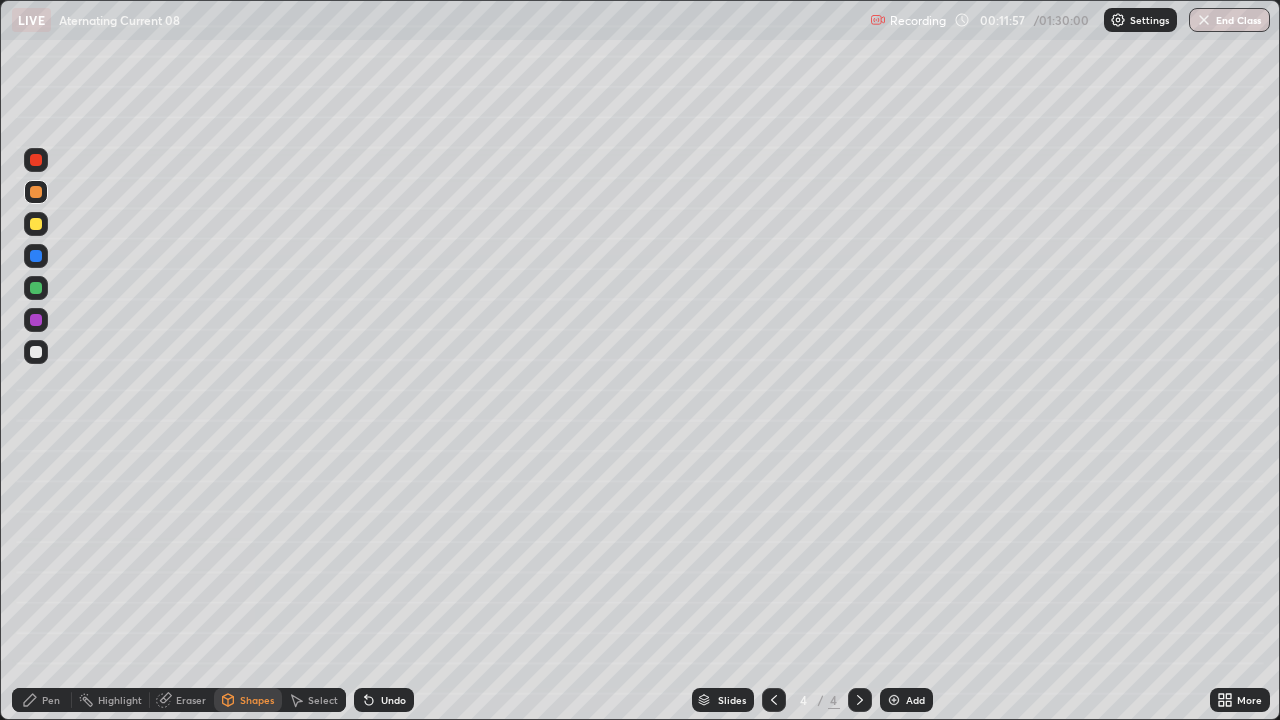 click at bounding box center [36, 288] 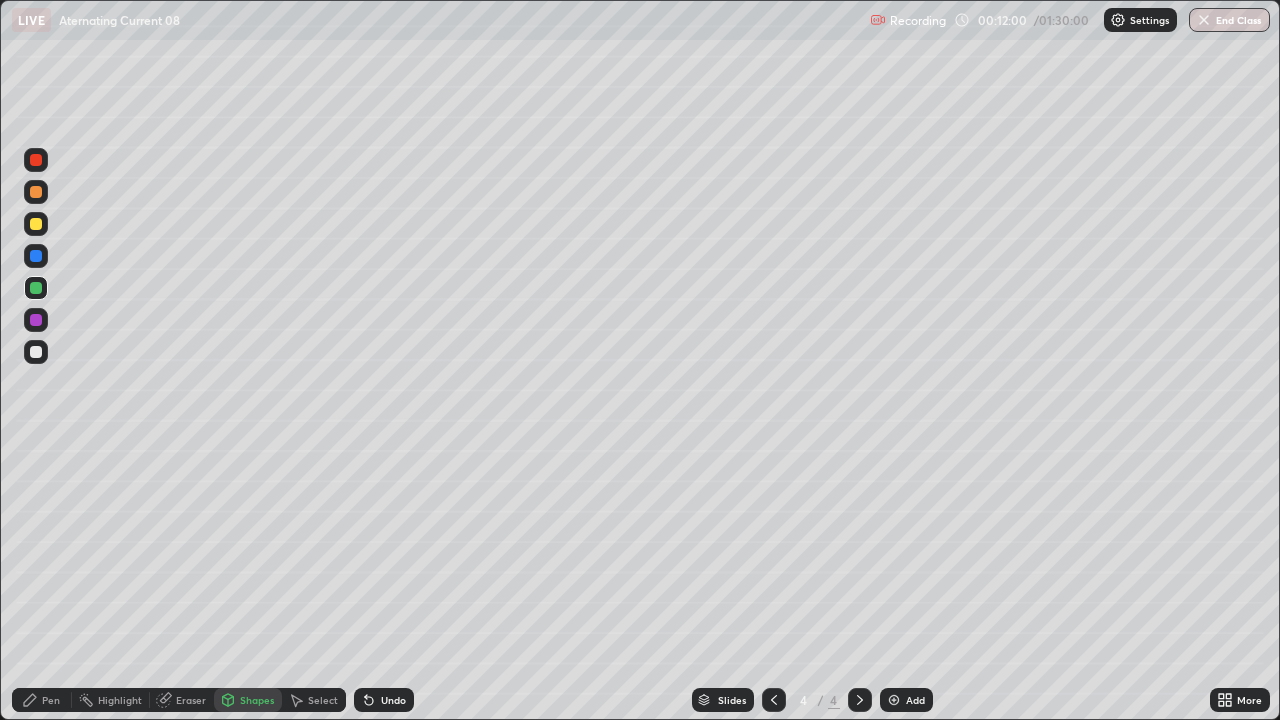 click 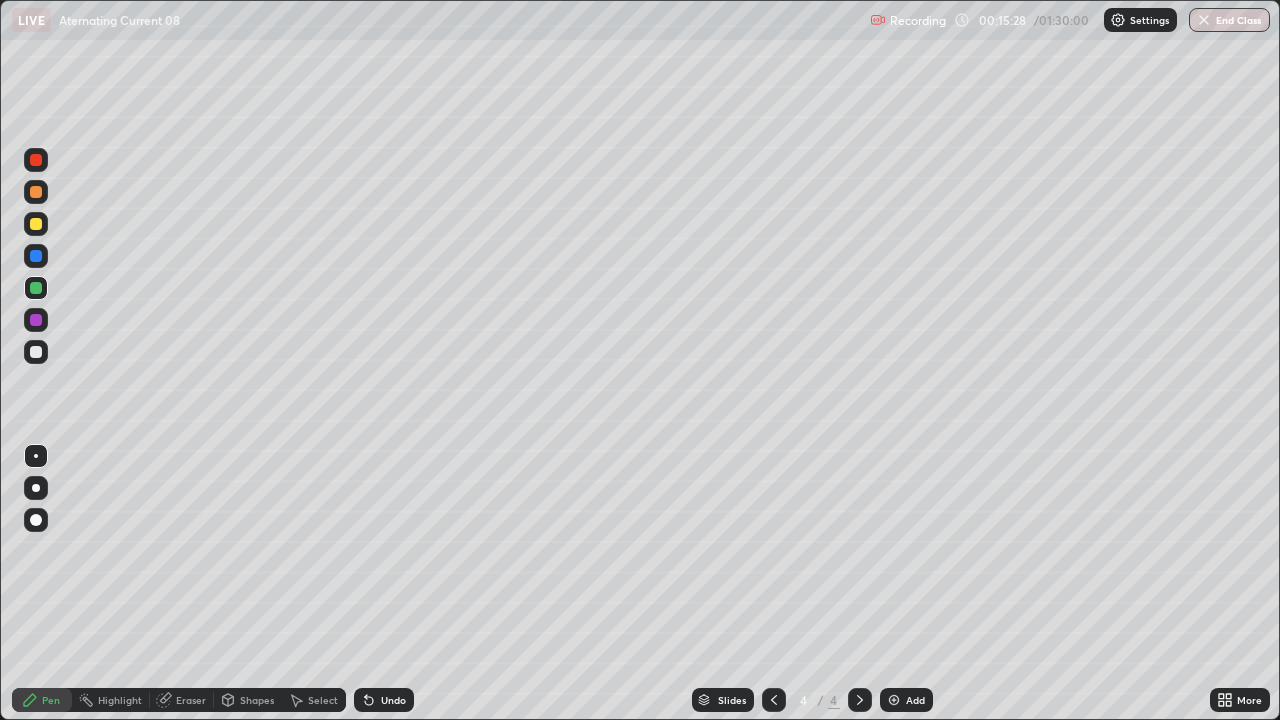 click at bounding box center [36, 352] 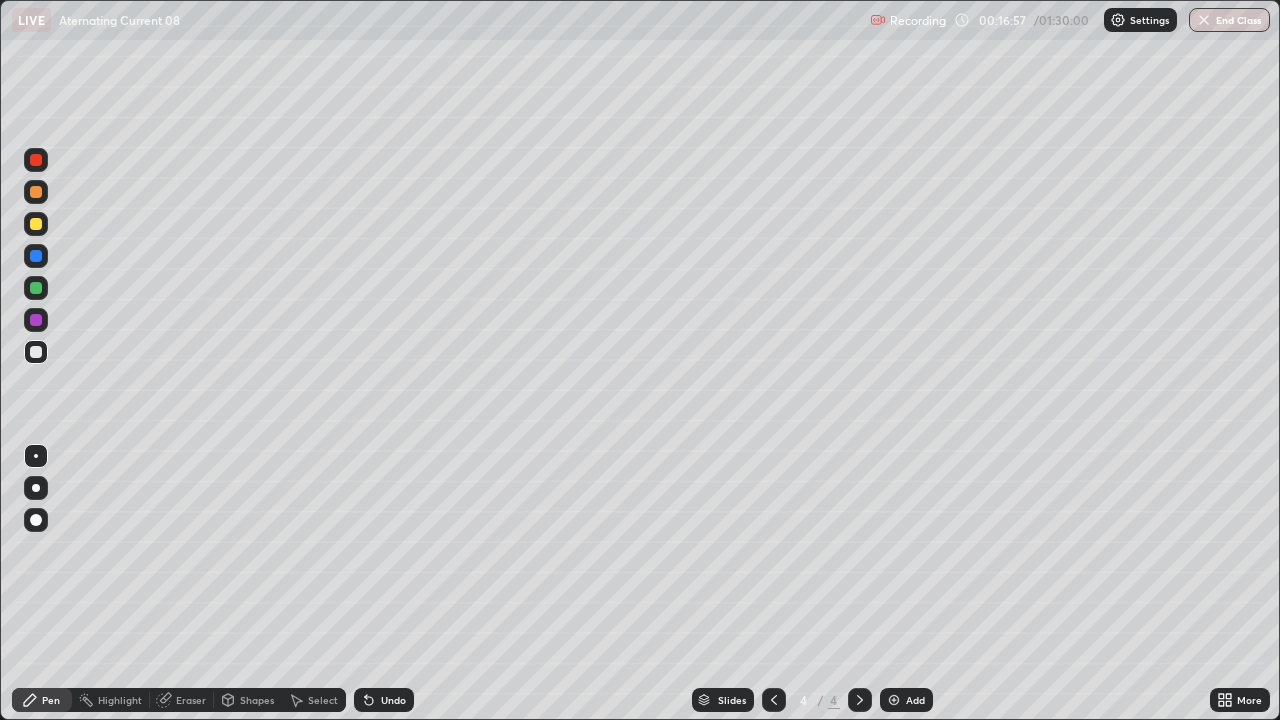 click on "Undo" at bounding box center (384, 700) 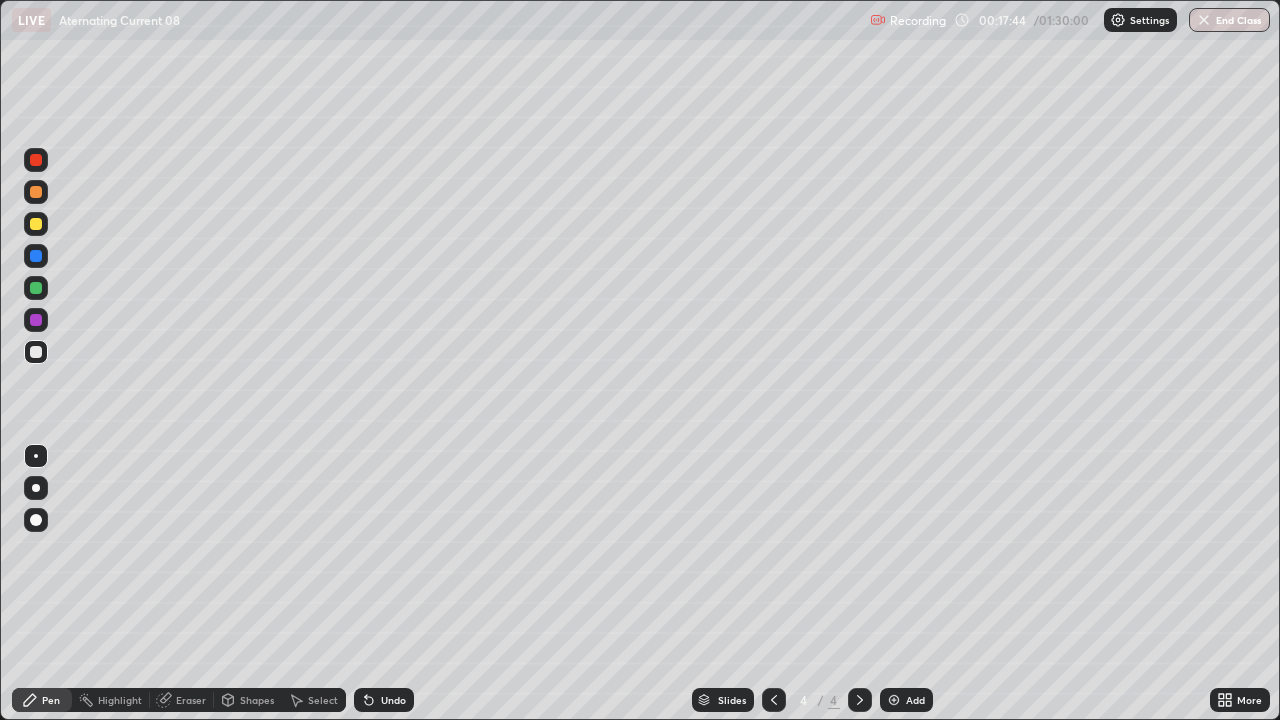 click at bounding box center (36, 224) 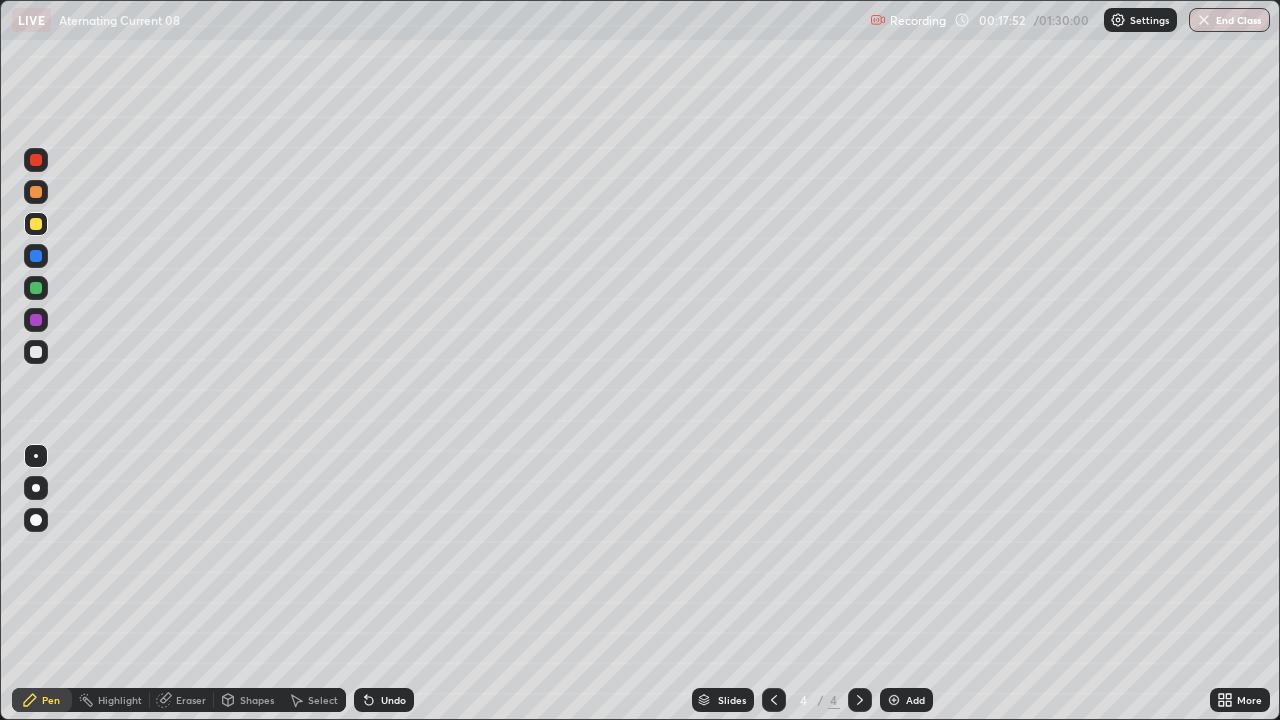 click at bounding box center (36, 352) 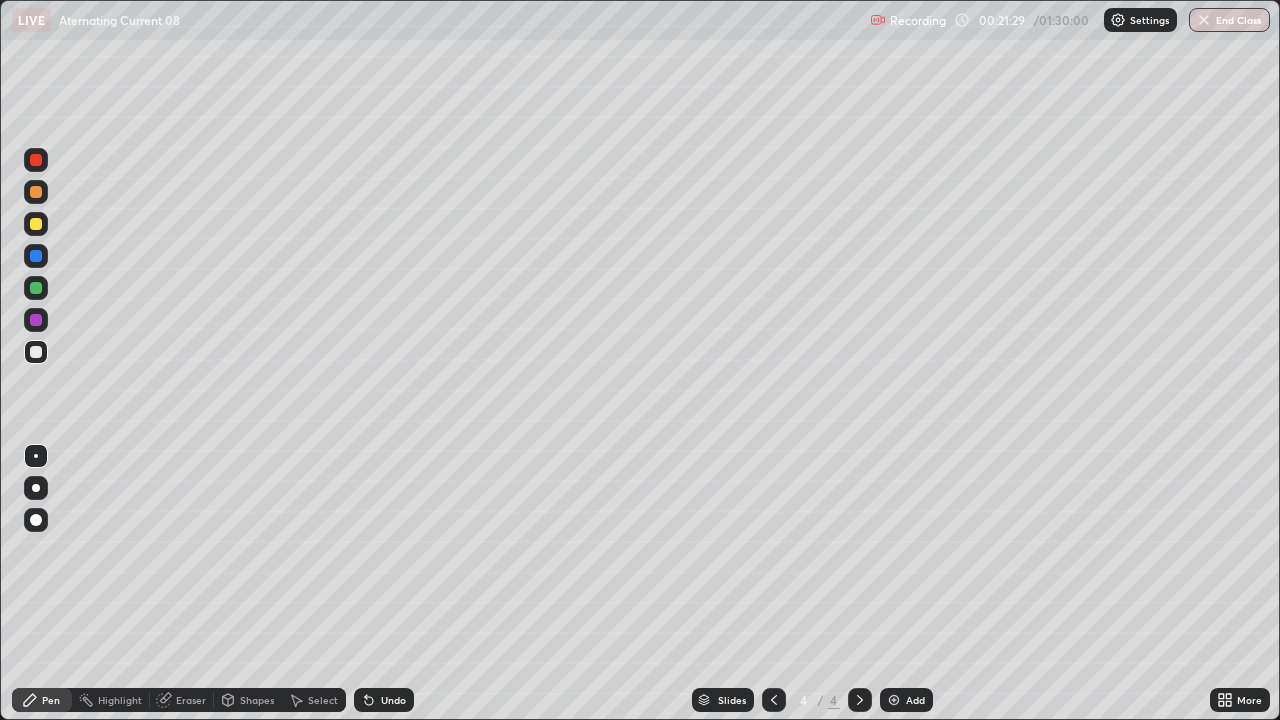 click on "Add" at bounding box center [915, 700] 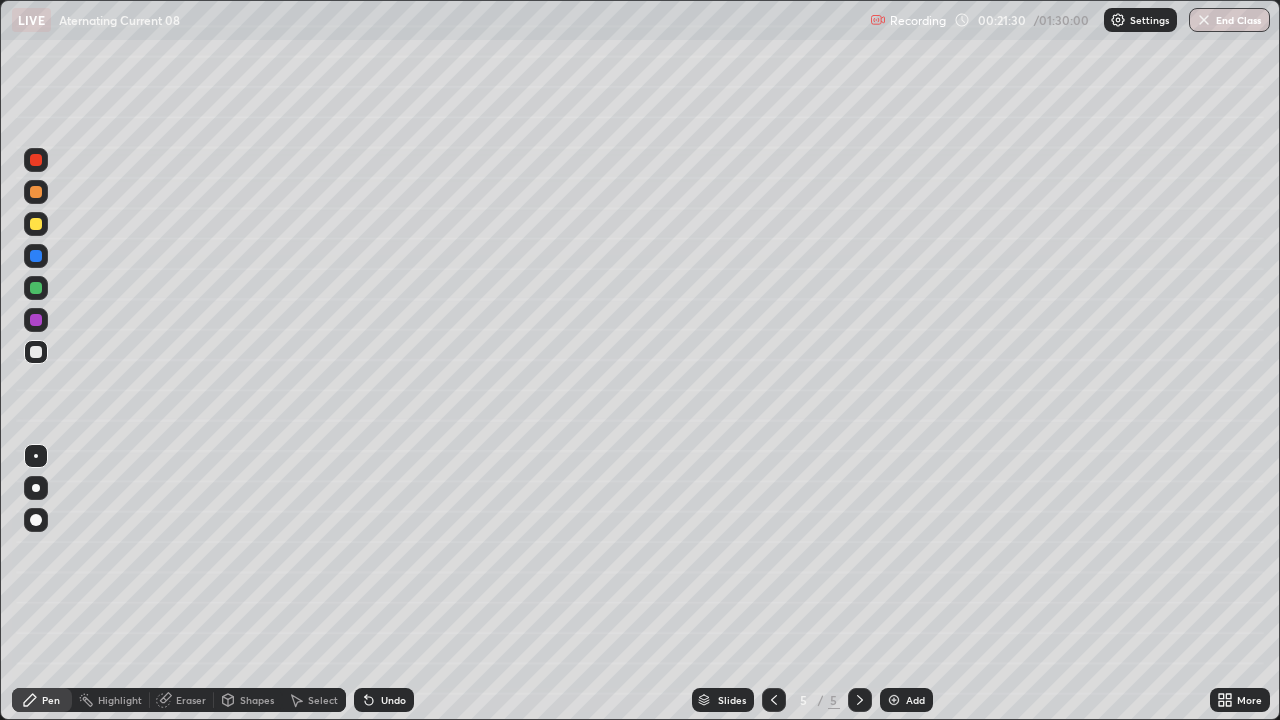 click at bounding box center [36, 192] 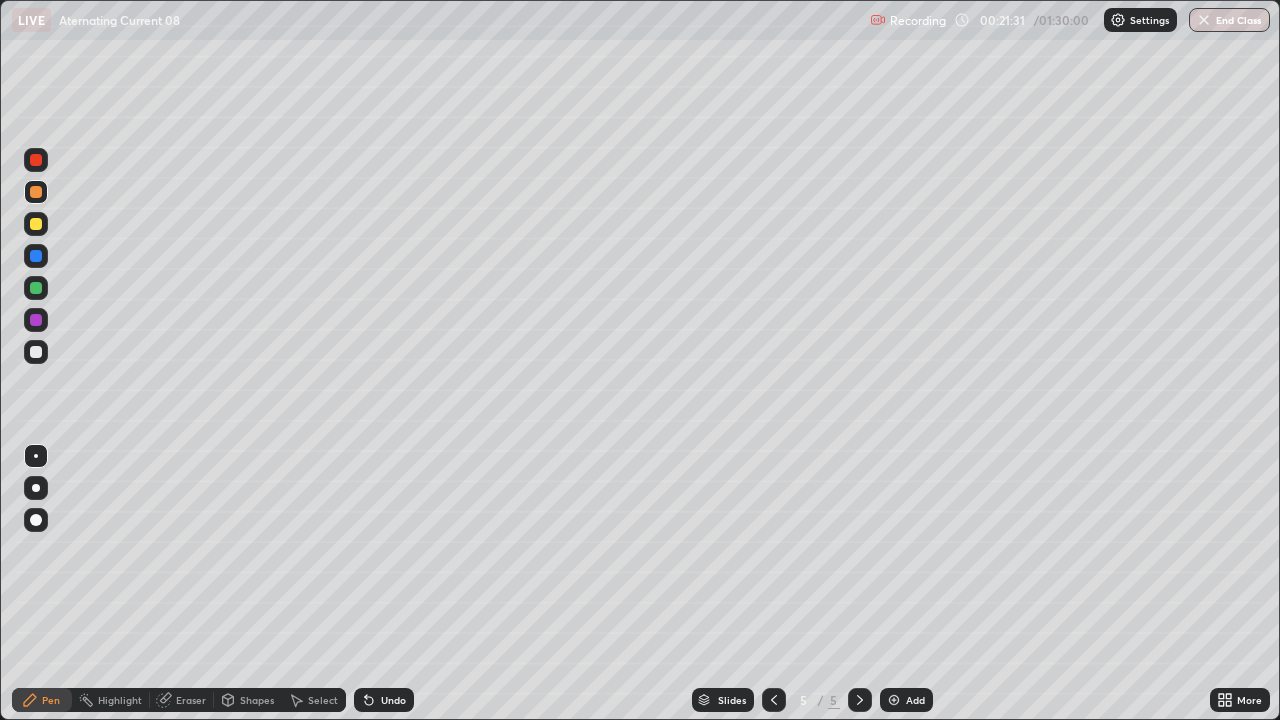 click on "Shapes" at bounding box center [257, 700] 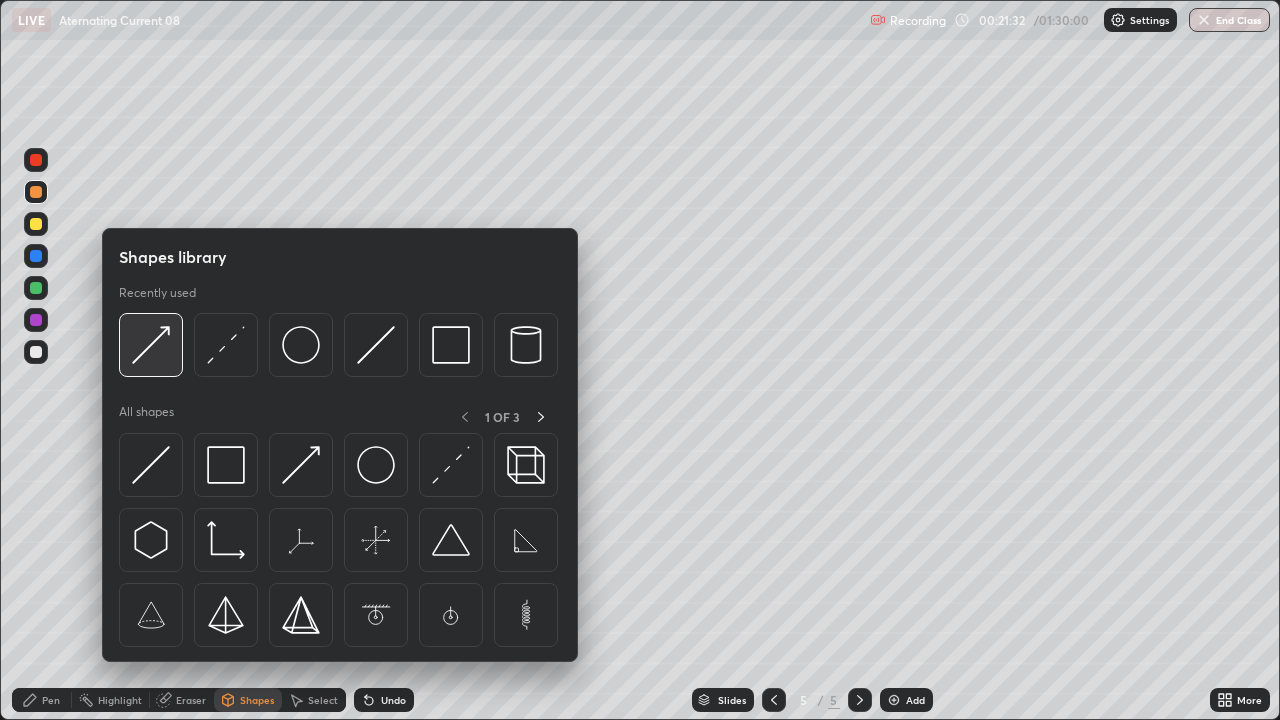 click at bounding box center [151, 345] 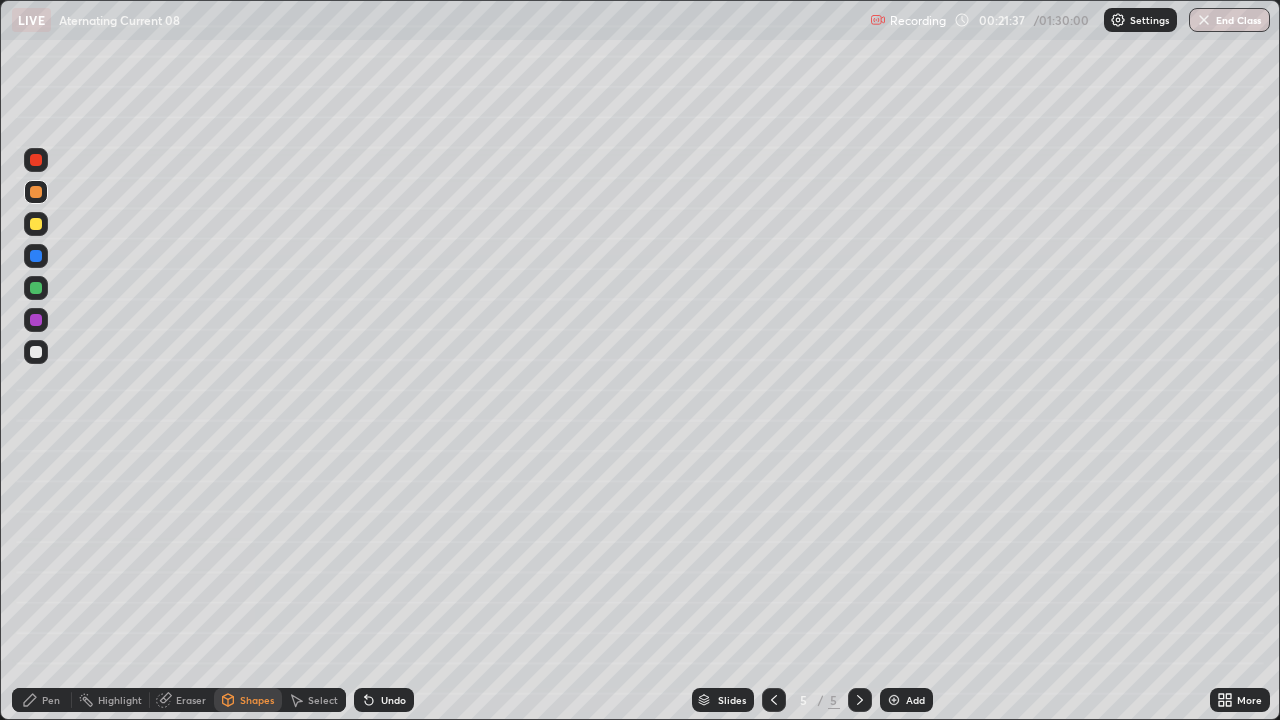 click at bounding box center [36, 288] 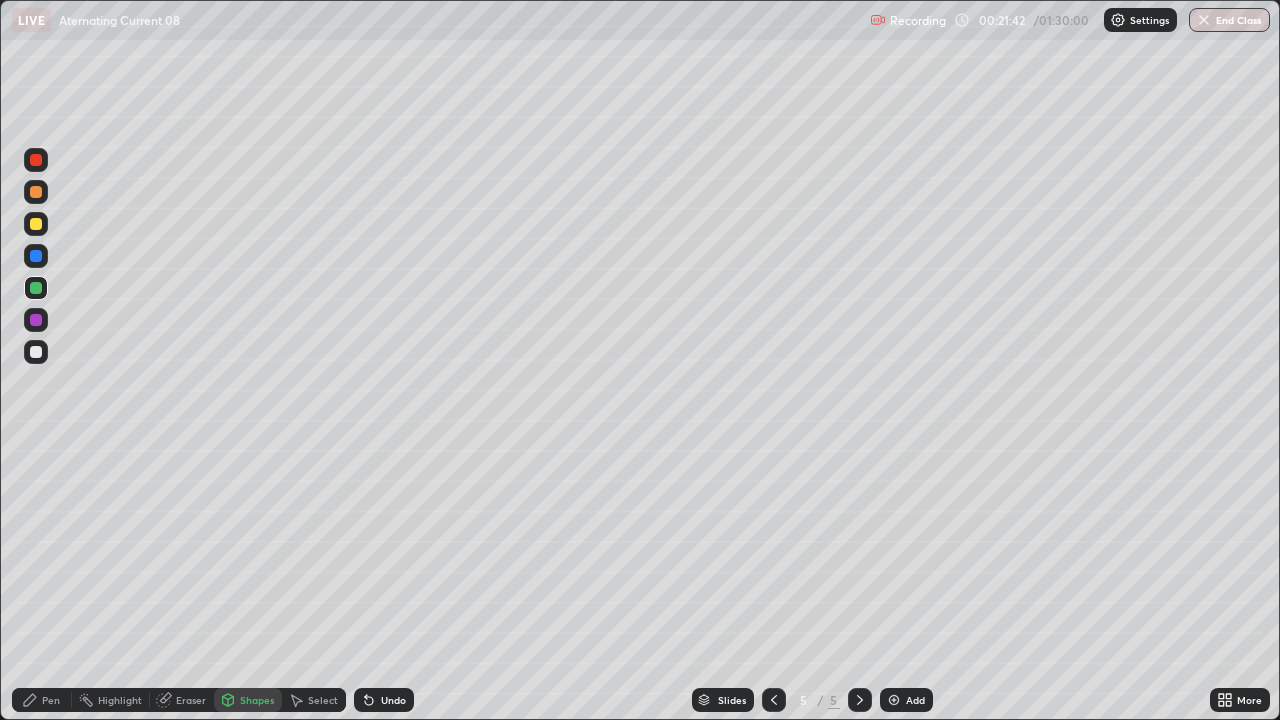 click on "Pen" at bounding box center (51, 700) 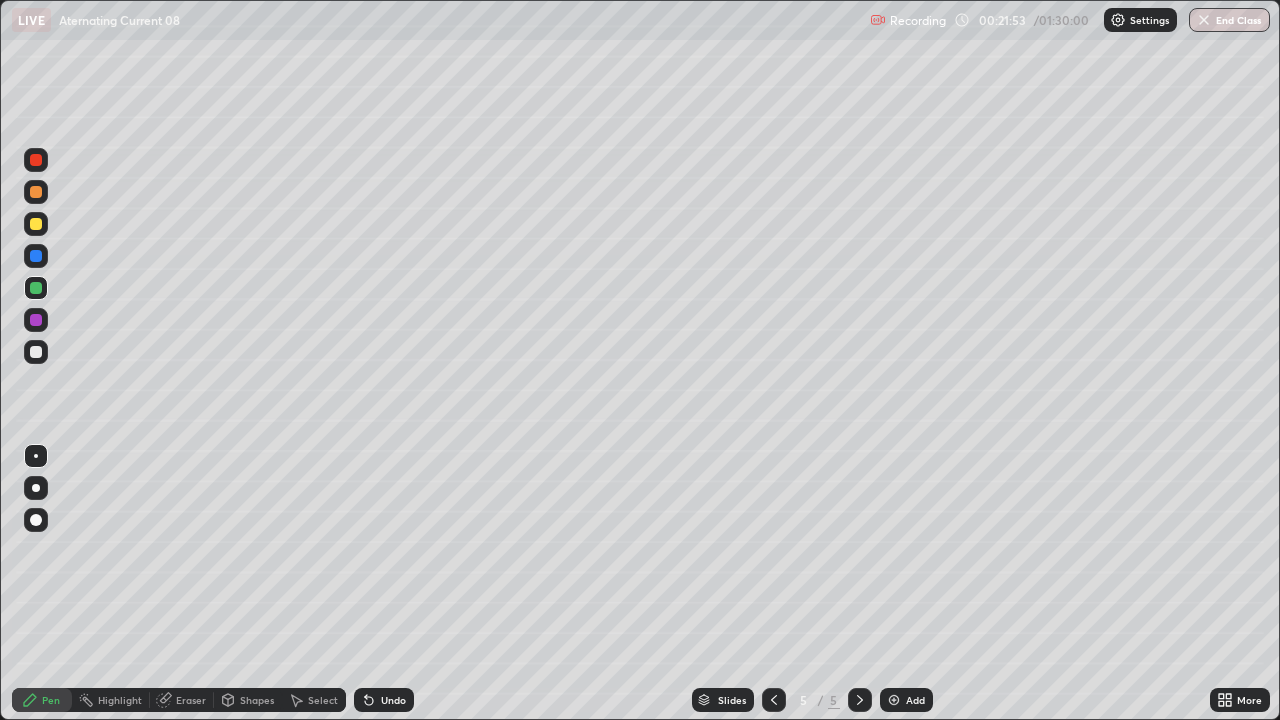 click on "Undo" at bounding box center [384, 700] 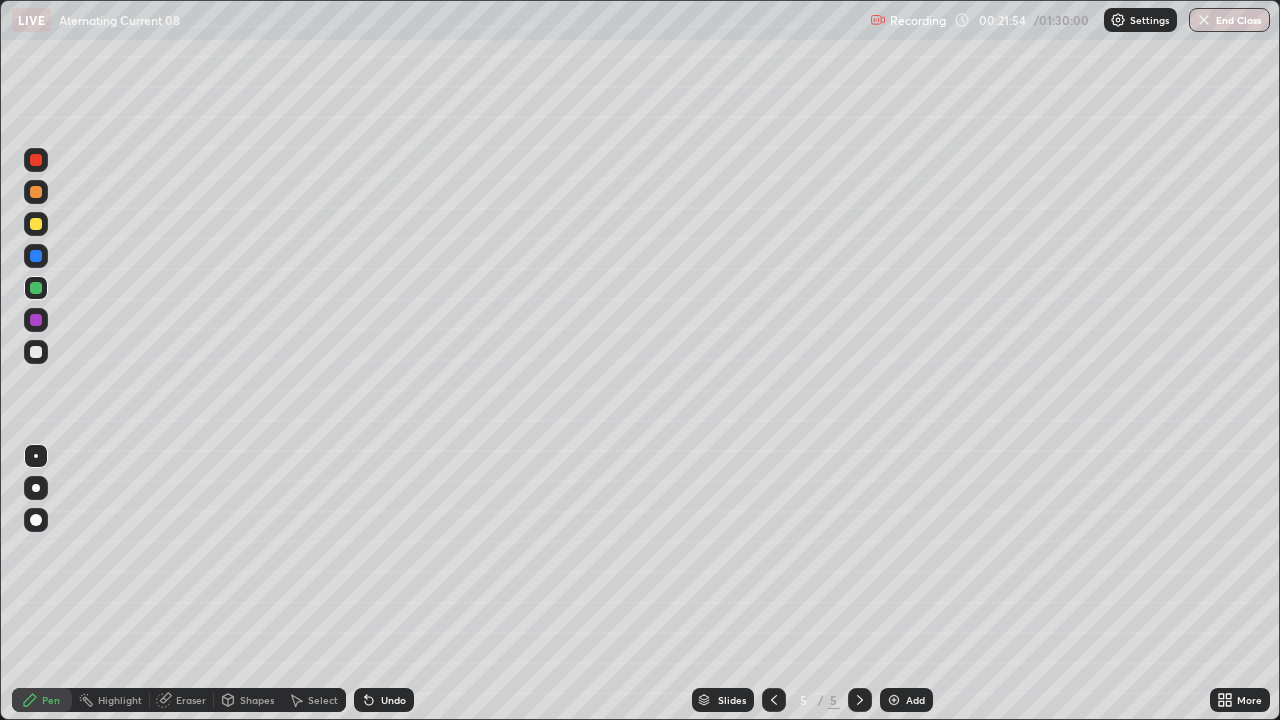 click on "Undo" at bounding box center [384, 700] 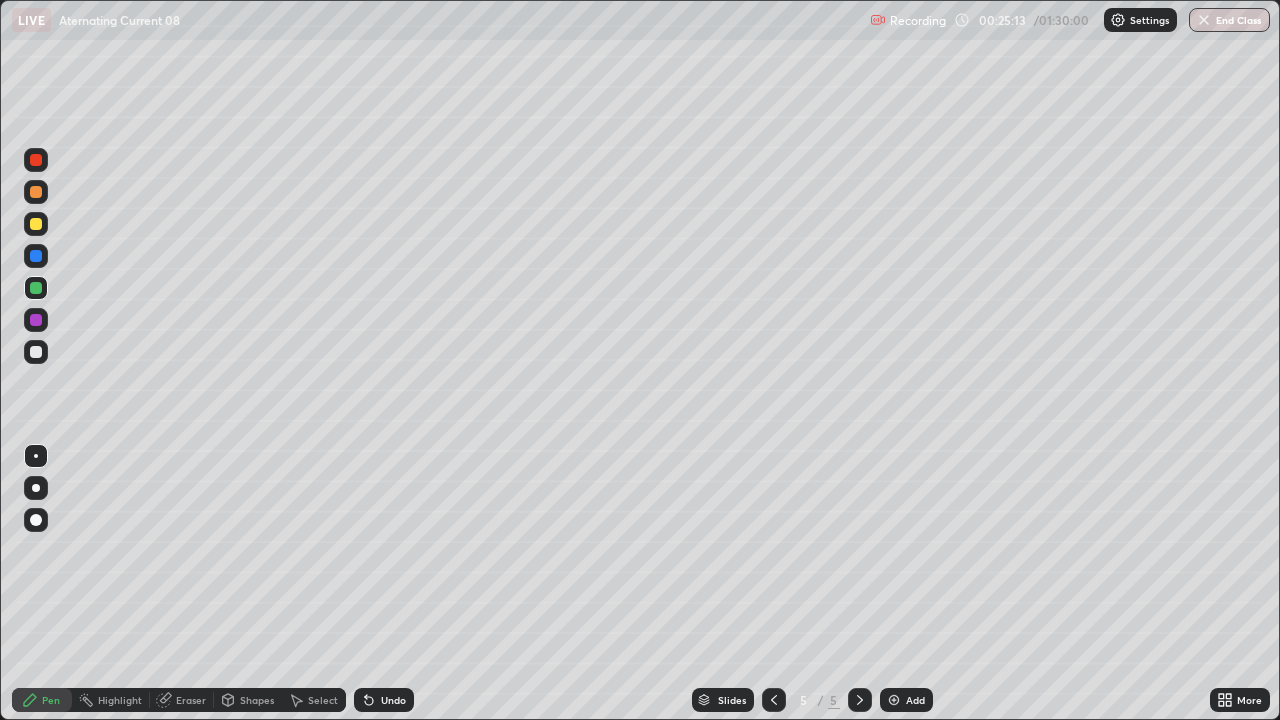 click at bounding box center [36, 352] 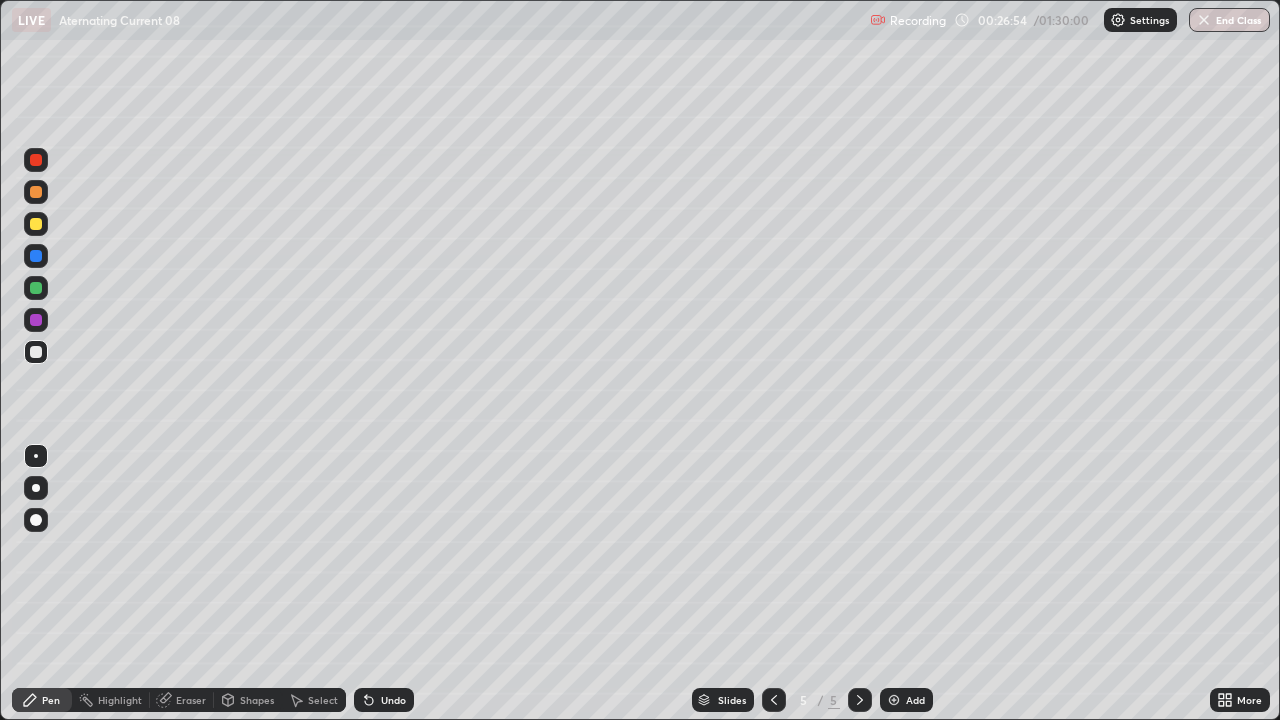 click on "Undo" at bounding box center [393, 700] 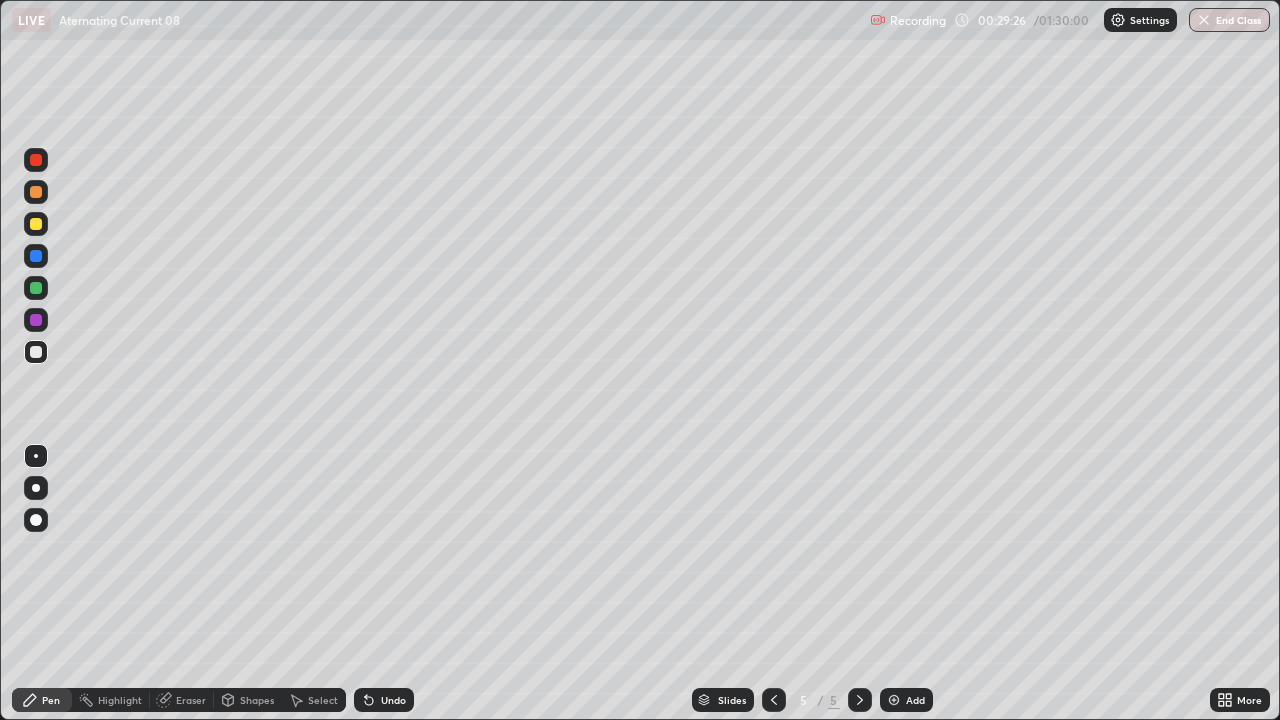 click on "Undo" at bounding box center [384, 700] 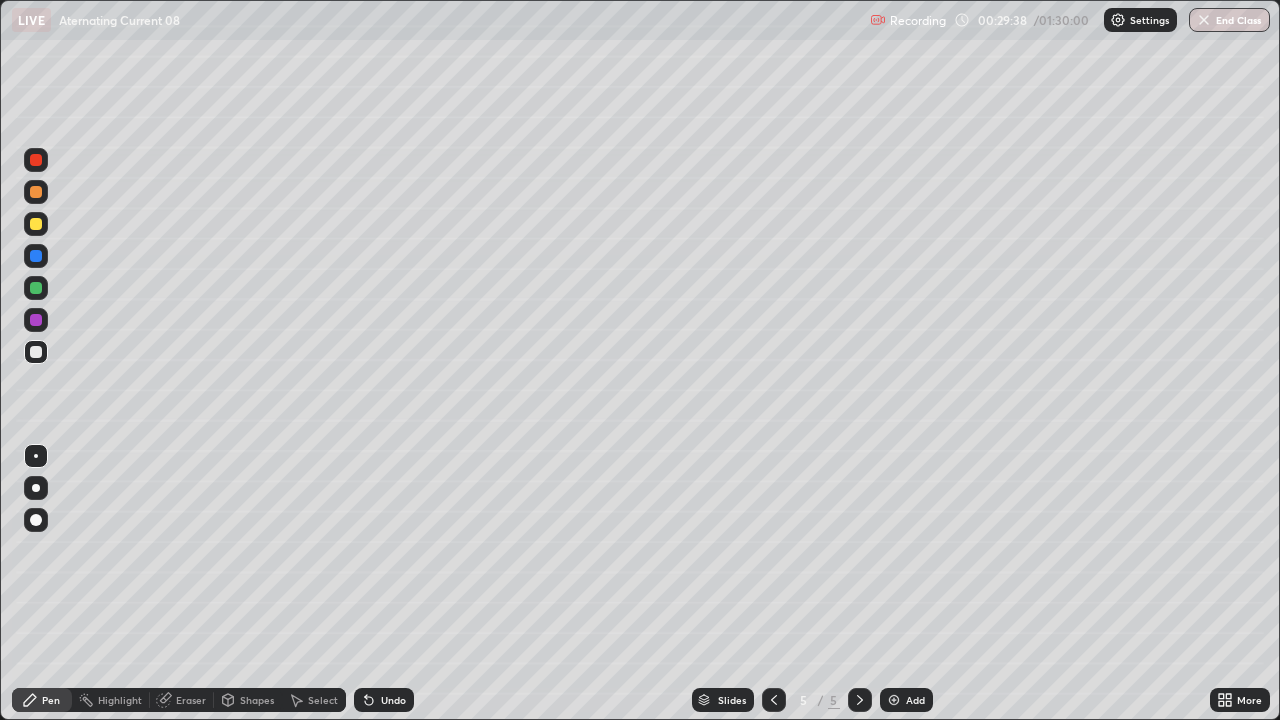 click 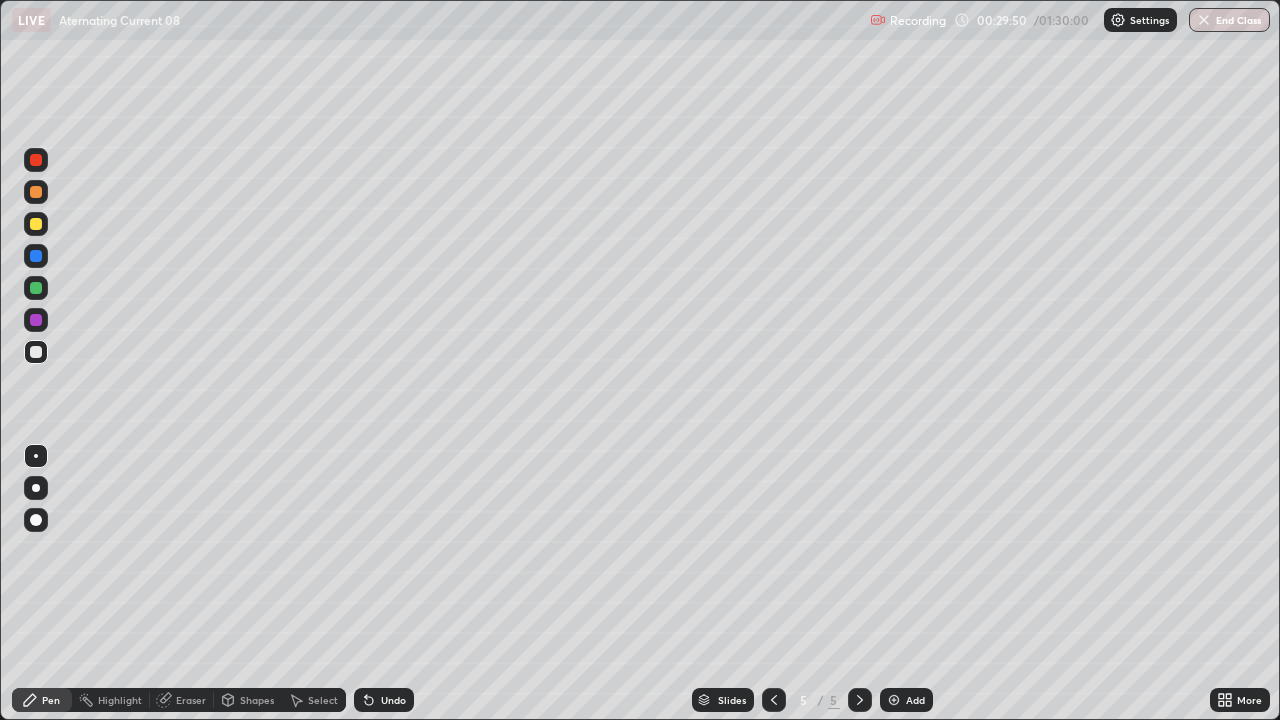 click on "Undo" at bounding box center [393, 700] 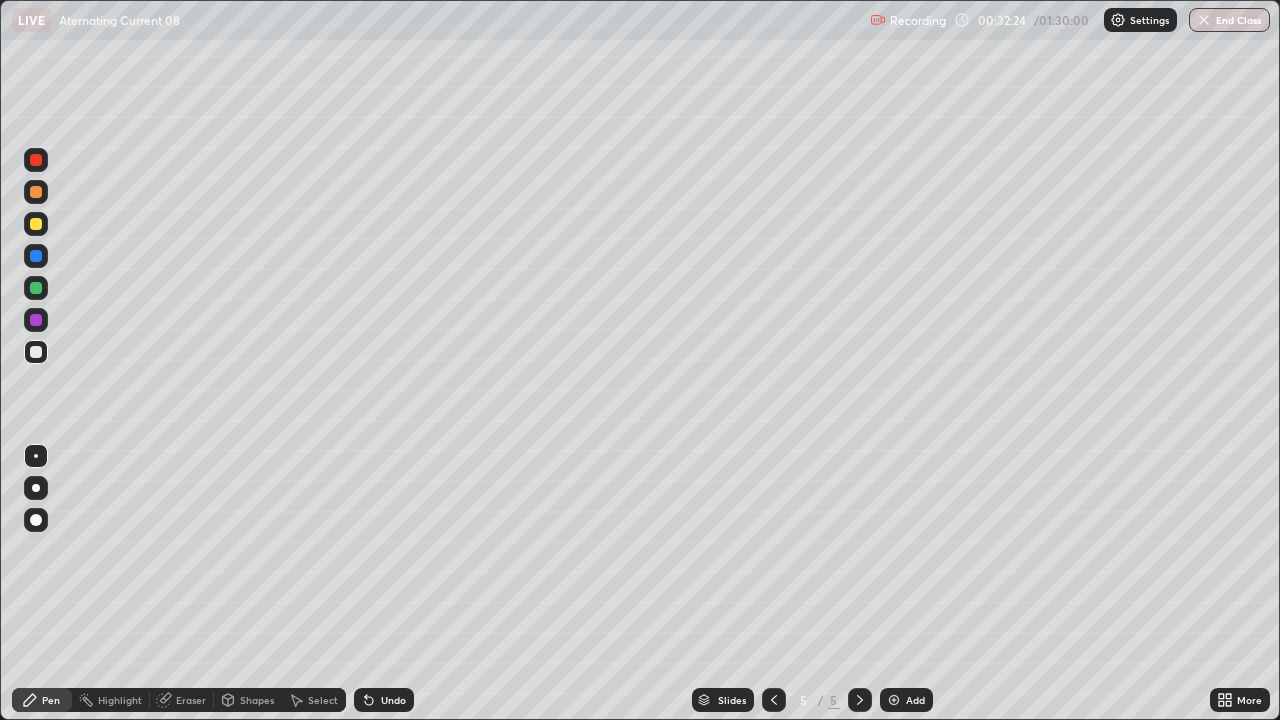 click on "Add" at bounding box center [915, 700] 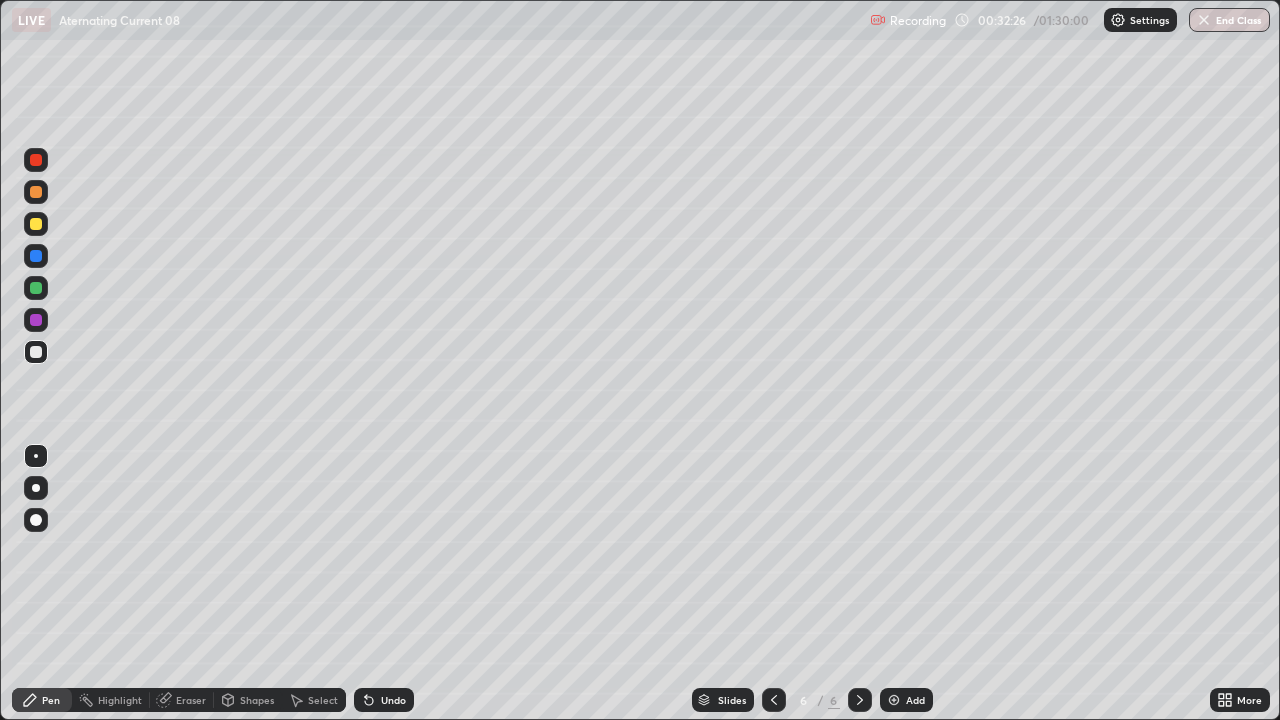 click 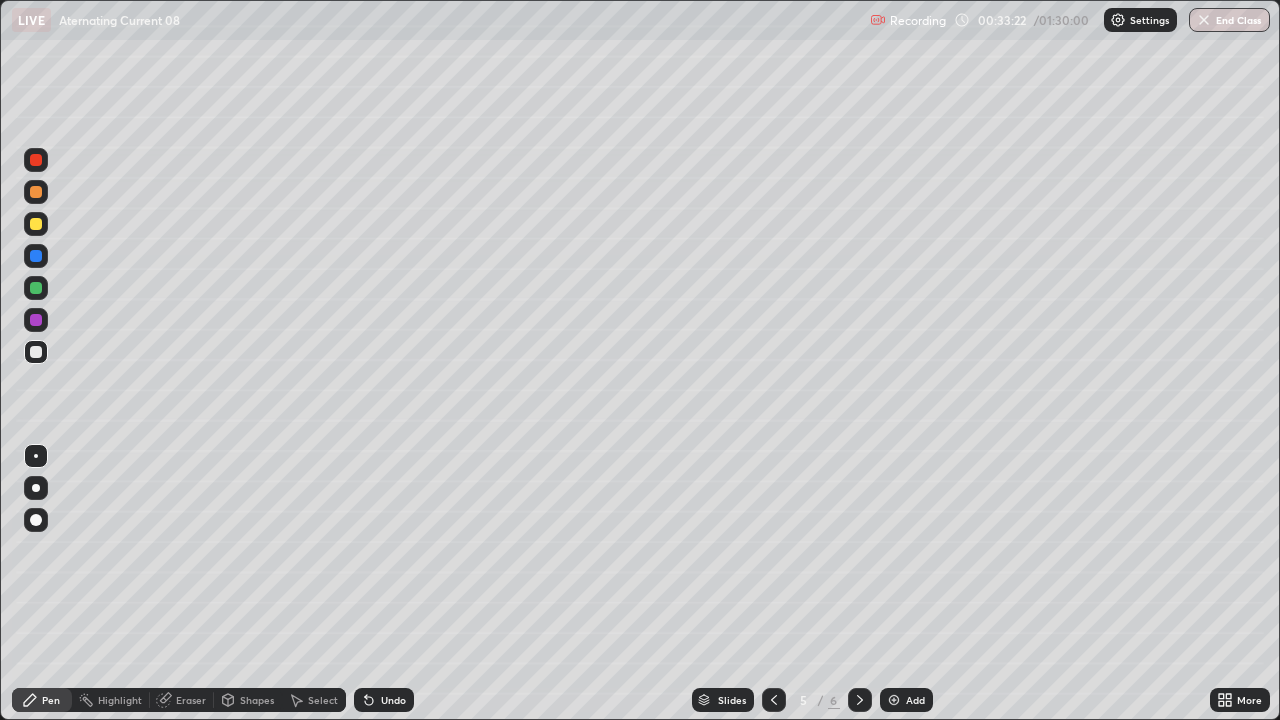 click 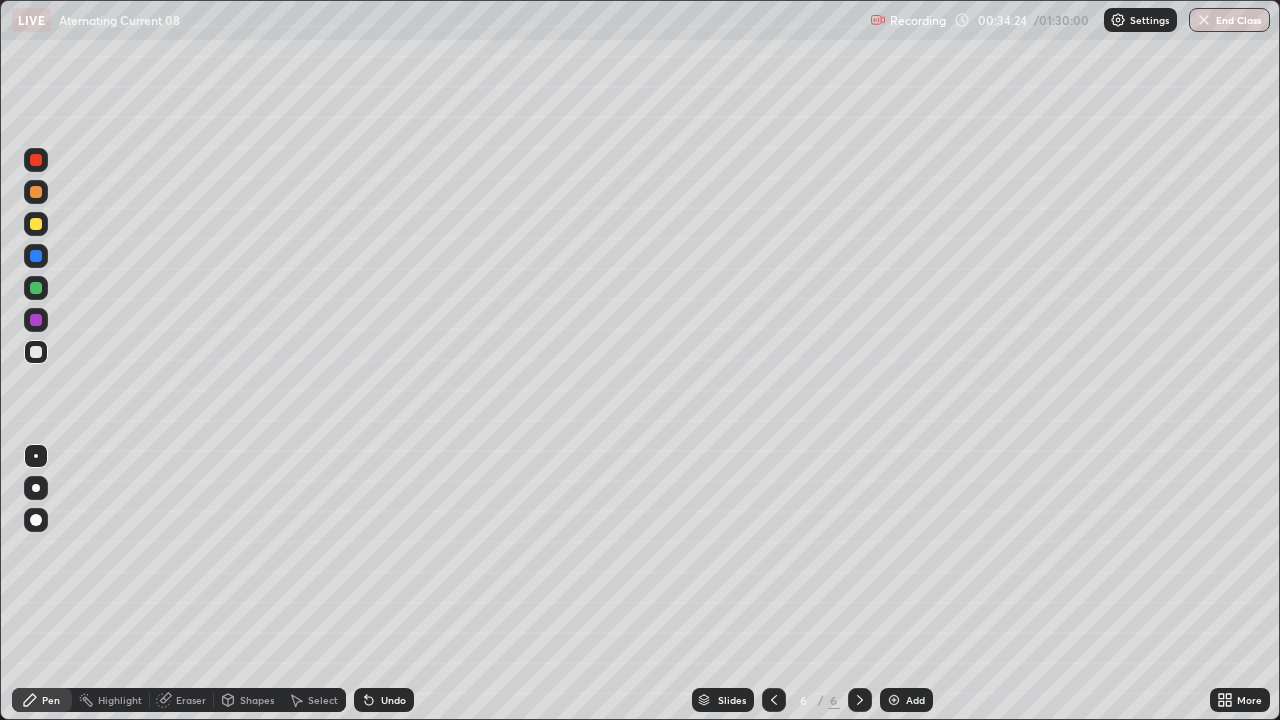 click at bounding box center [36, 288] 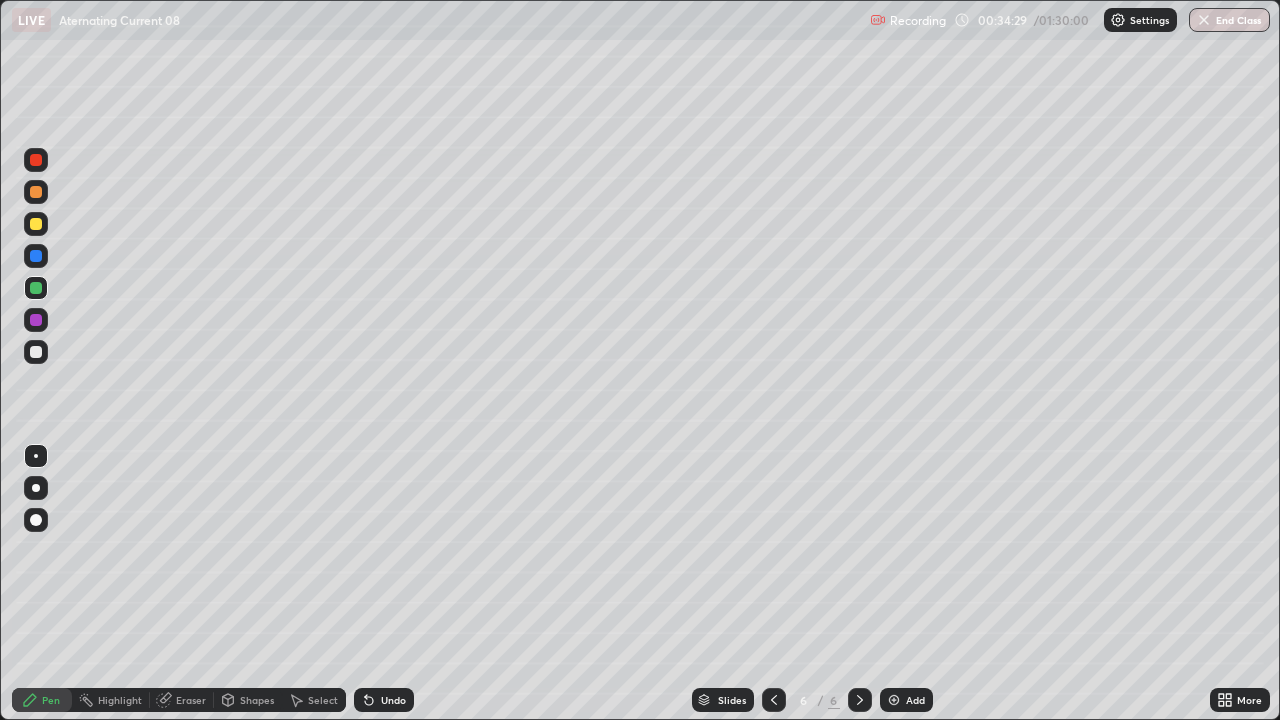 click at bounding box center [36, 192] 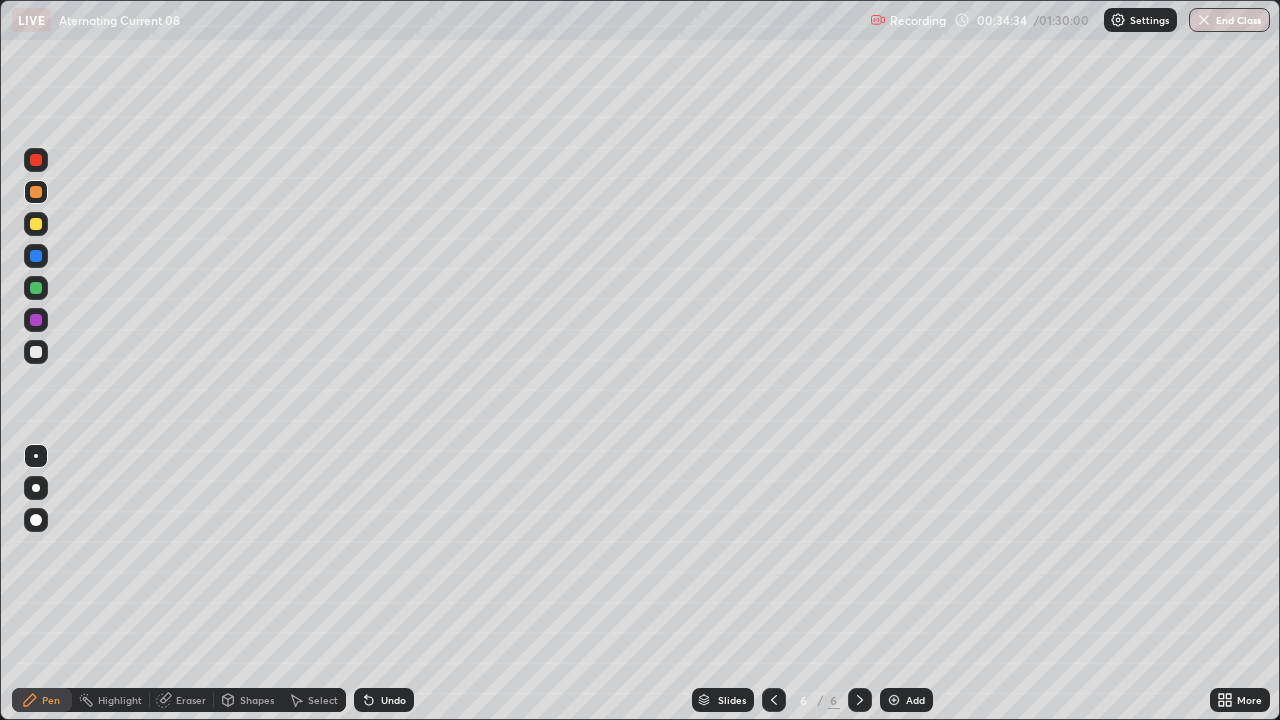 click at bounding box center [36, 352] 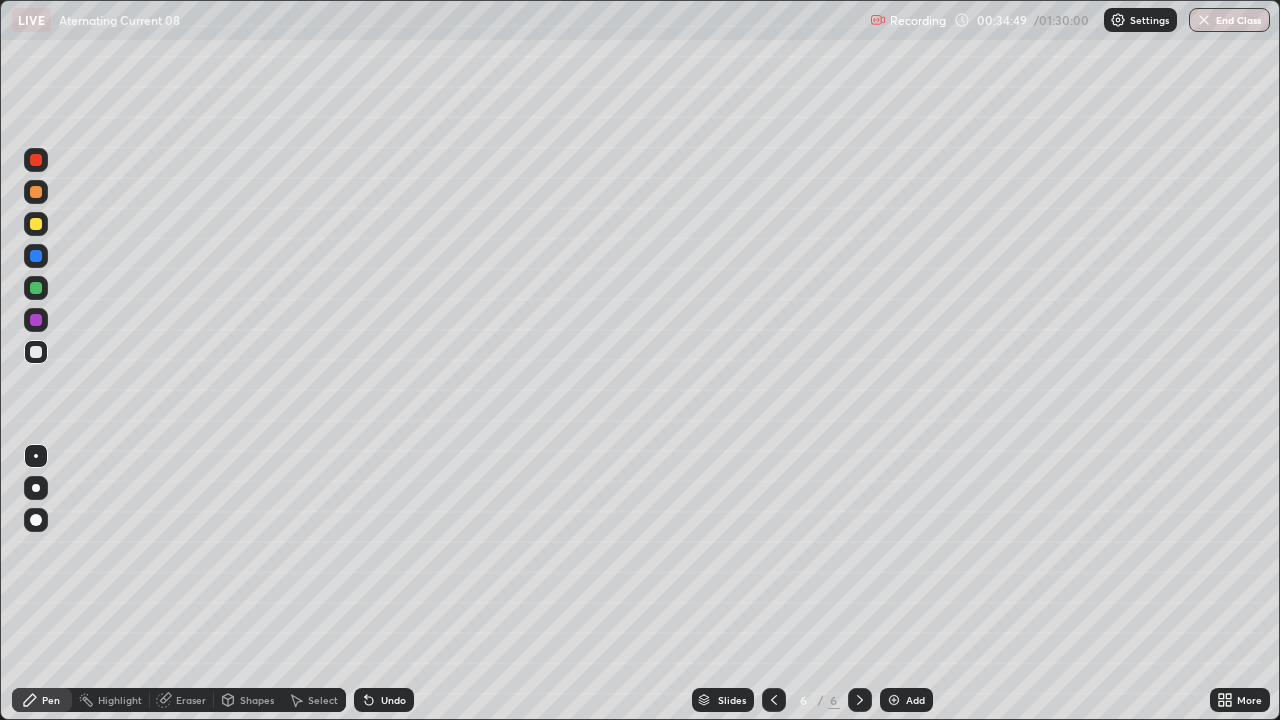 click at bounding box center [36, 288] 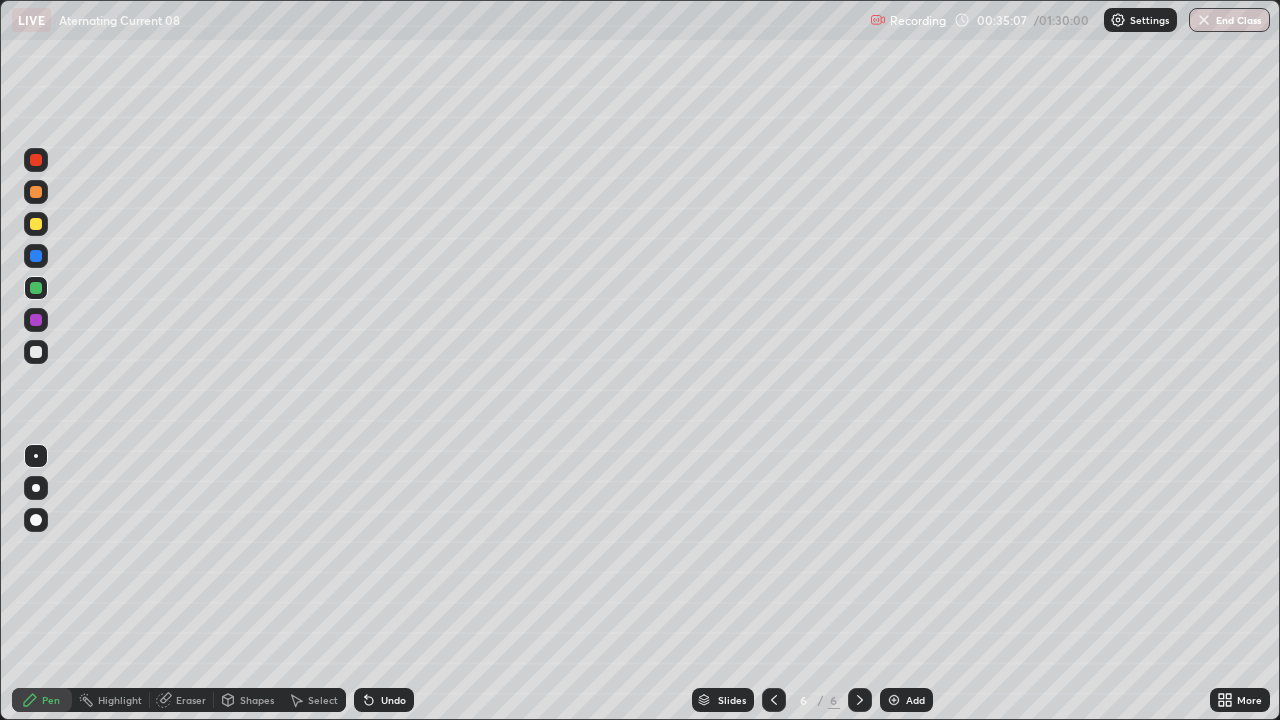 click at bounding box center [36, 352] 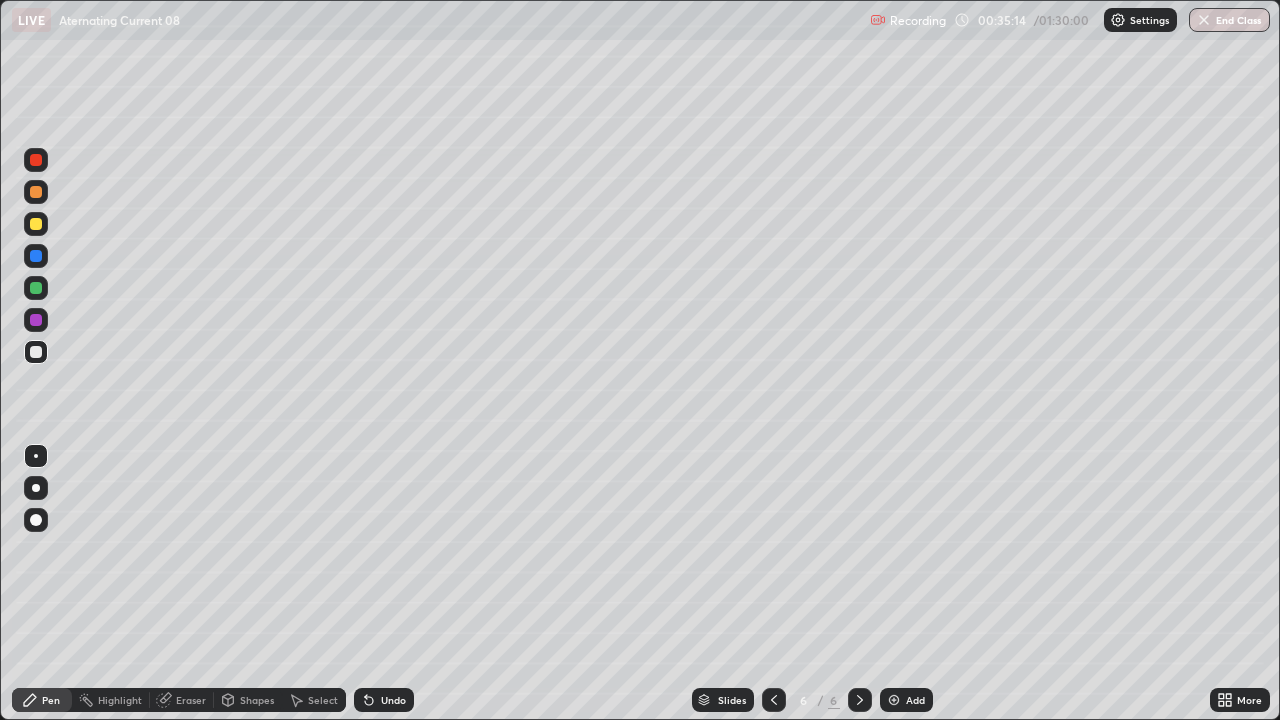 click on "Undo" at bounding box center (384, 700) 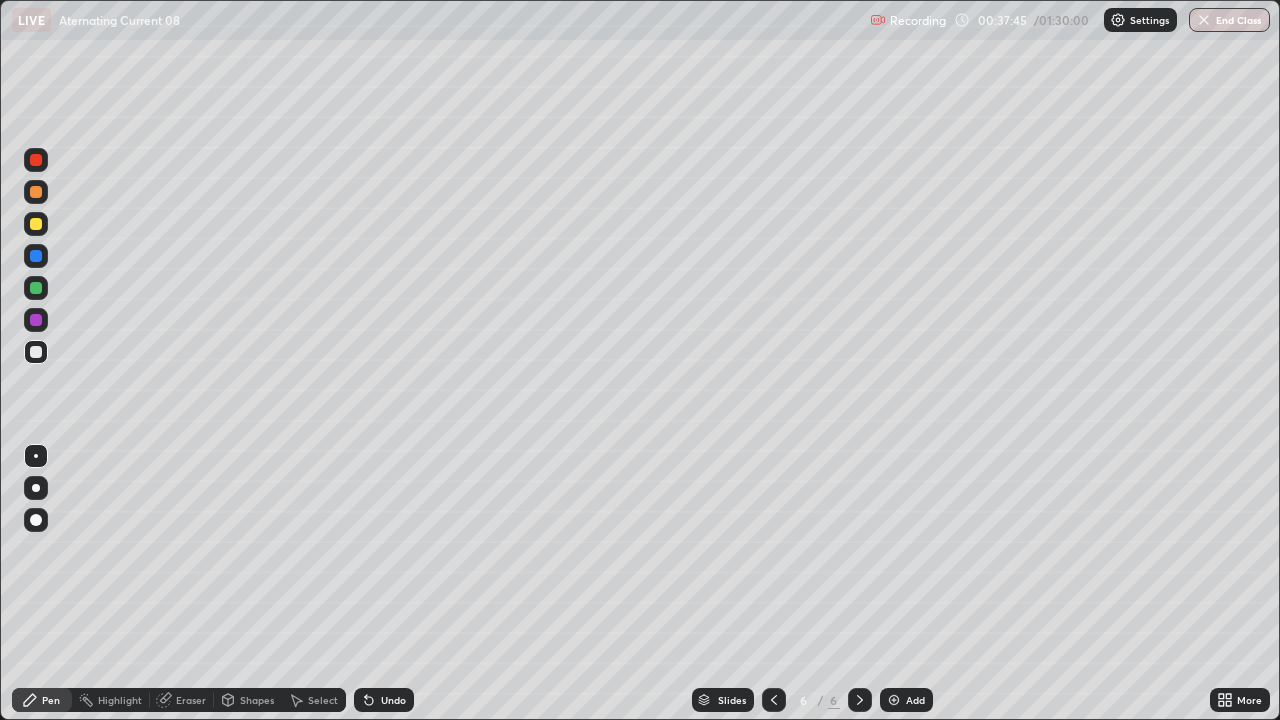 click on "Add" at bounding box center [915, 700] 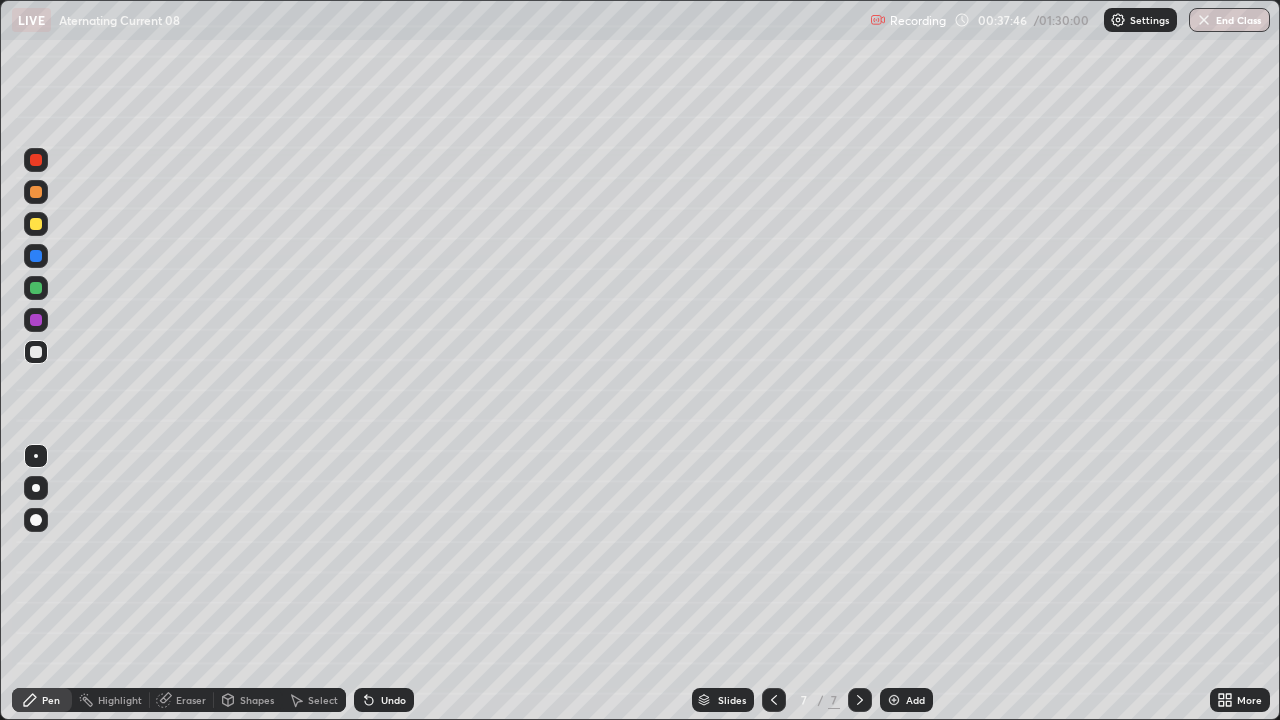 click at bounding box center [36, 288] 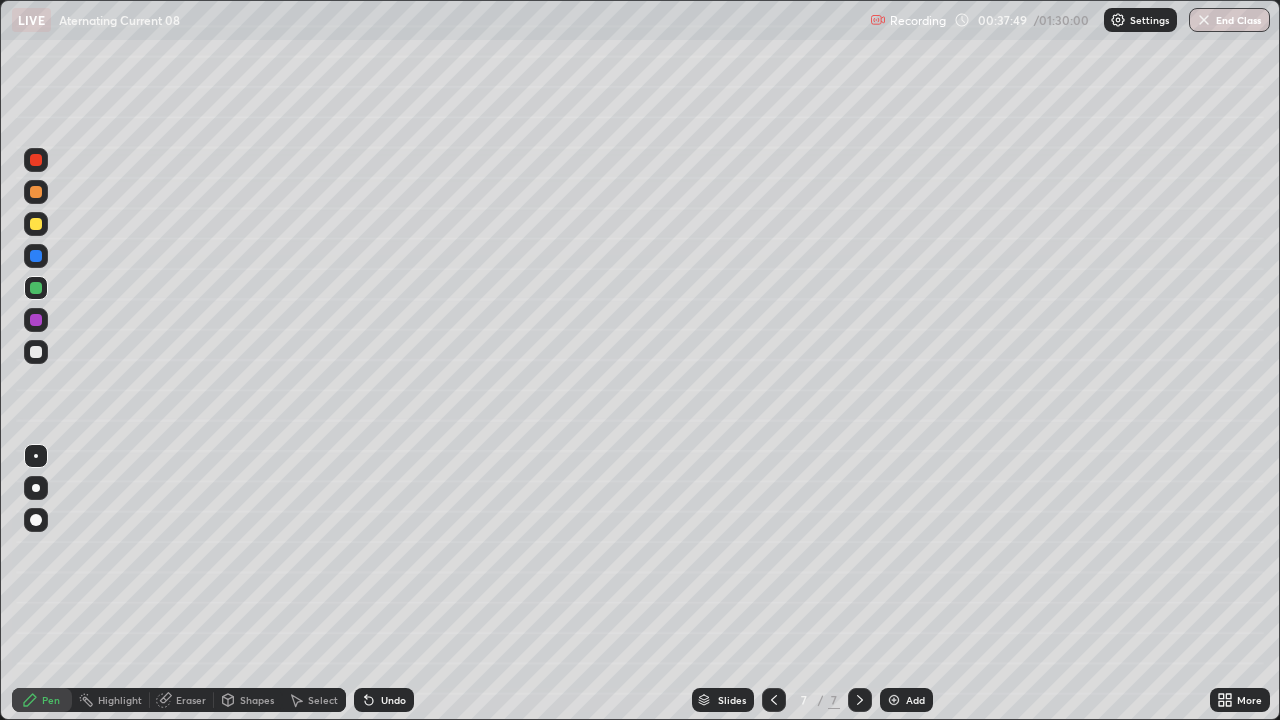 click 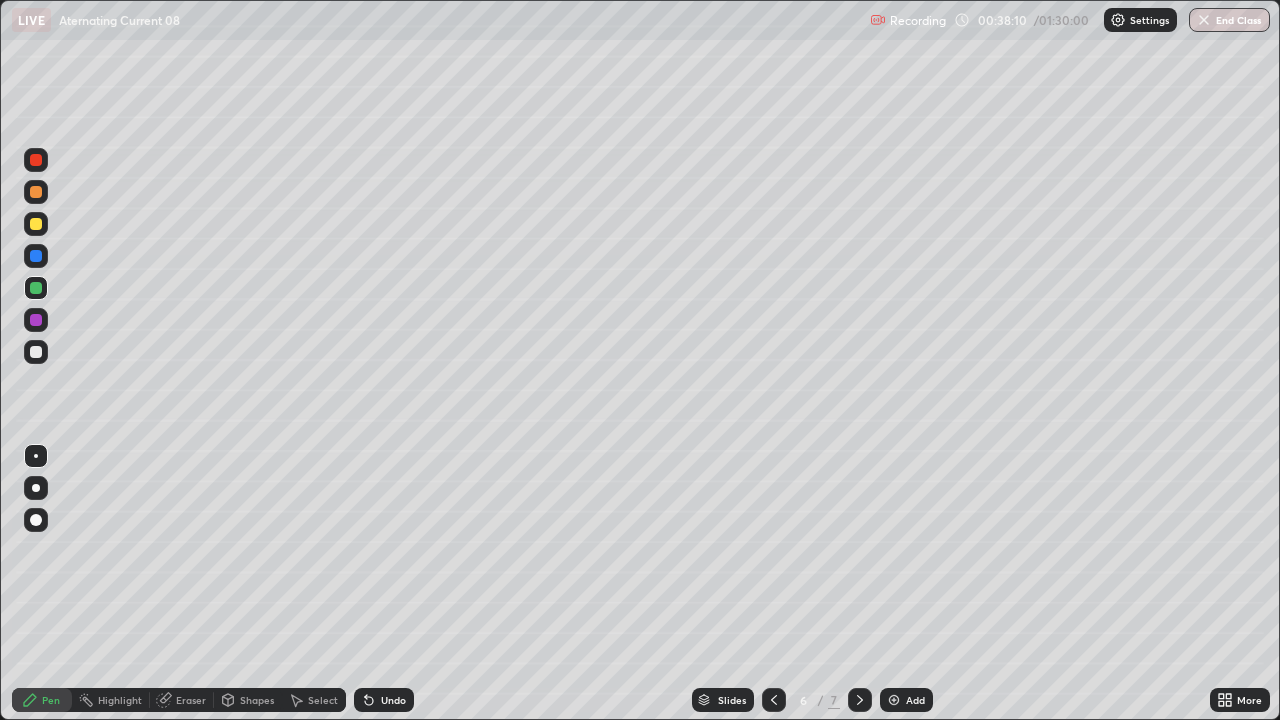 click 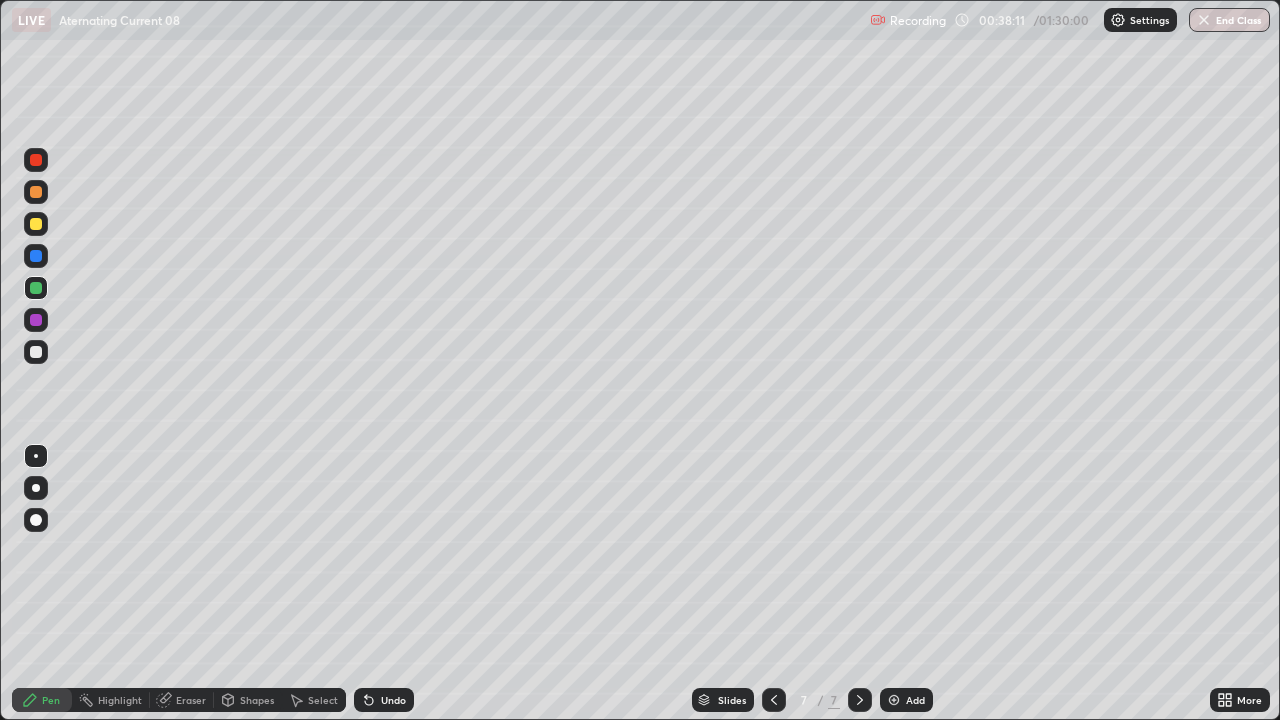 click at bounding box center (36, 224) 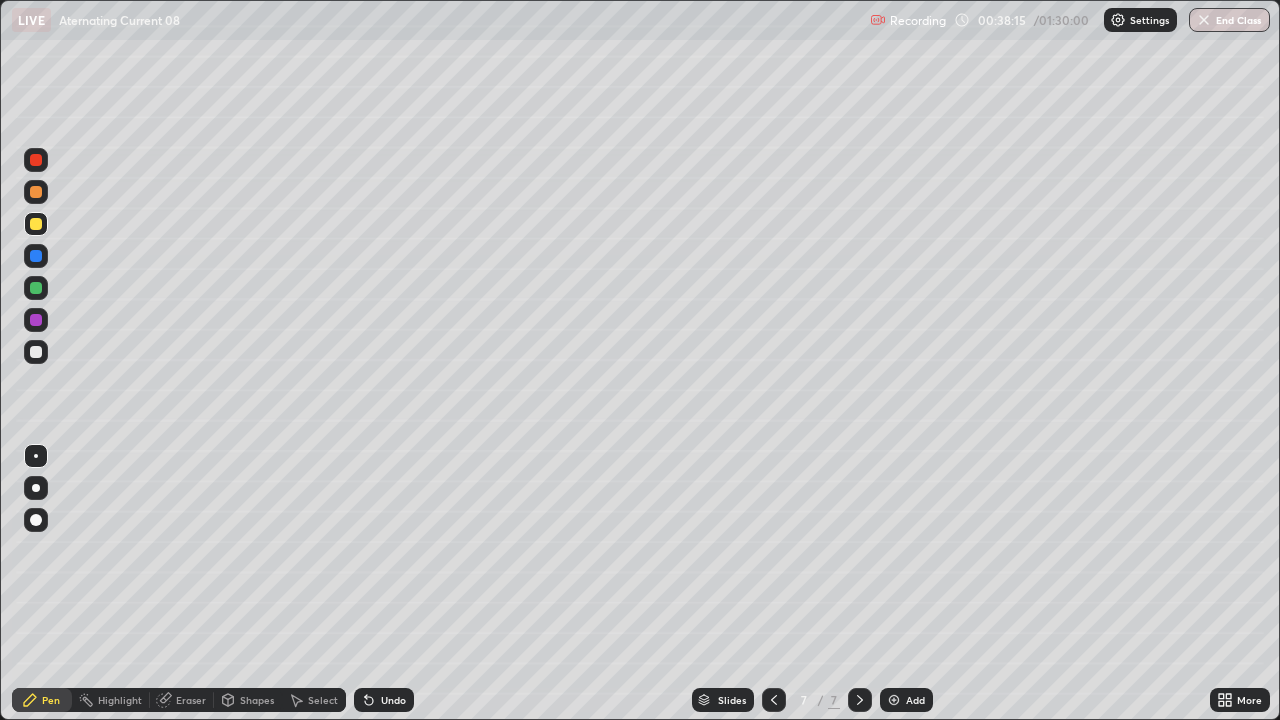 click on "Shapes" at bounding box center (257, 700) 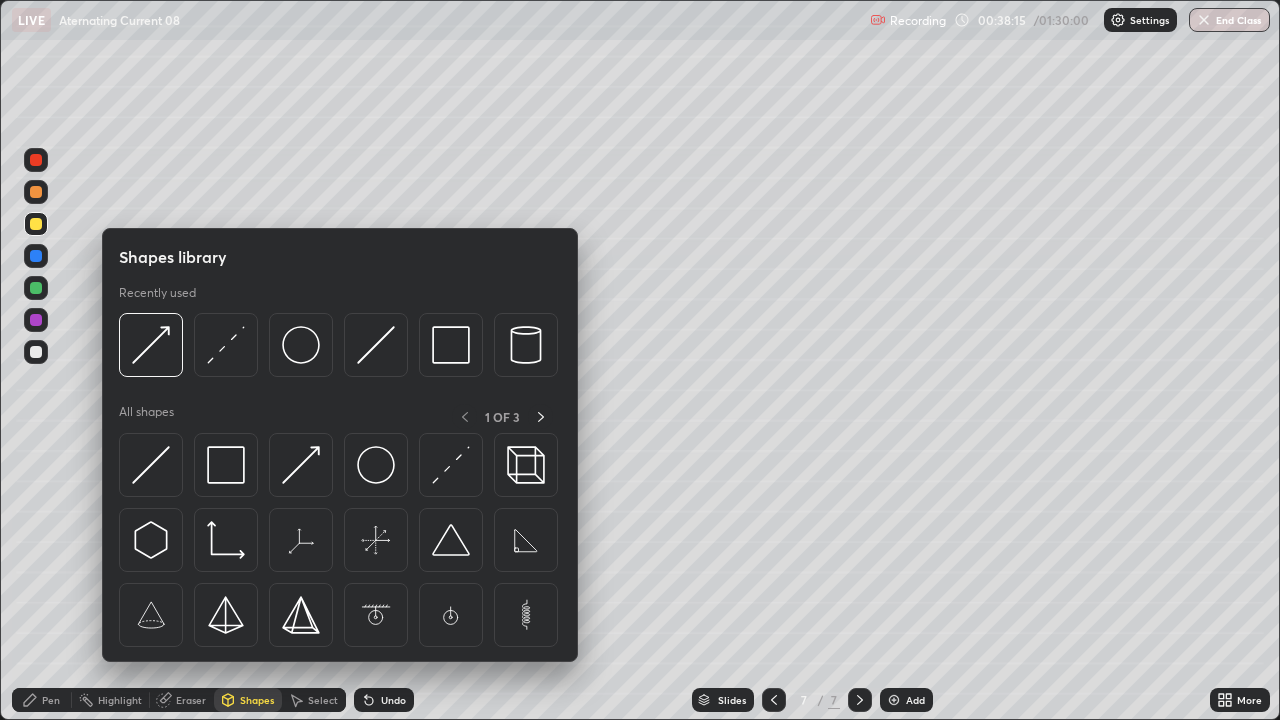 click on "Pen" at bounding box center (42, 700) 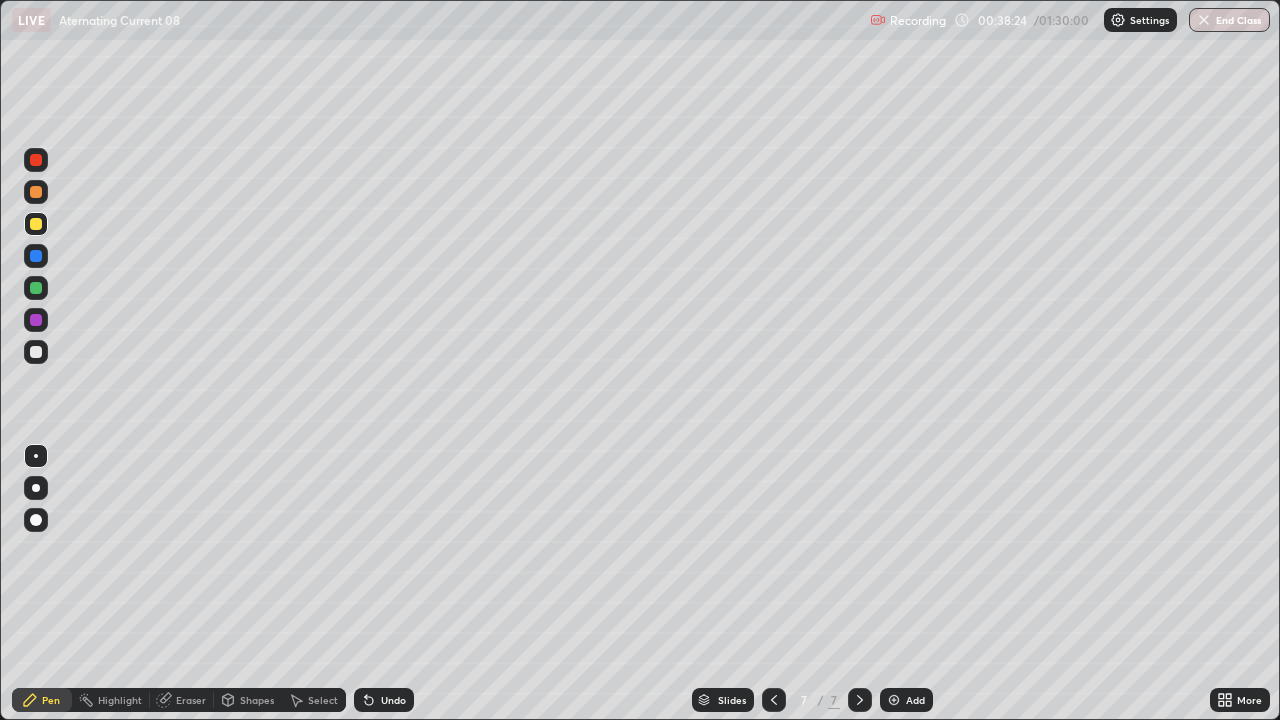 click on "Undo" at bounding box center [384, 700] 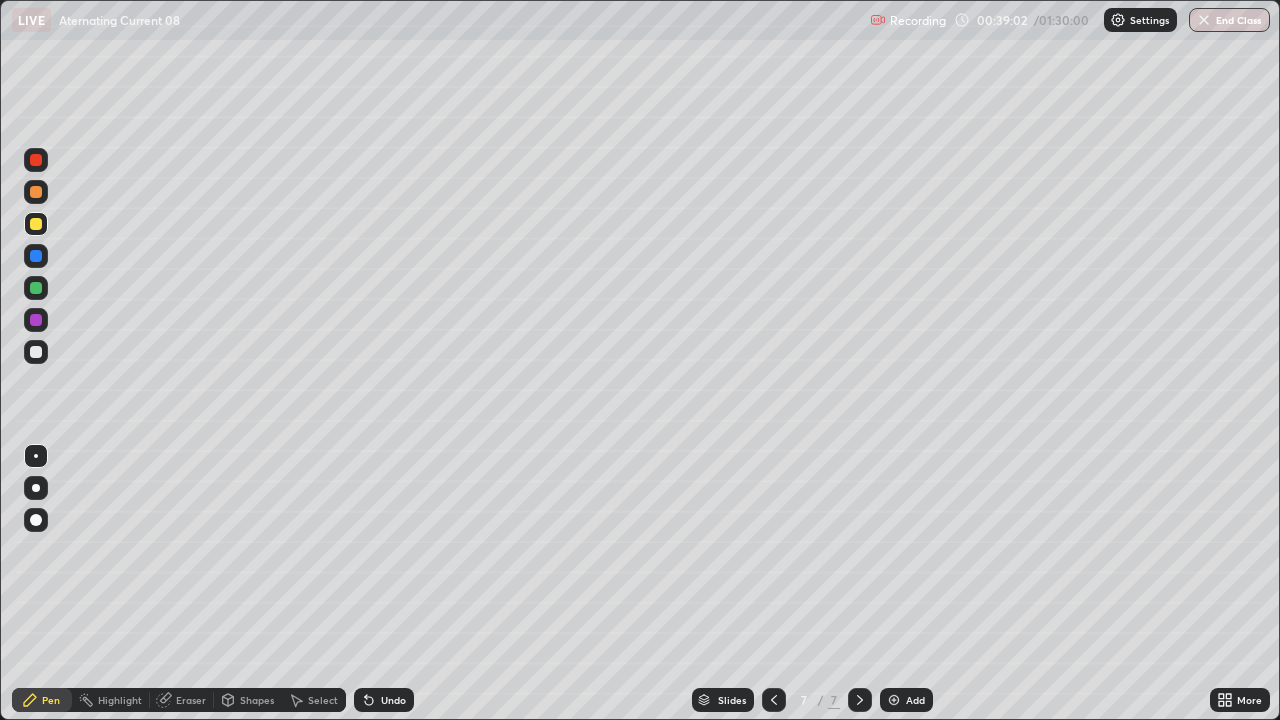 click 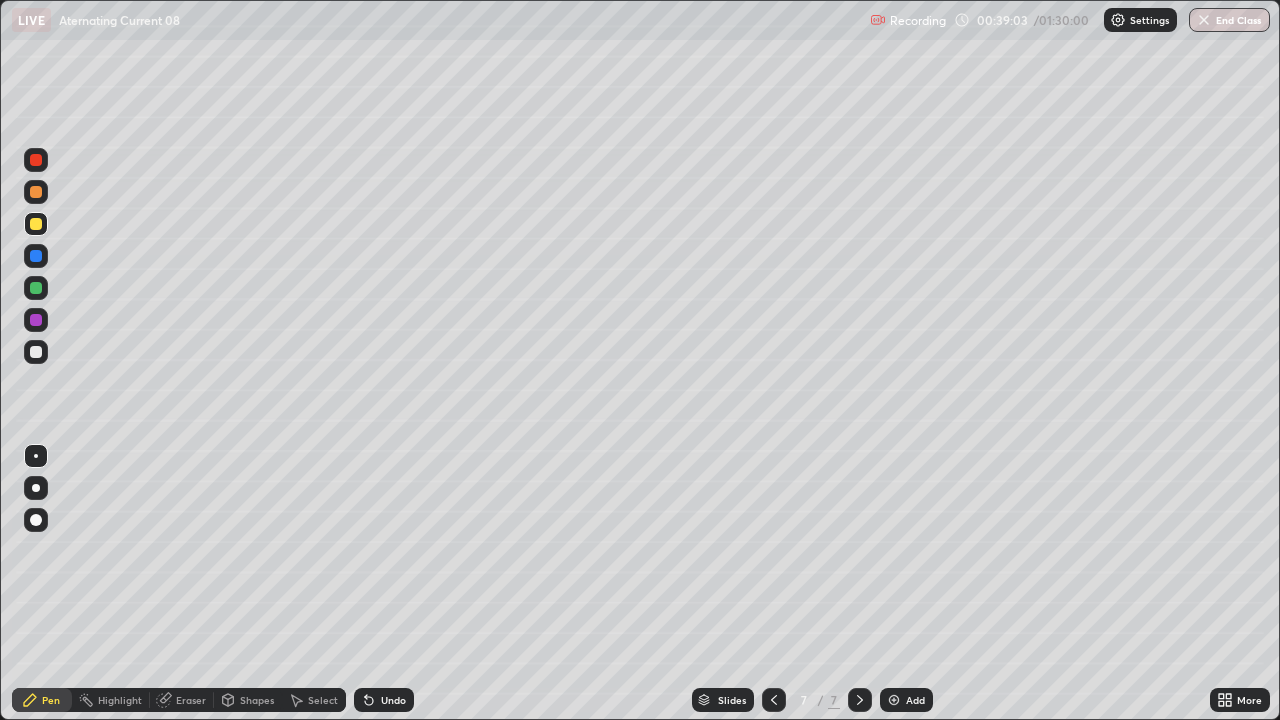 click on "Undo" at bounding box center (384, 700) 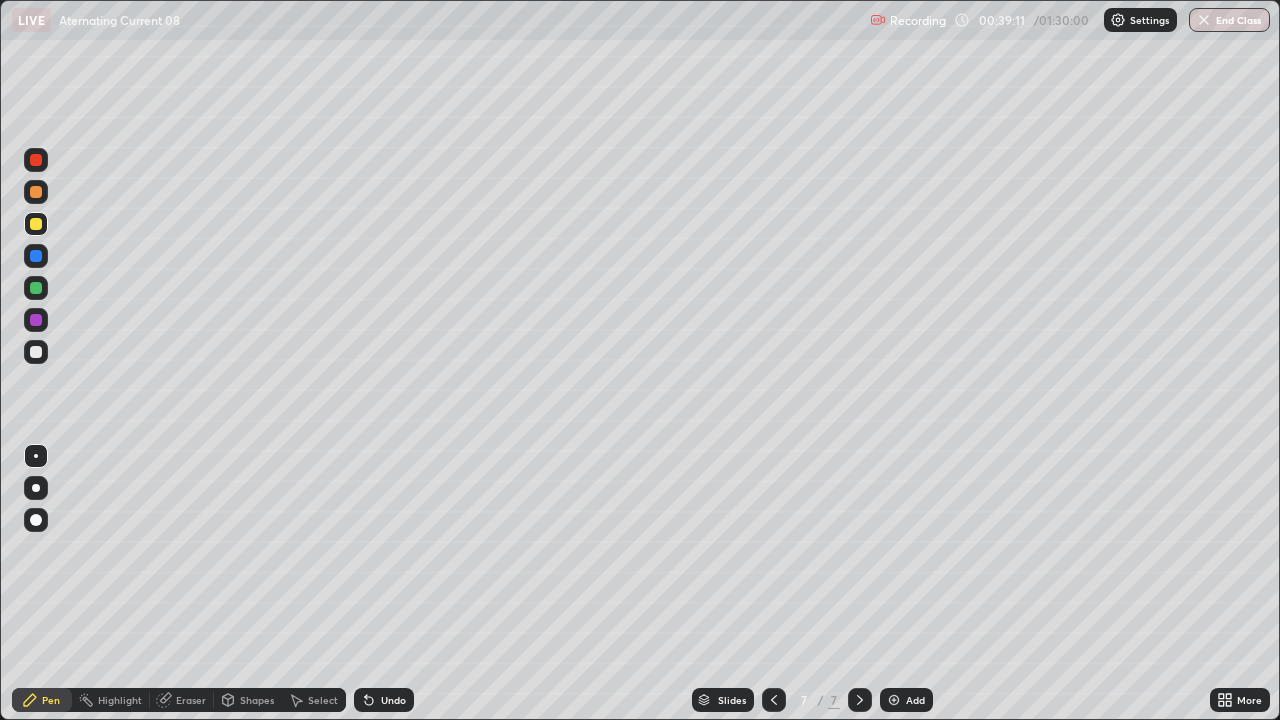click on "Undo" at bounding box center (384, 700) 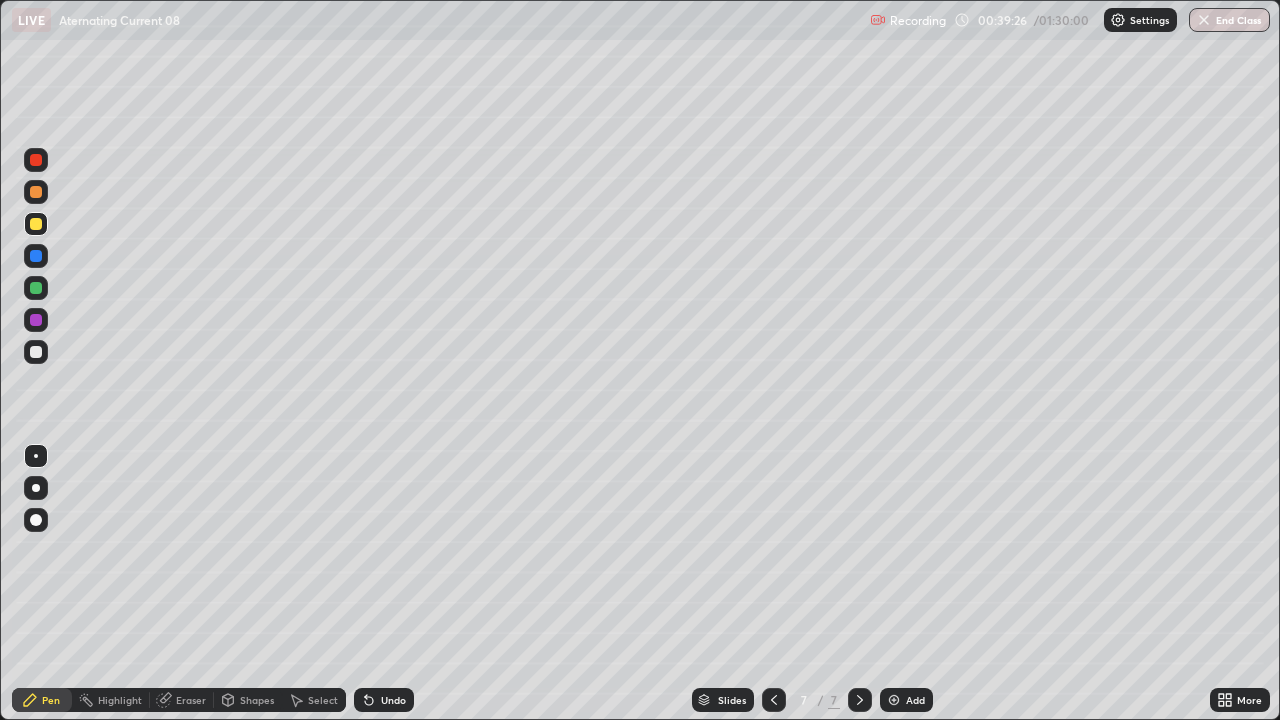 click at bounding box center [36, 288] 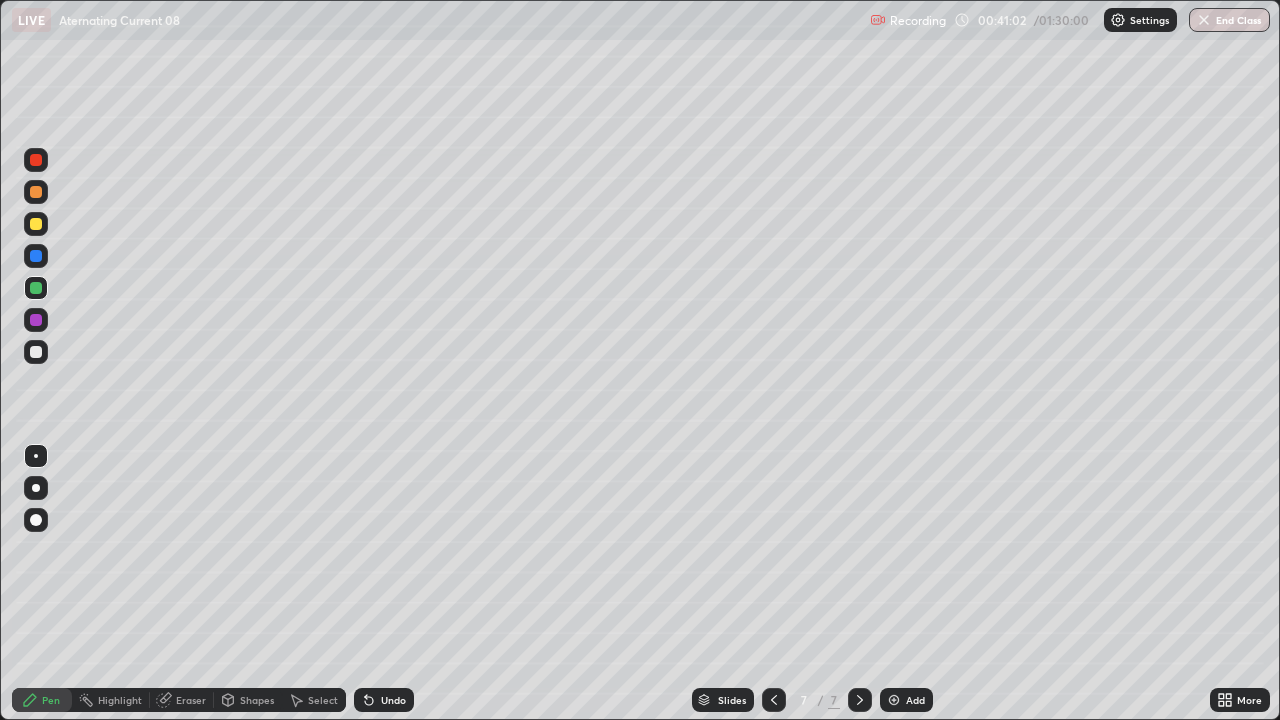 click on "Undo" at bounding box center (393, 700) 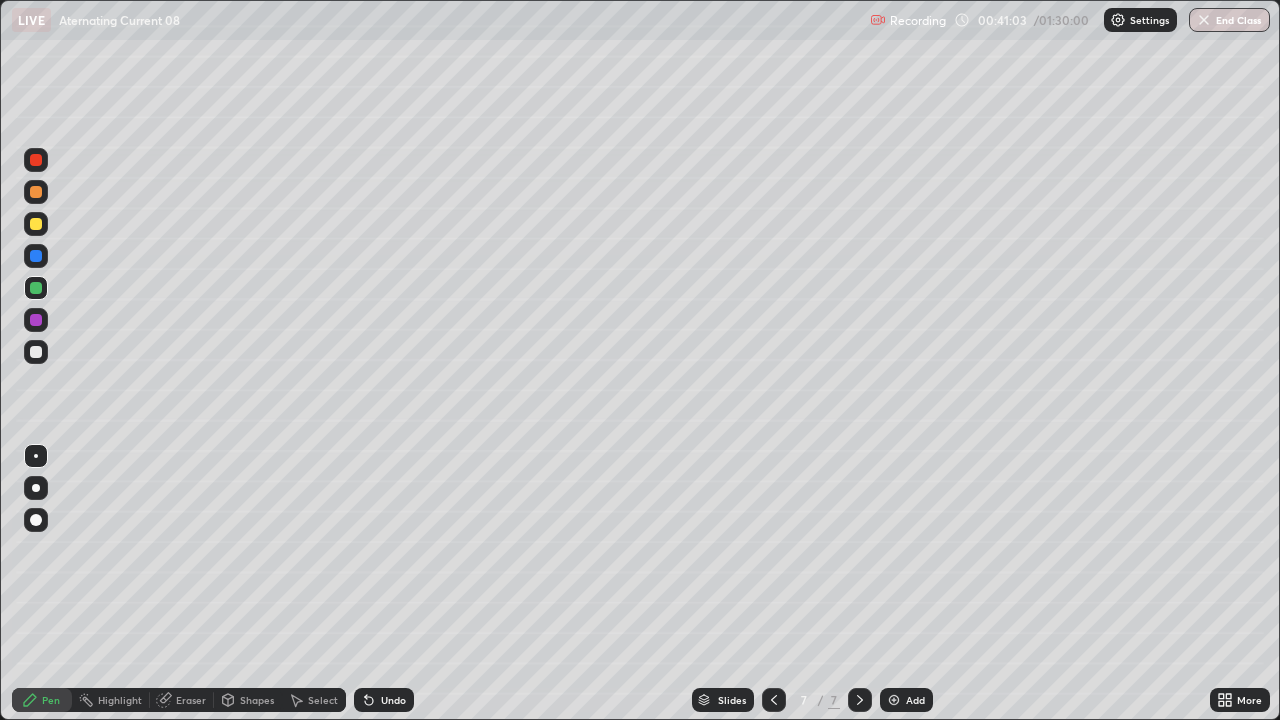 click at bounding box center [36, 352] 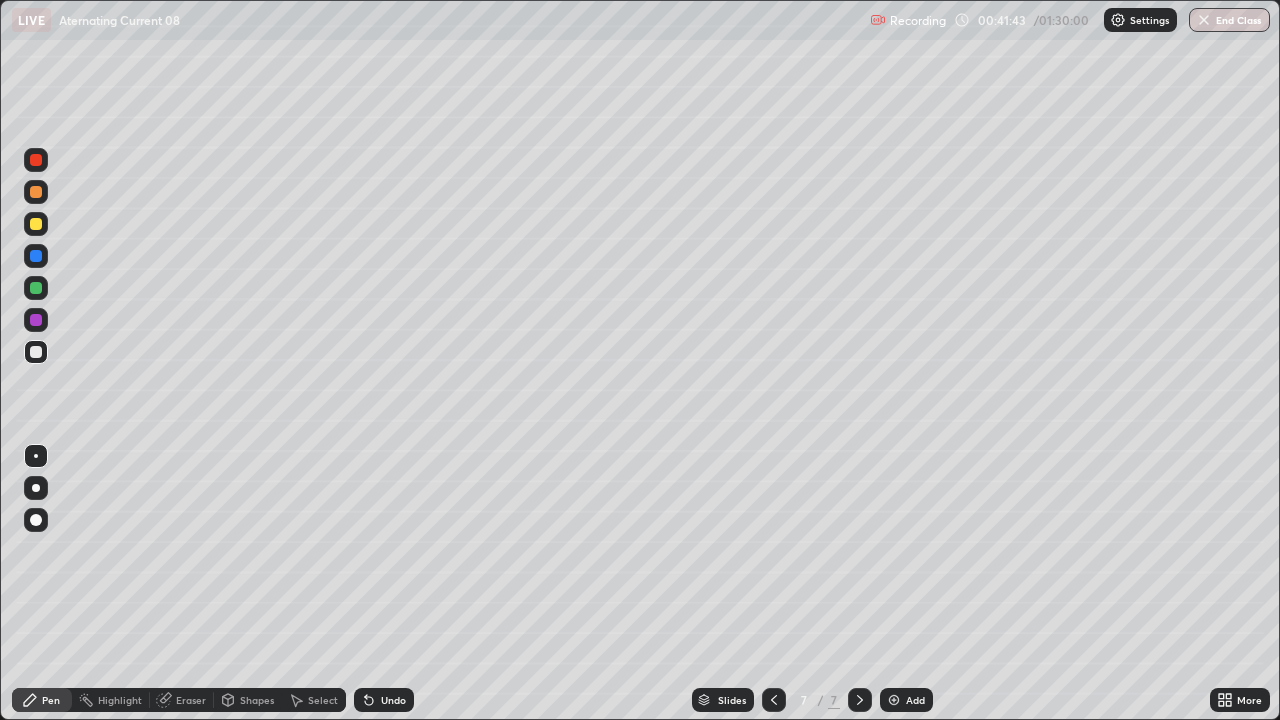 click on "Undo" at bounding box center (393, 700) 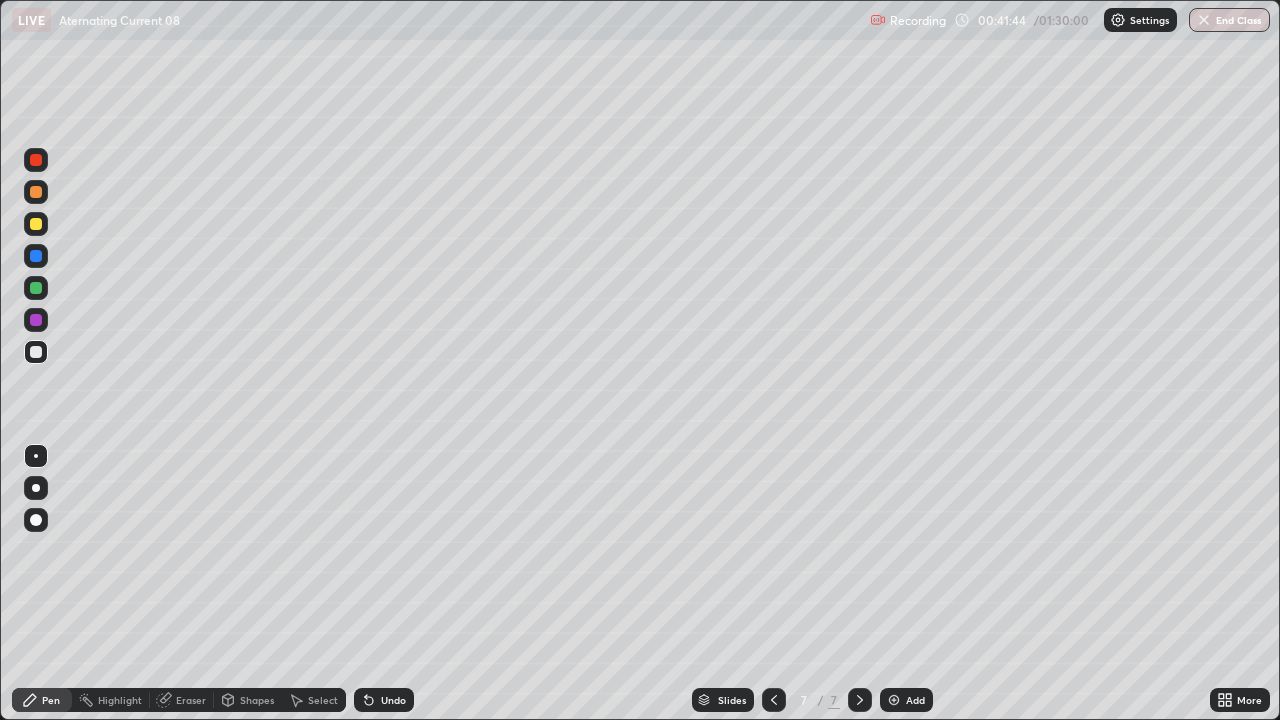click on "Undo" at bounding box center [384, 700] 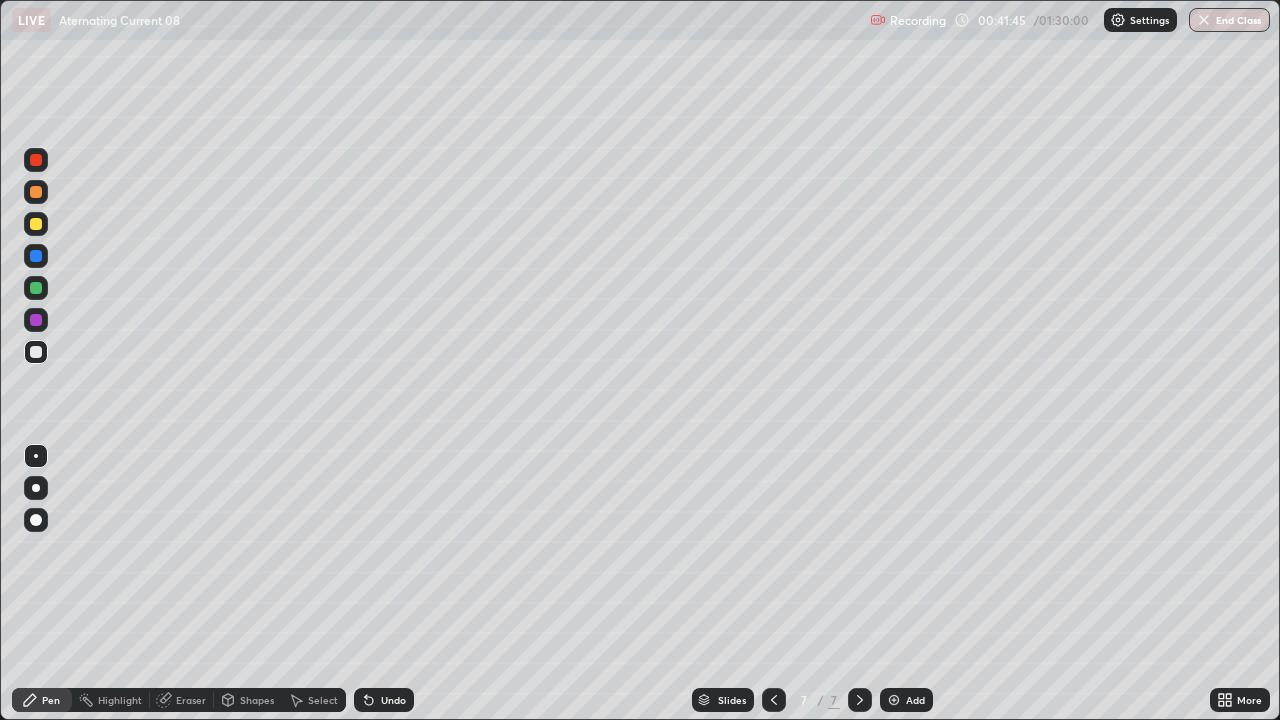 click on "Undo" at bounding box center [393, 700] 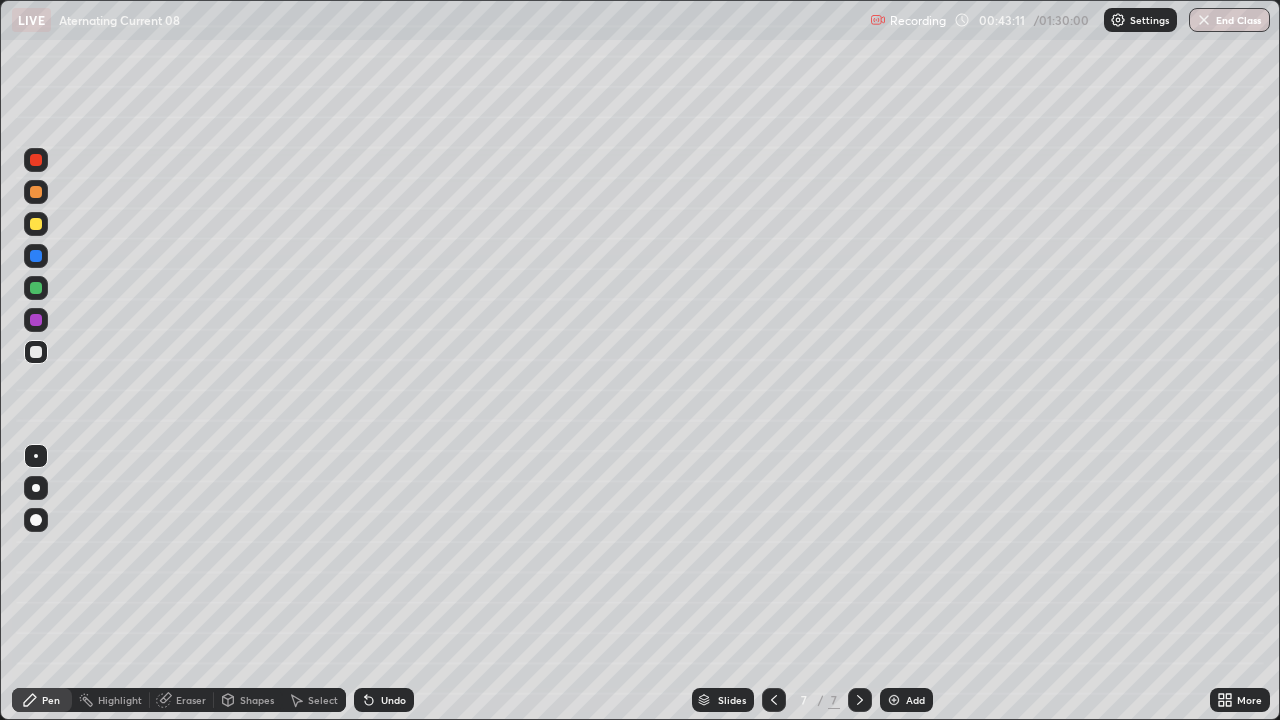 click 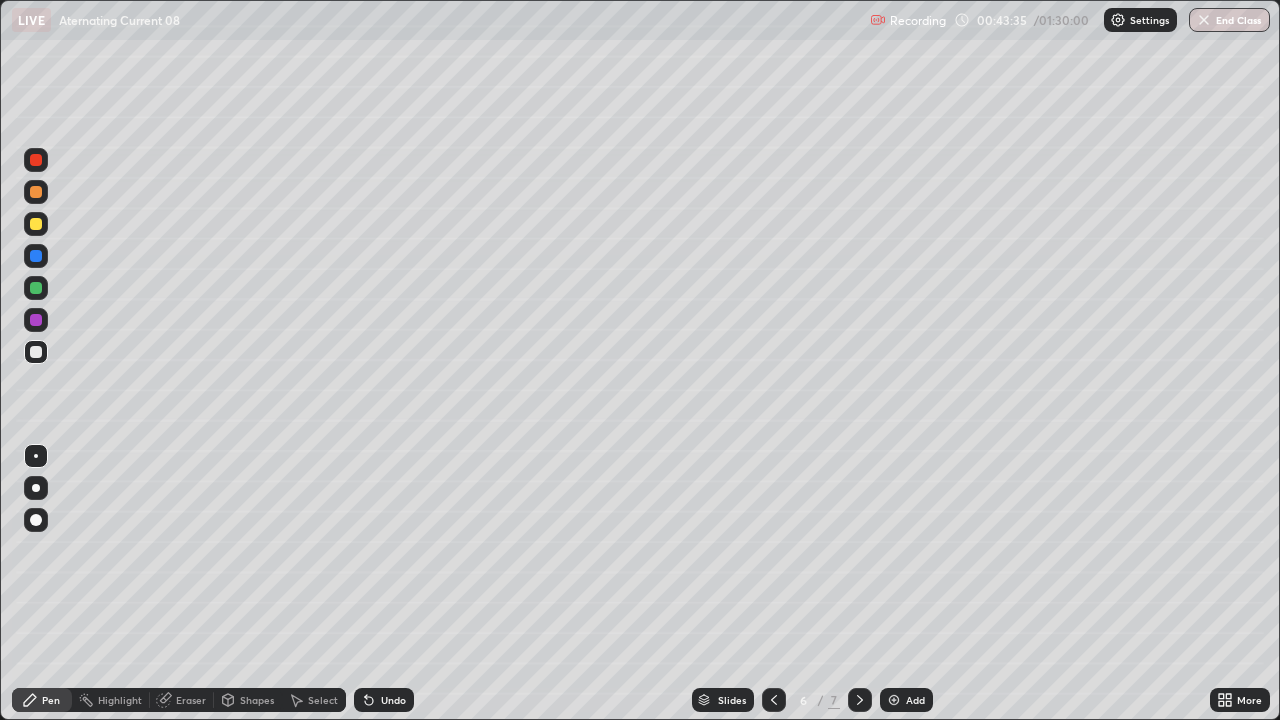 click 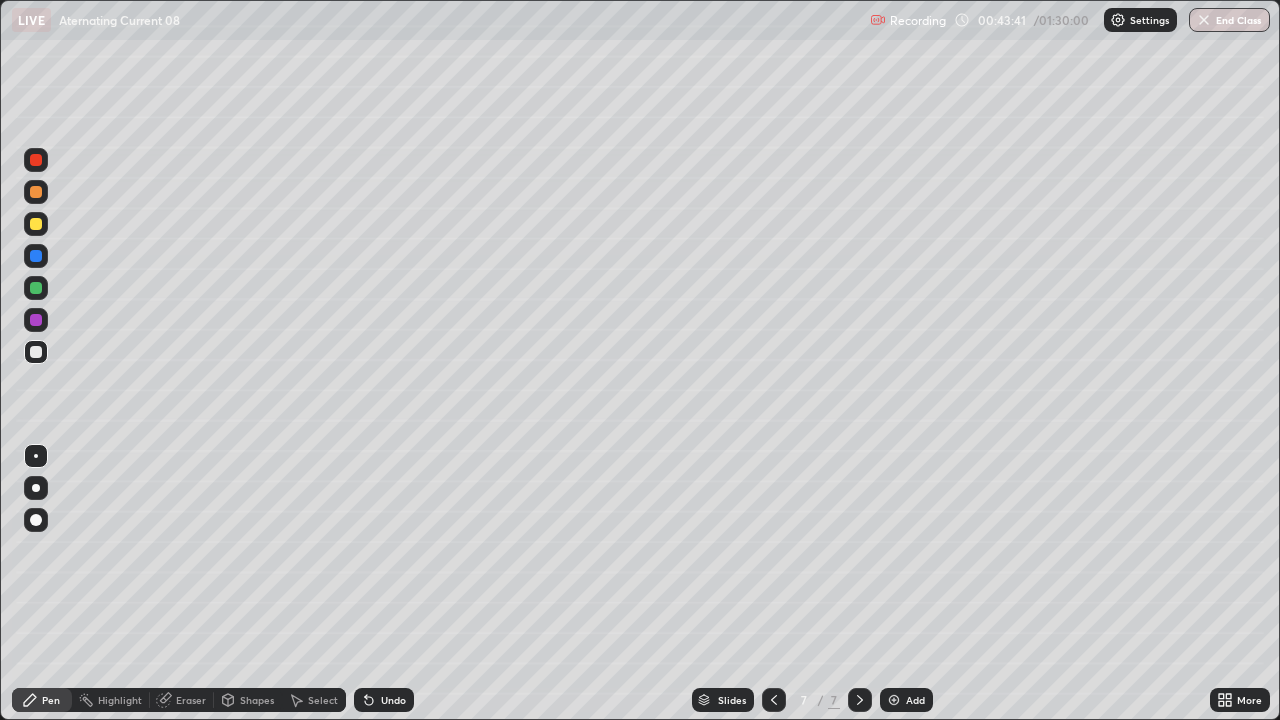 click 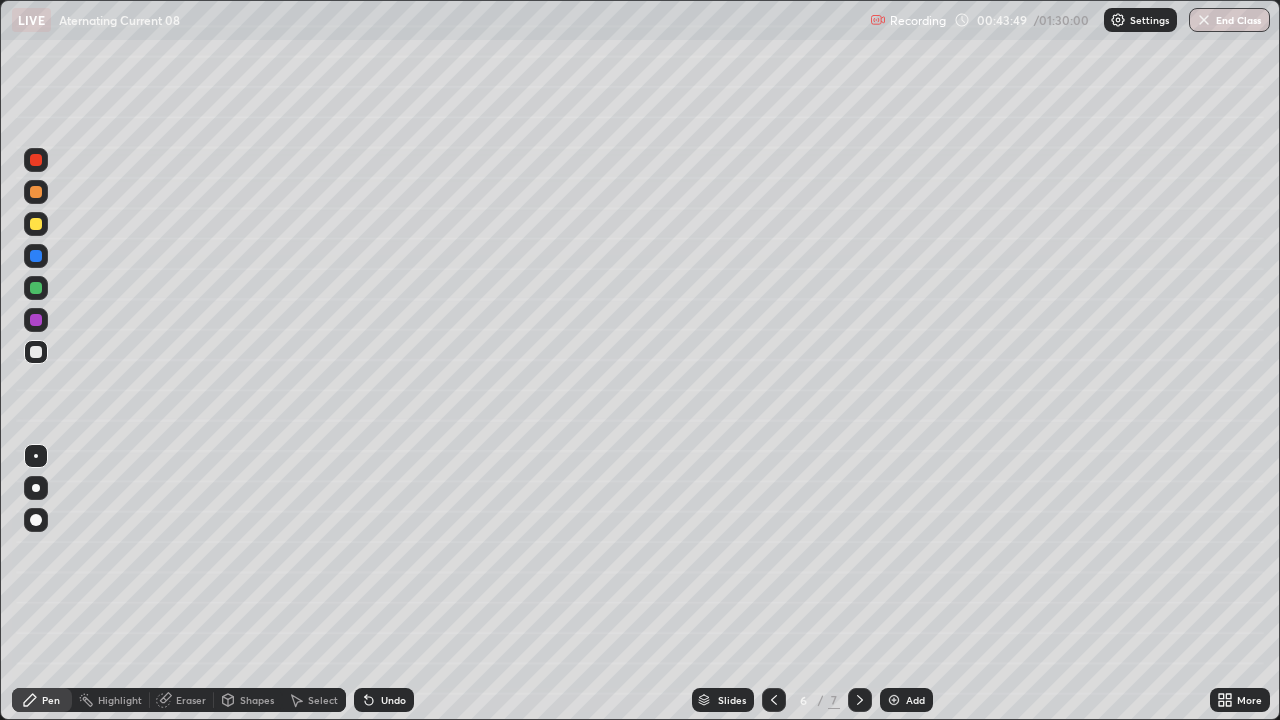 click 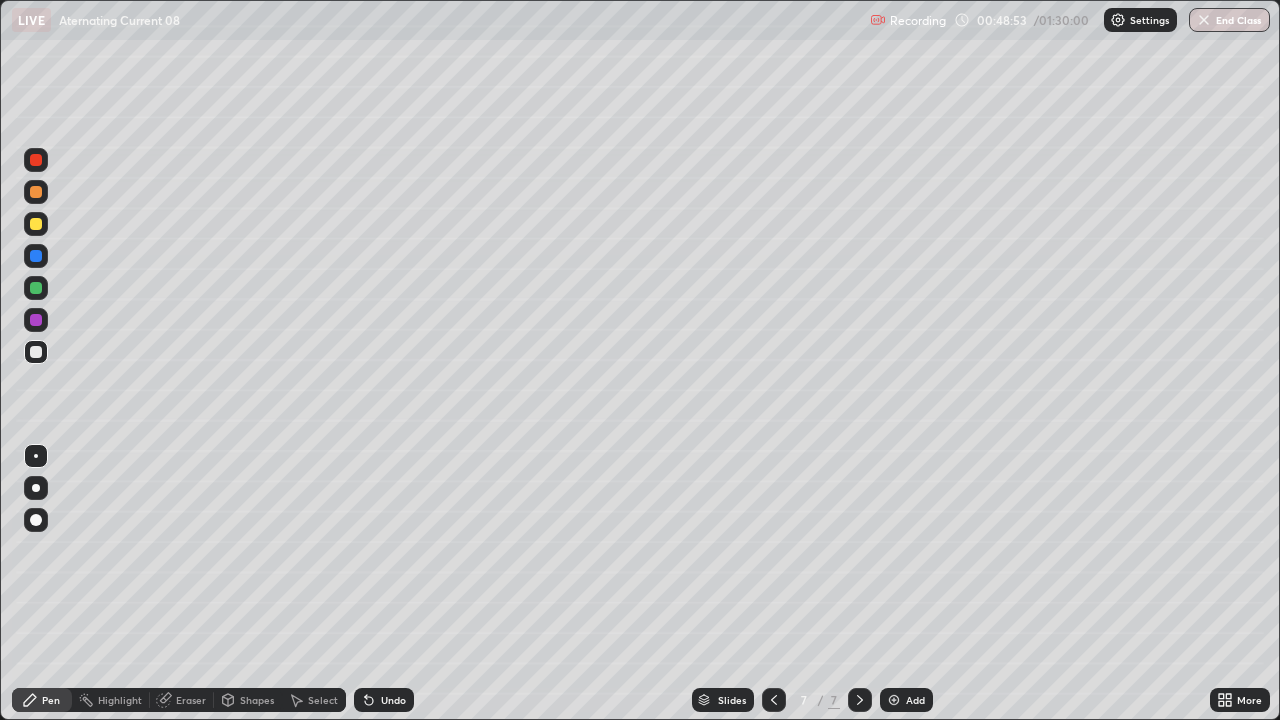 click 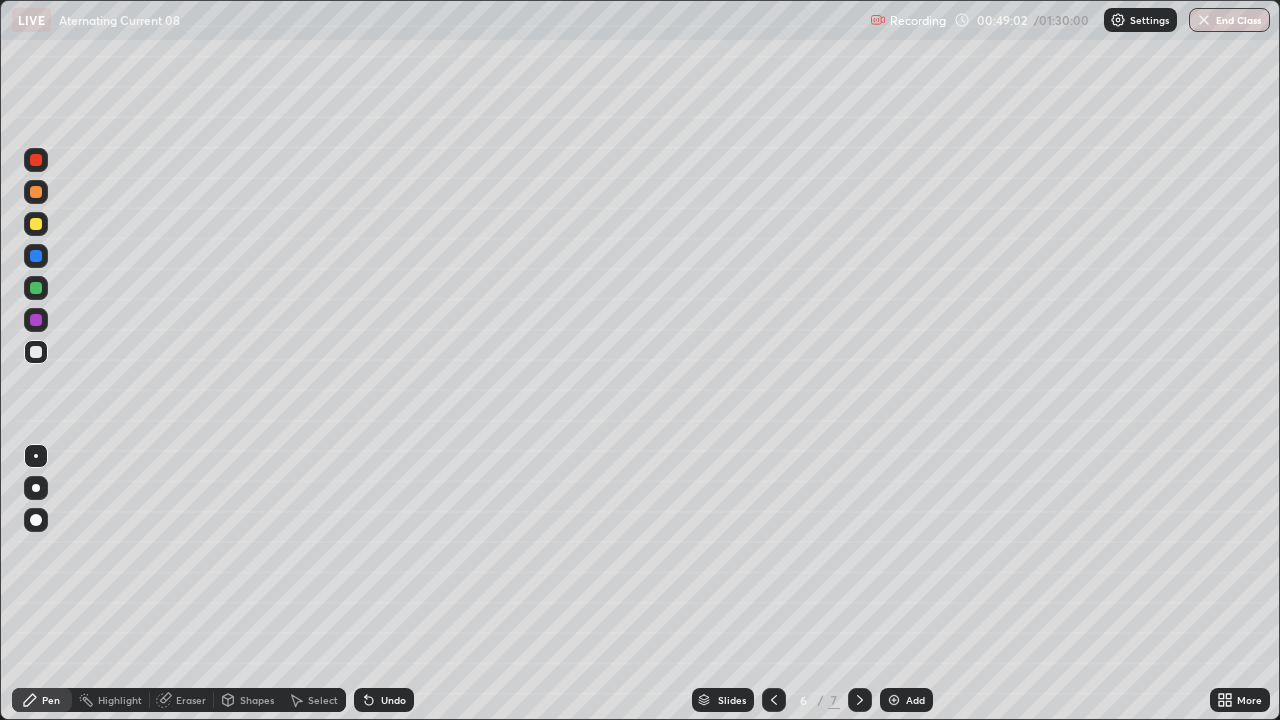 click 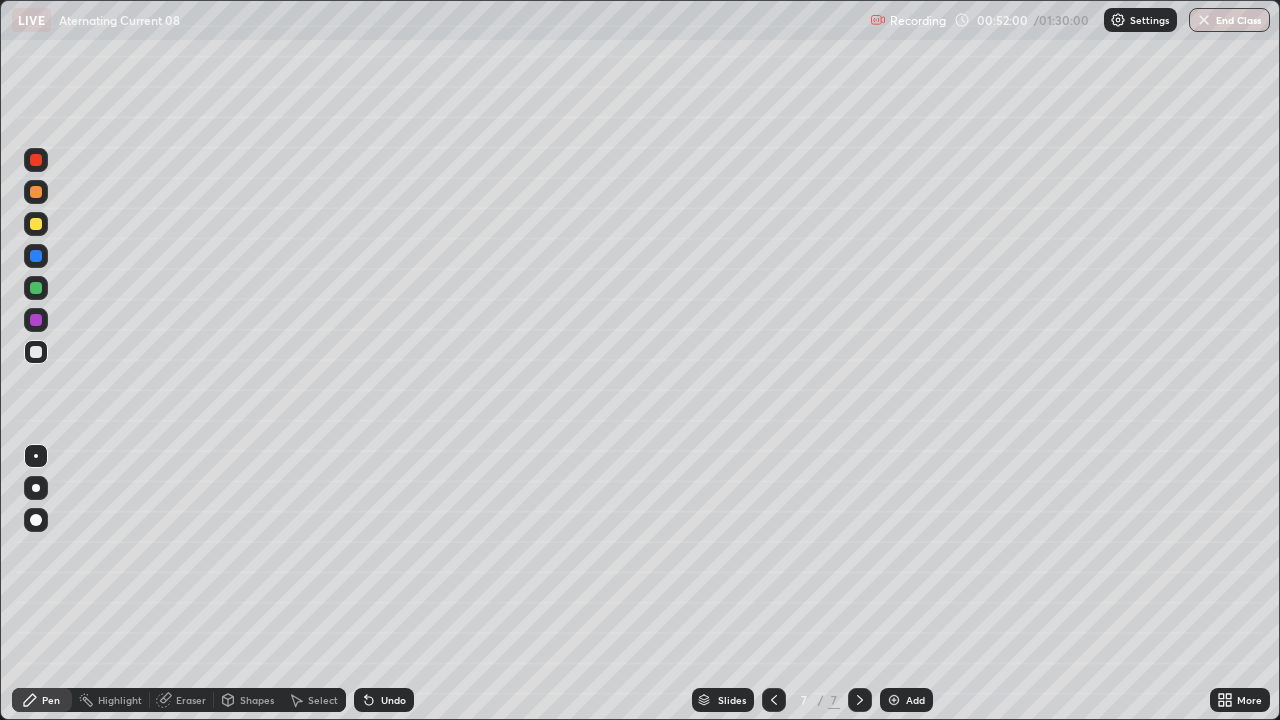 click on "Add" at bounding box center [906, 700] 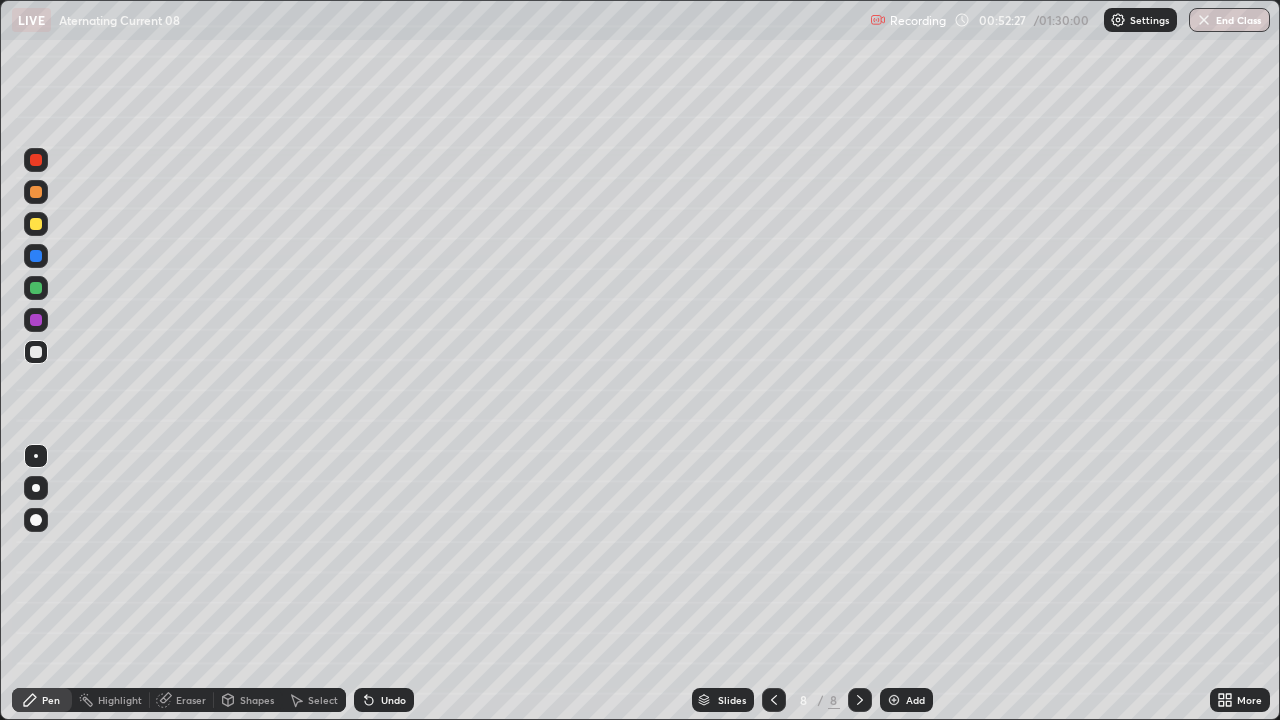 click at bounding box center [36, 192] 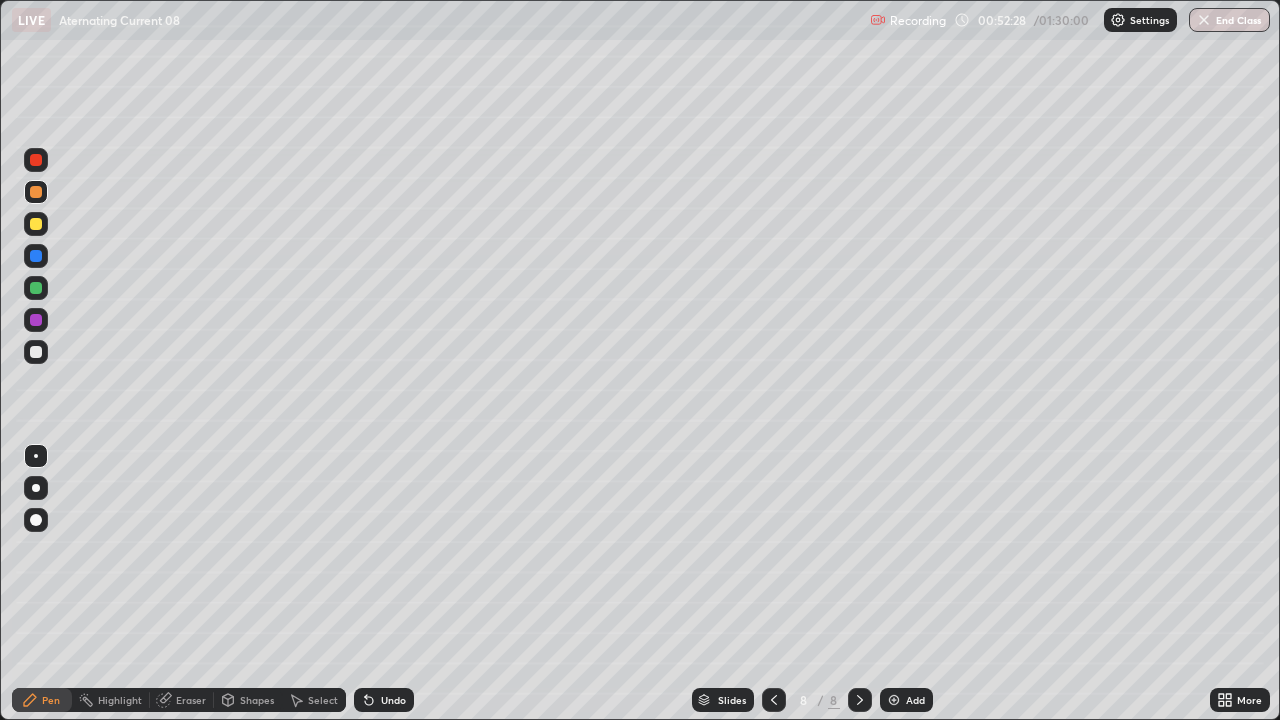 click on "Shapes" at bounding box center [257, 700] 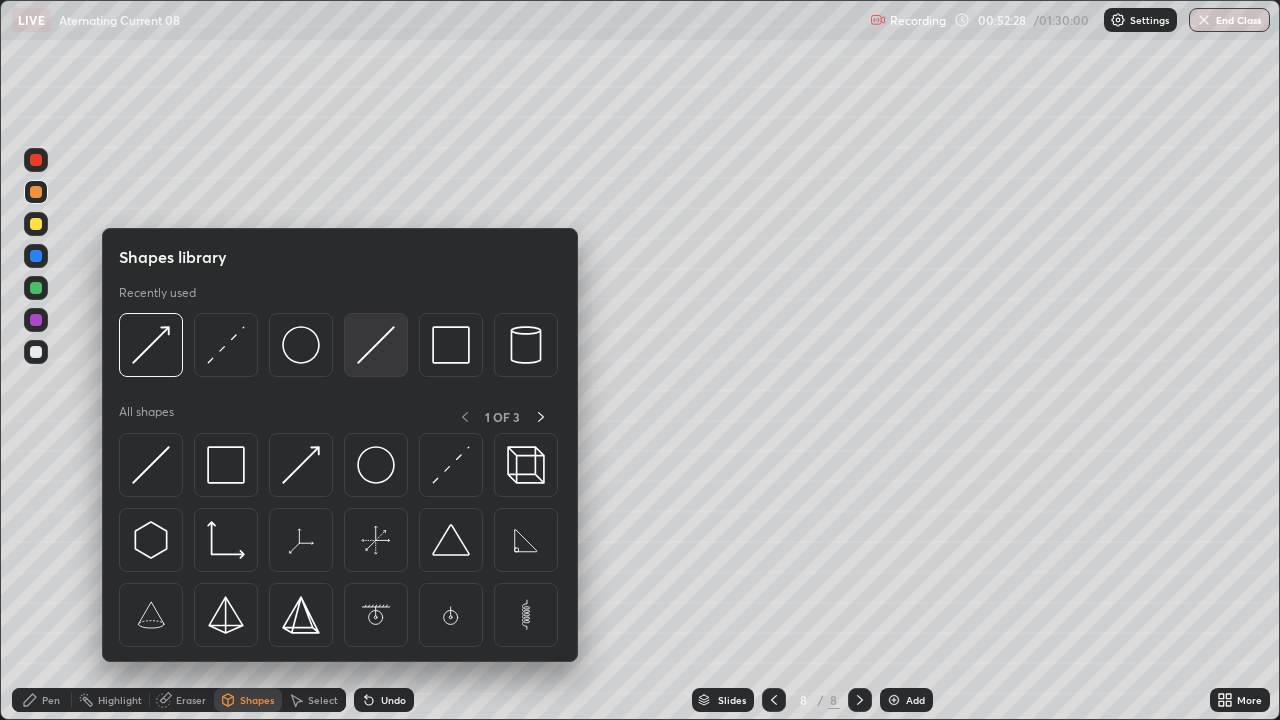 click at bounding box center [376, 345] 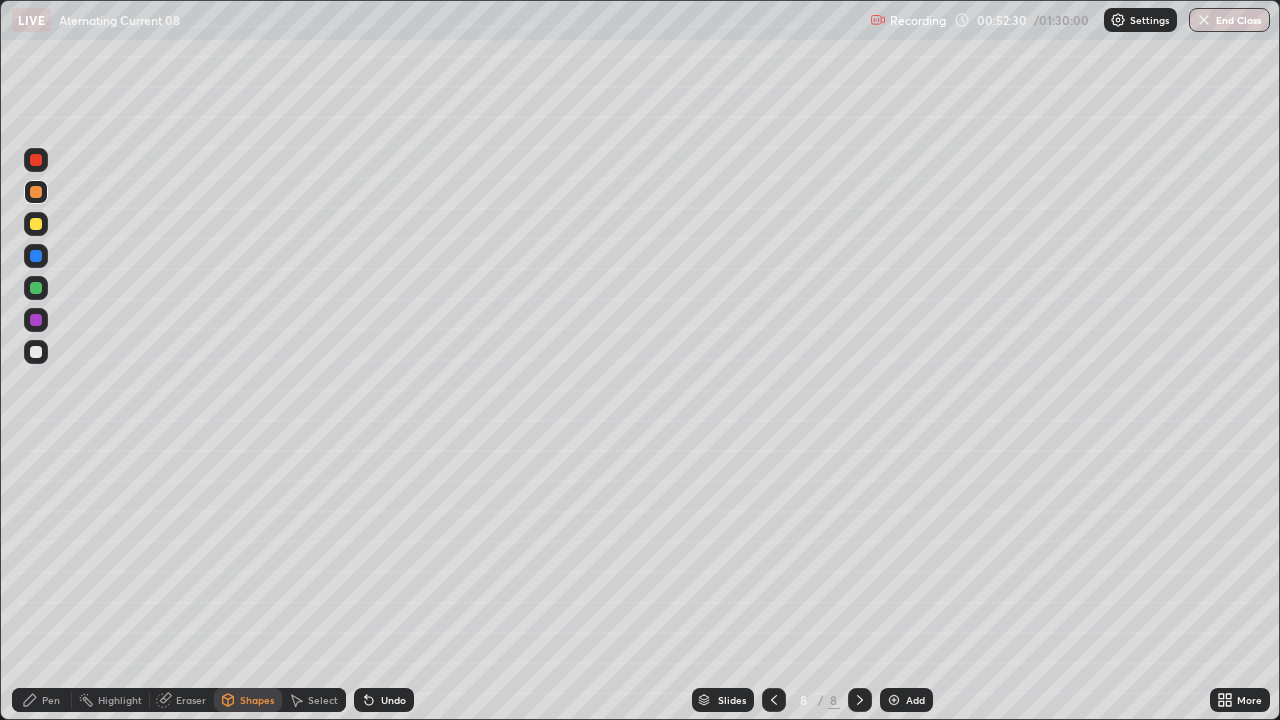 click on "Pen" at bounding box center [51, 700] 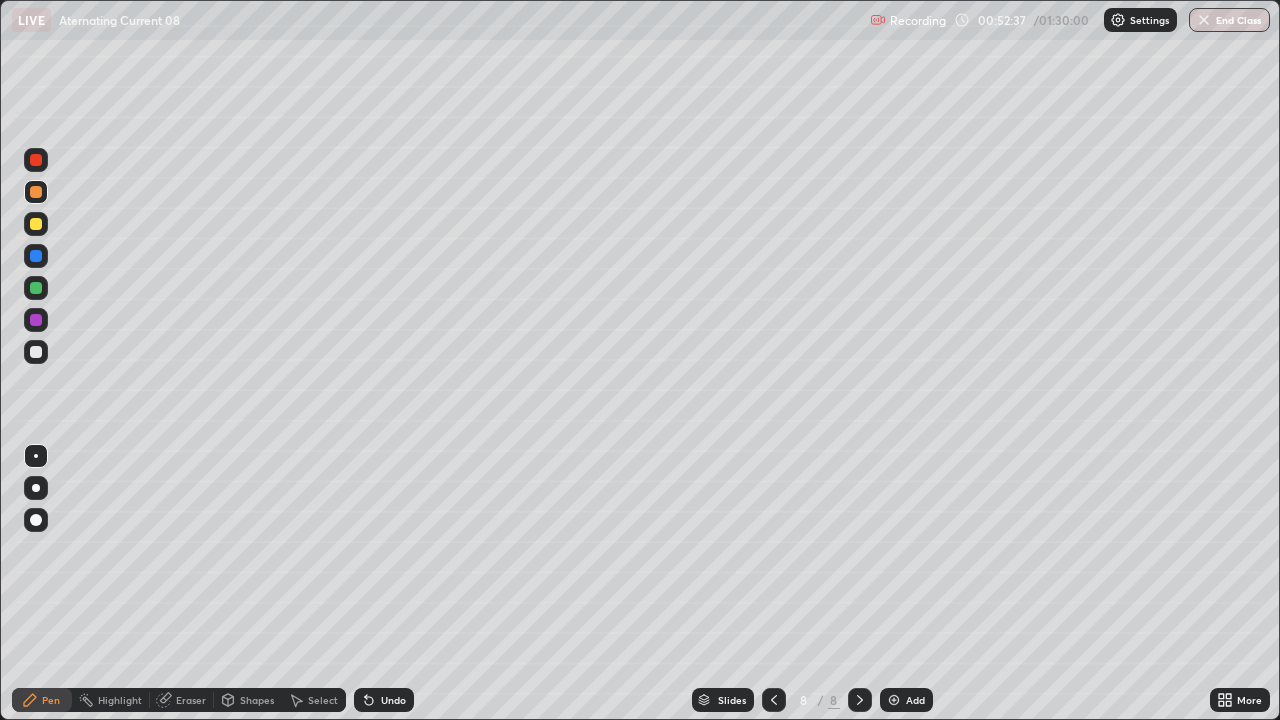 click on "Shapes" at bounding box center [248, 700] 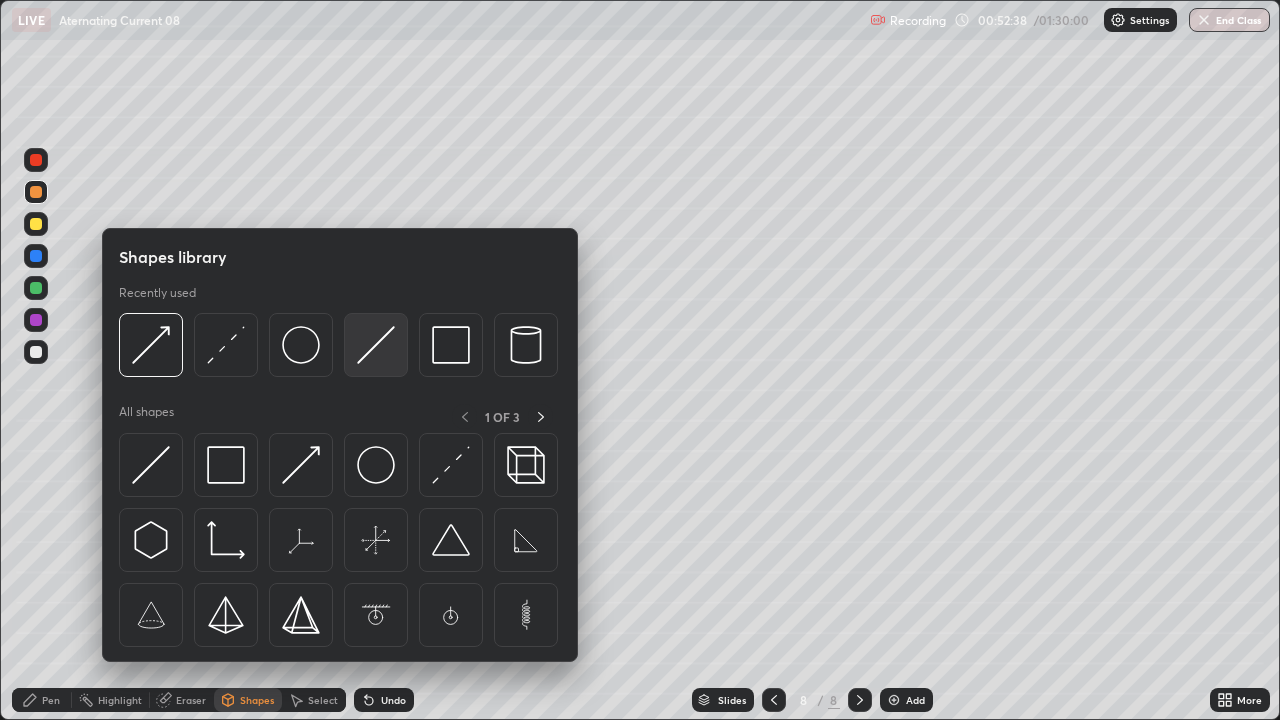 click at bounding box center [376, 345] 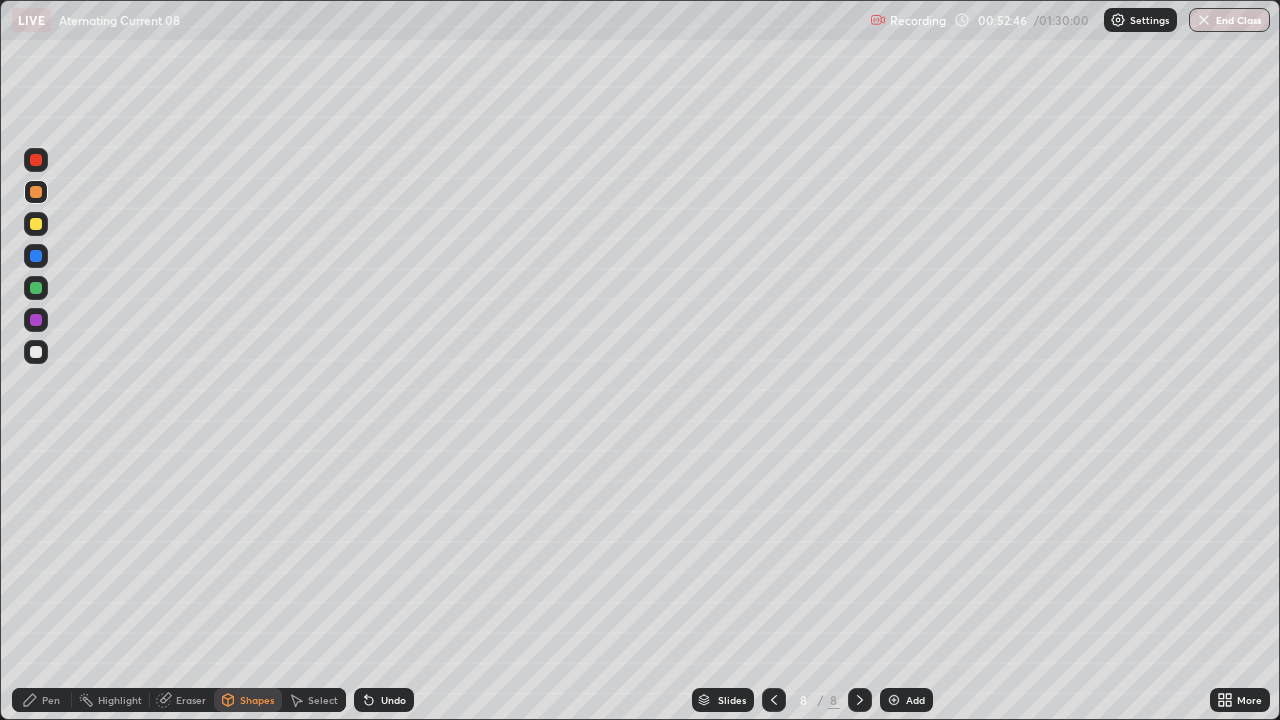 click on "Eraser" at bounding box center (191, 700) 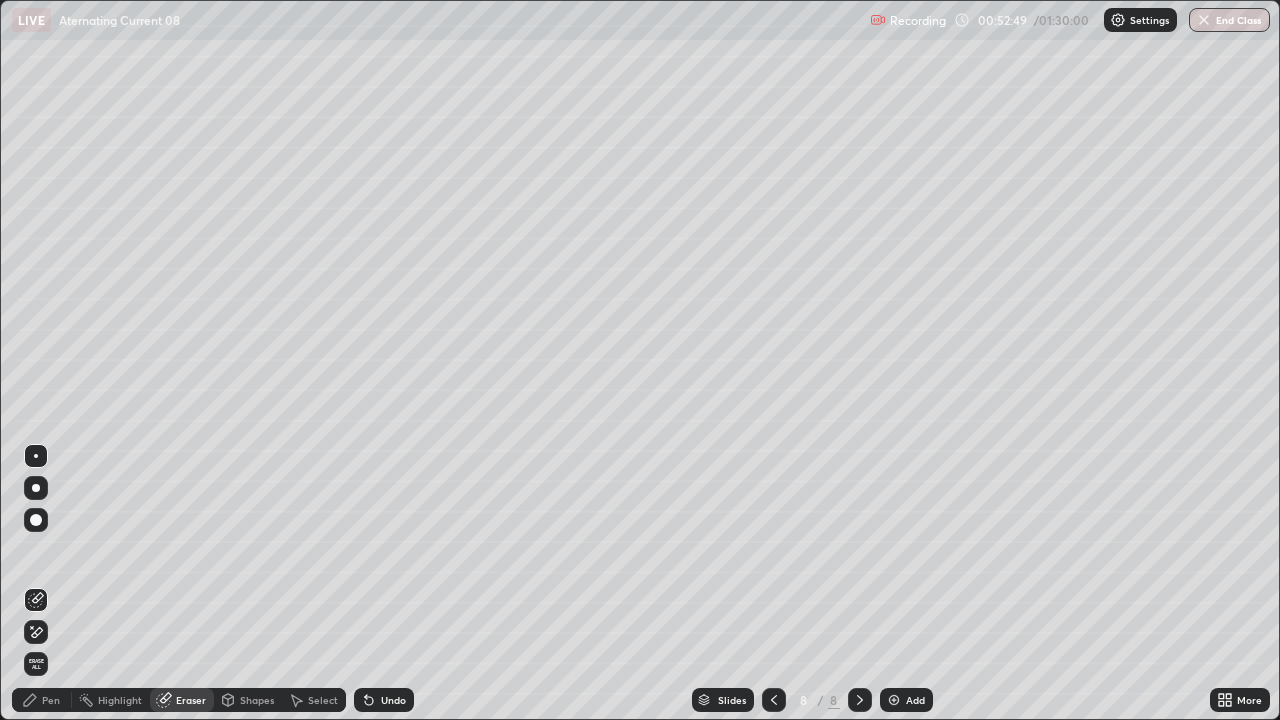 click 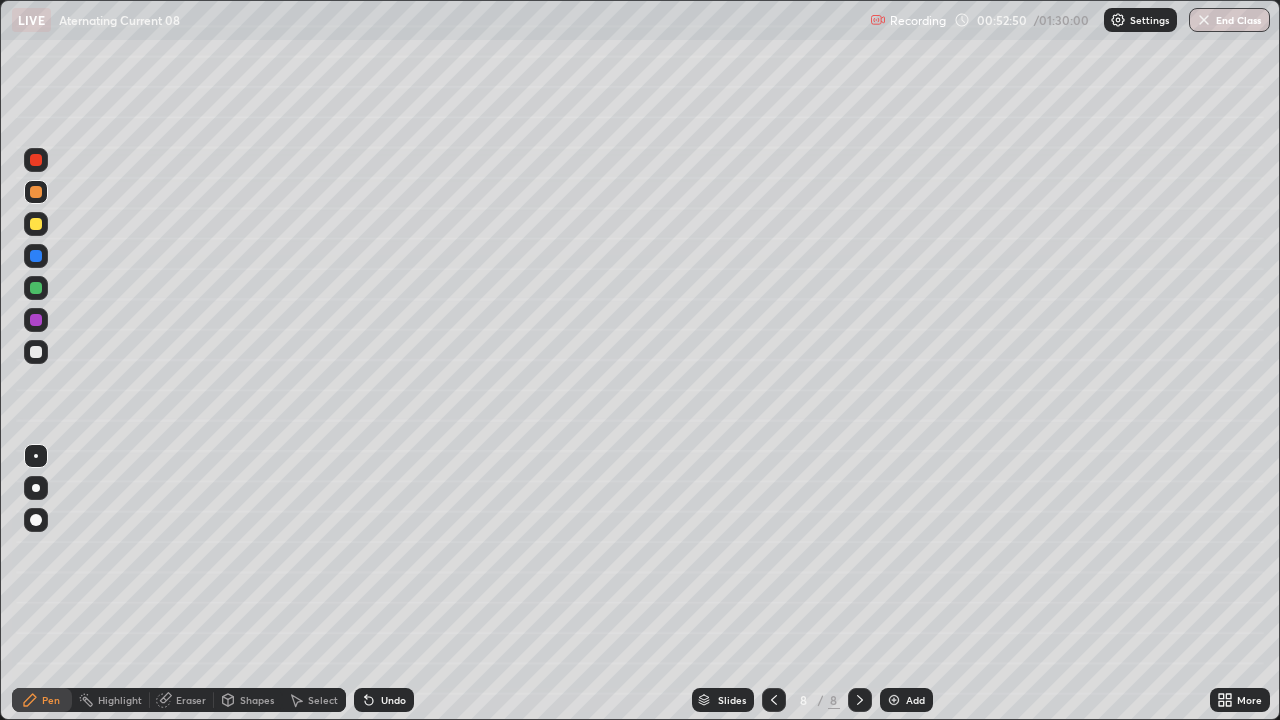 click at bounding box center [36, 288] 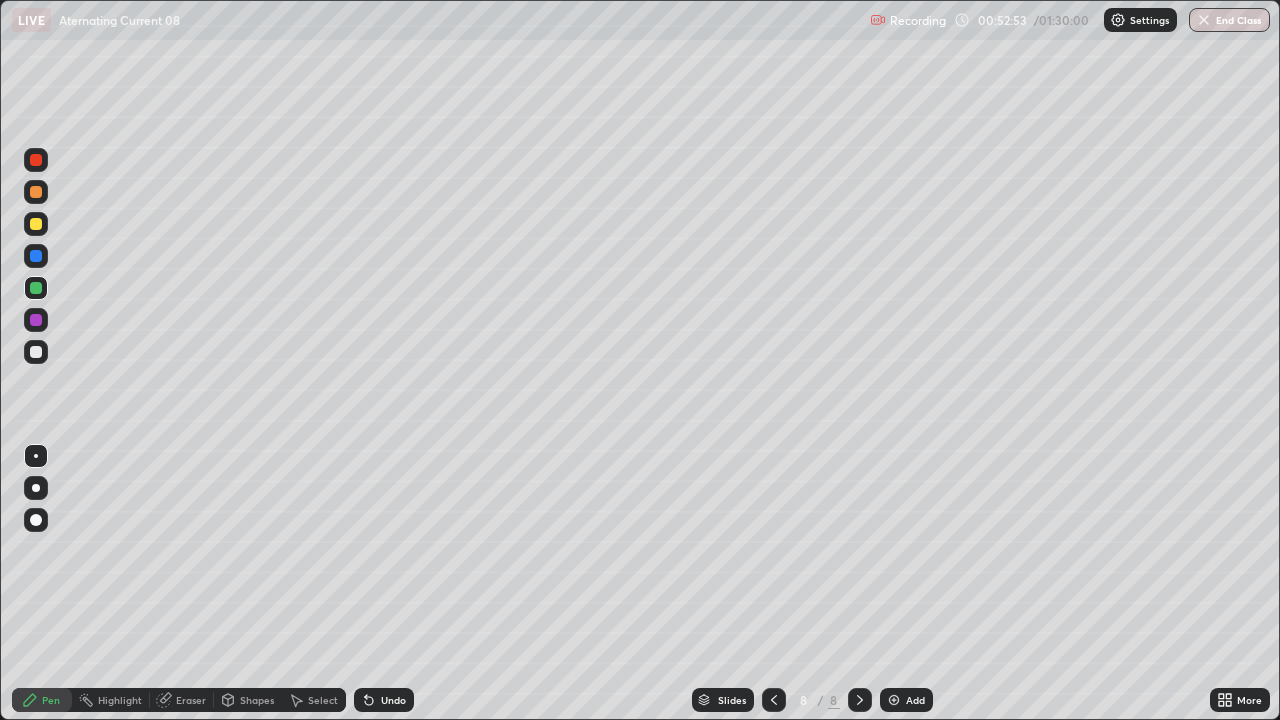 click on "Undo" at bounding box center [393, 700] 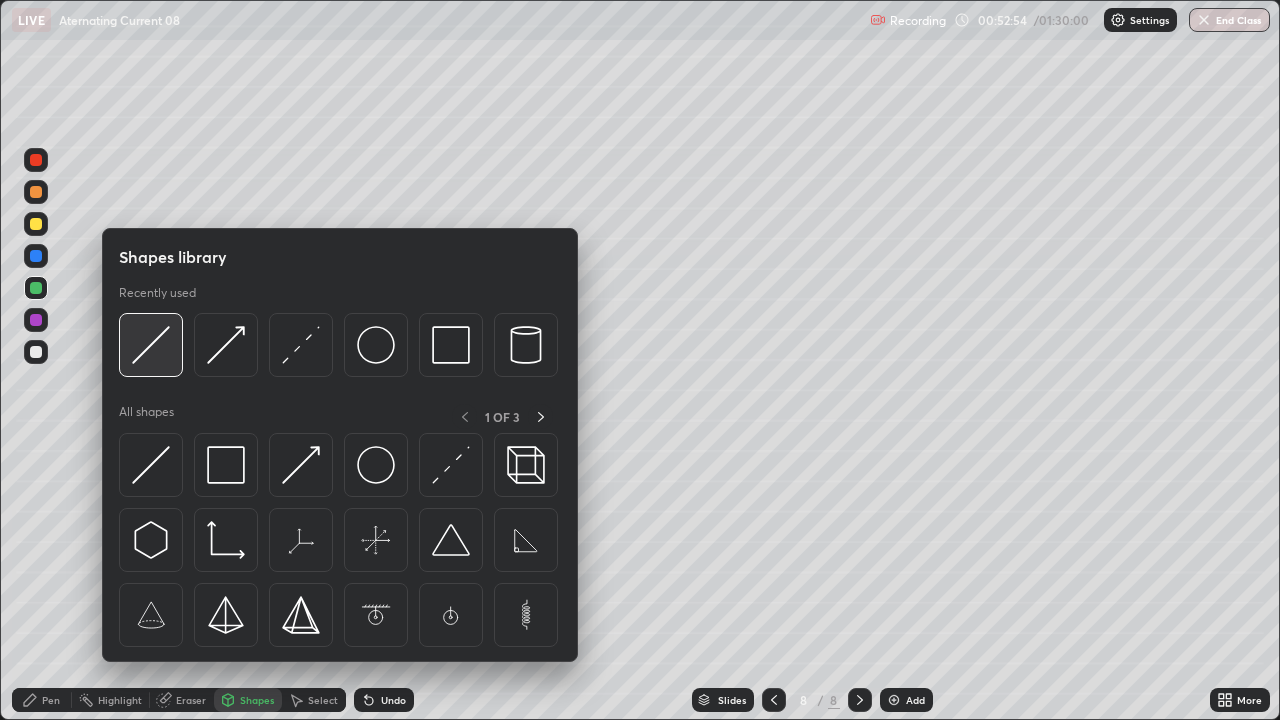 click at bounding box center [151, 345] 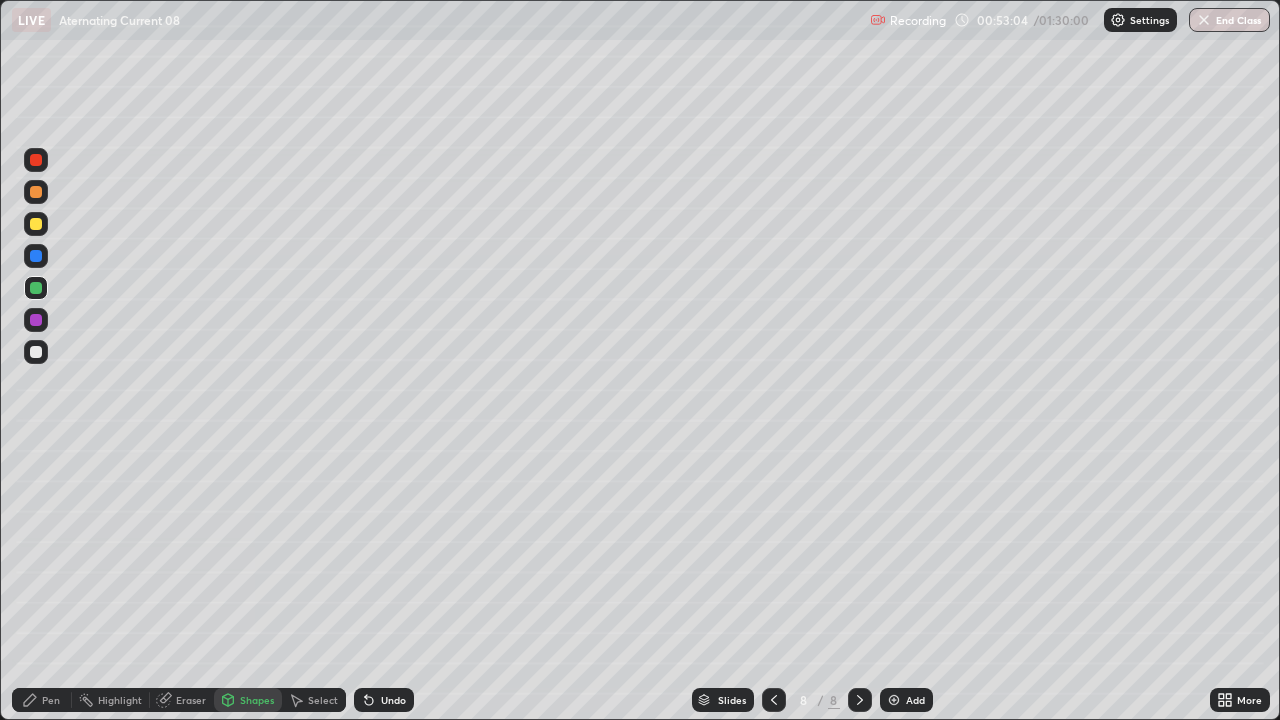 click on "Pen" at bounding box center (51, 700) 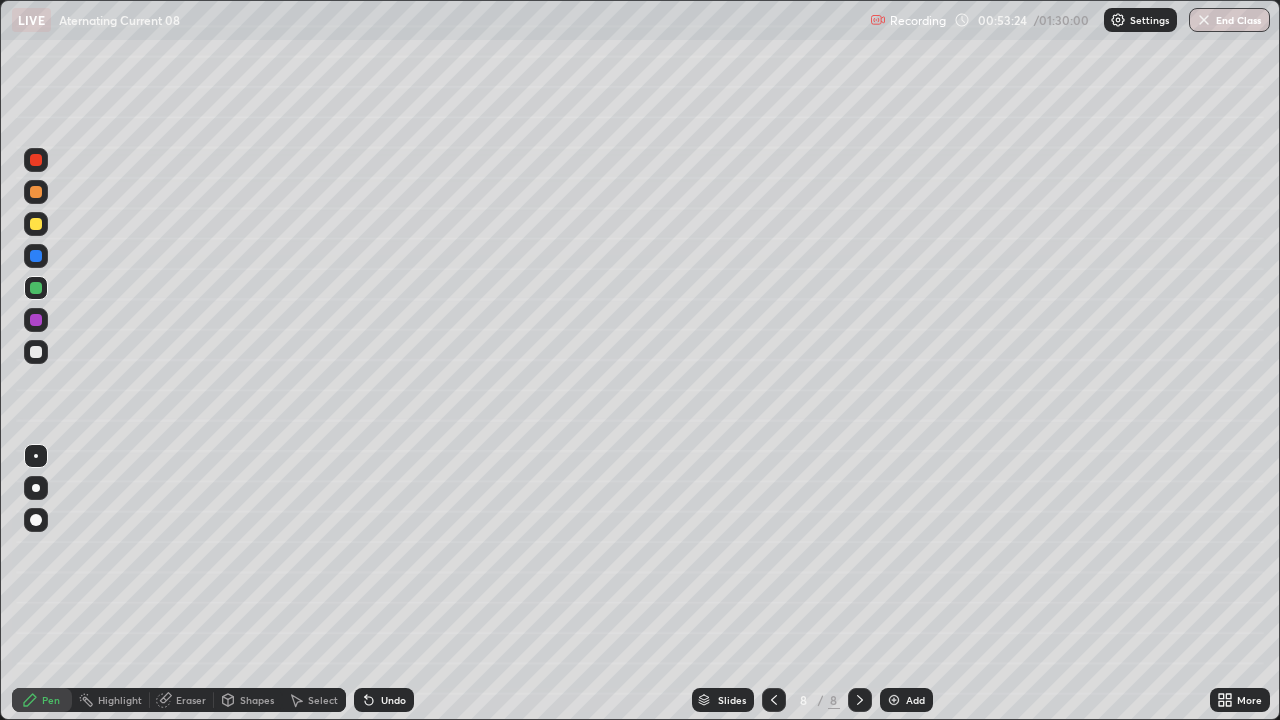 click at bounding box center [36, 352] 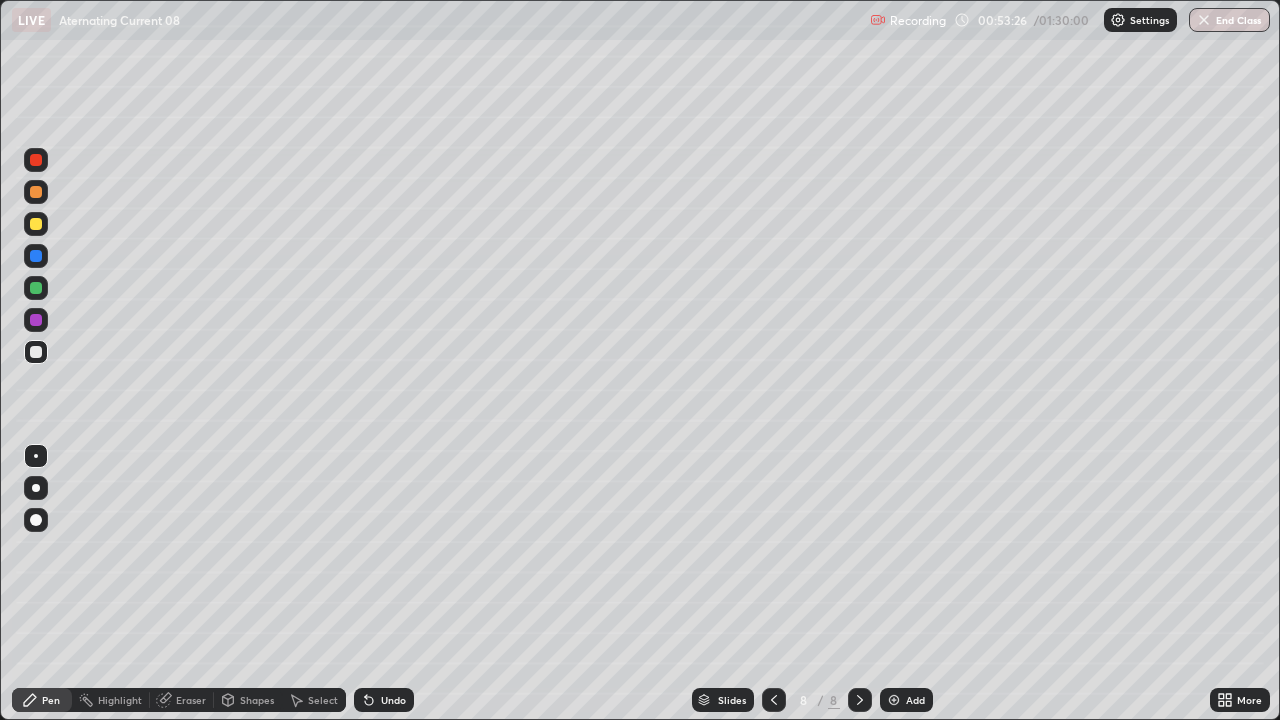 click at bounding box center [36, 288] 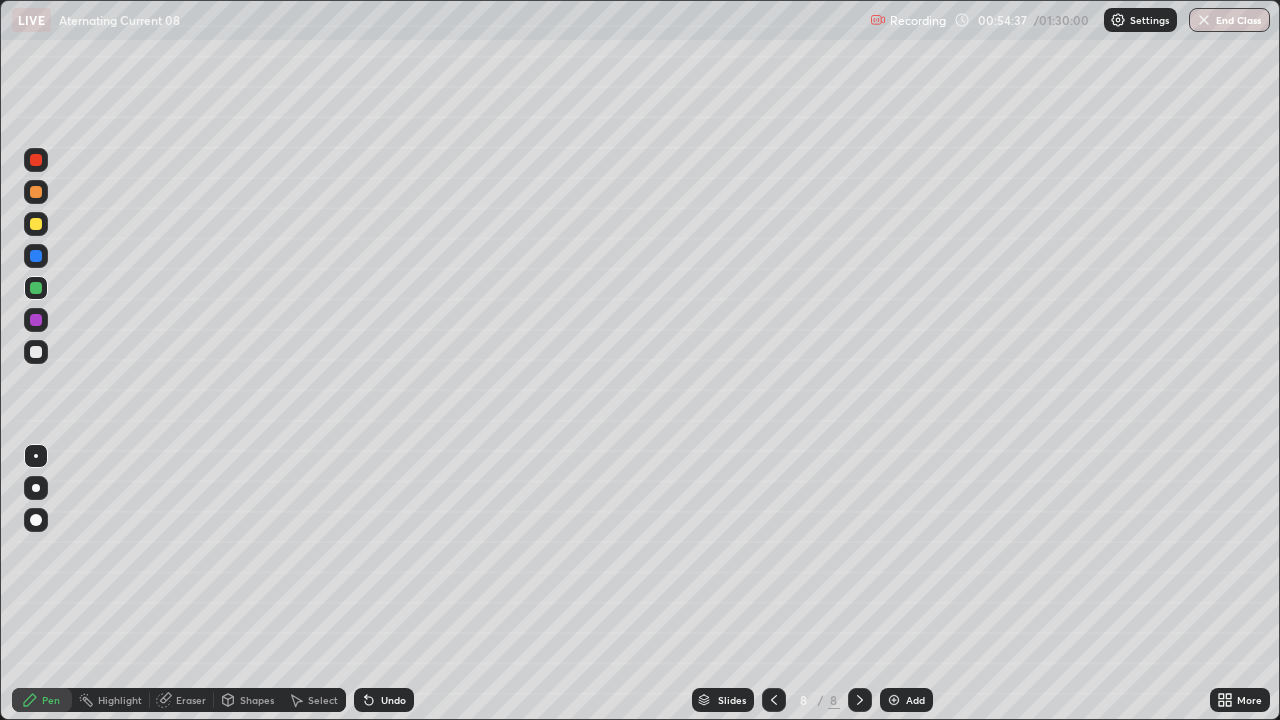 click at bounding box center [36, 224] 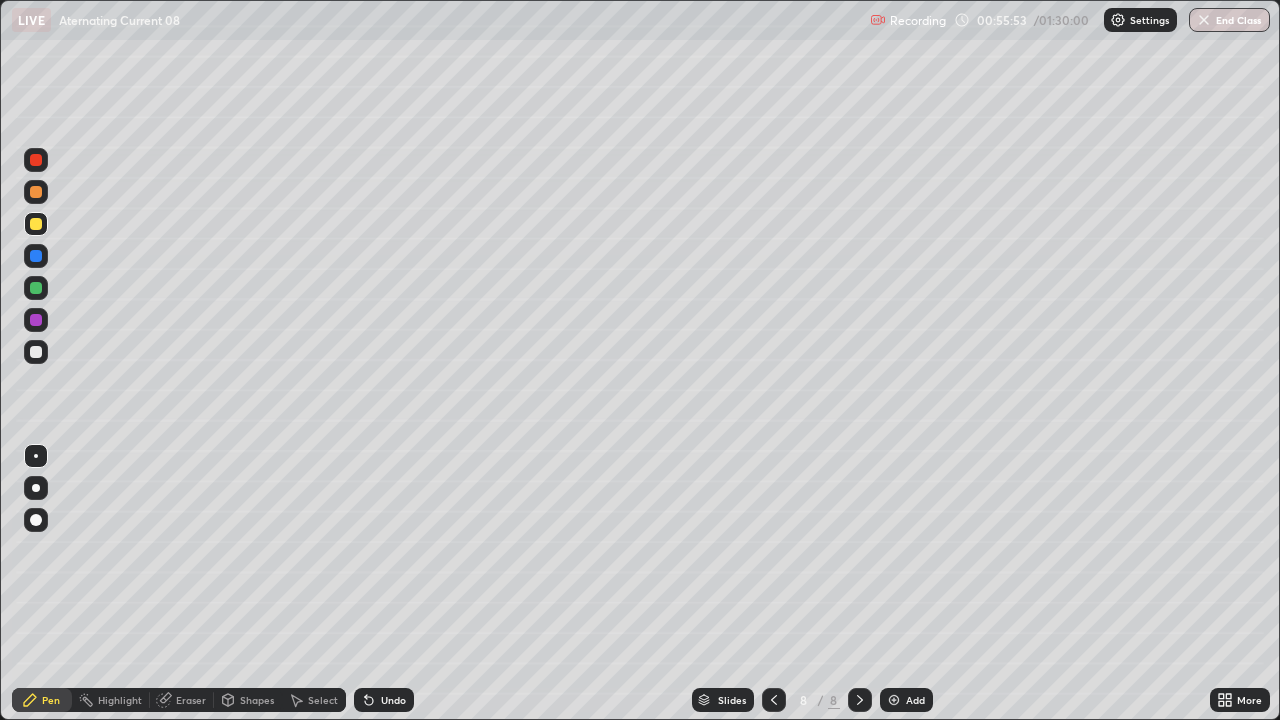 click at bounding box center [36, 352] 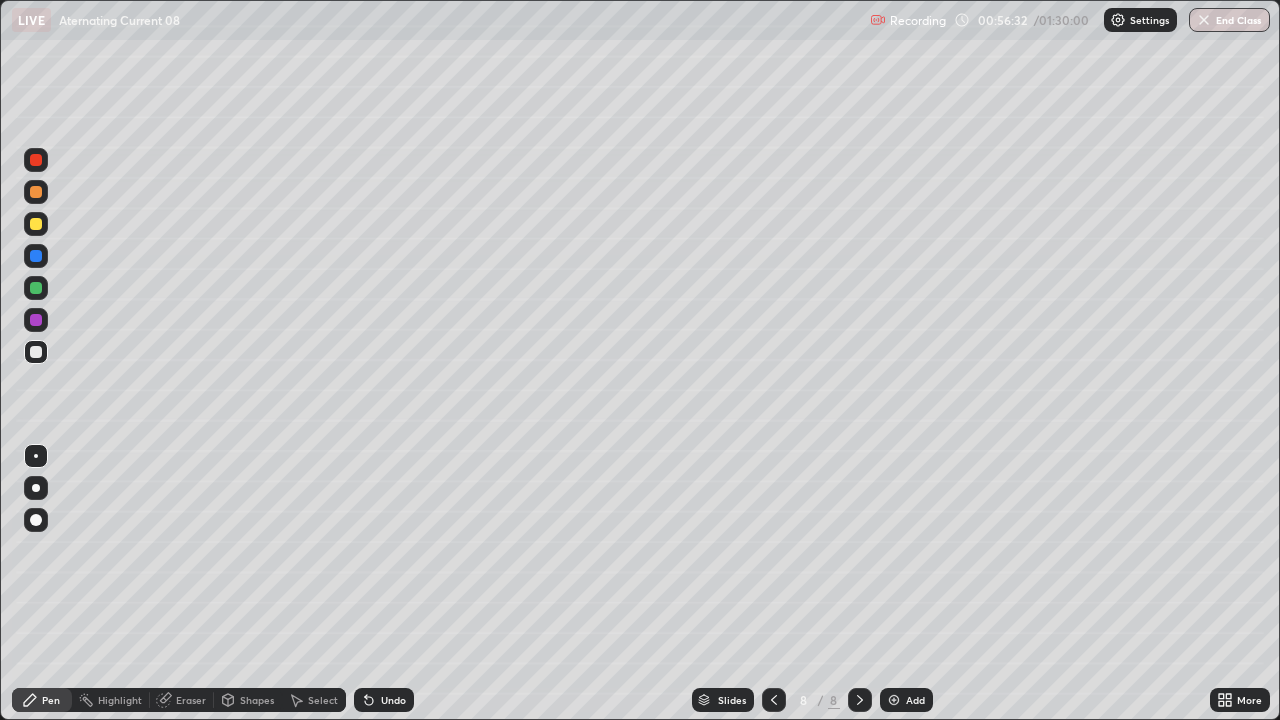 click on "Undo" at bounding box center [393, 700] 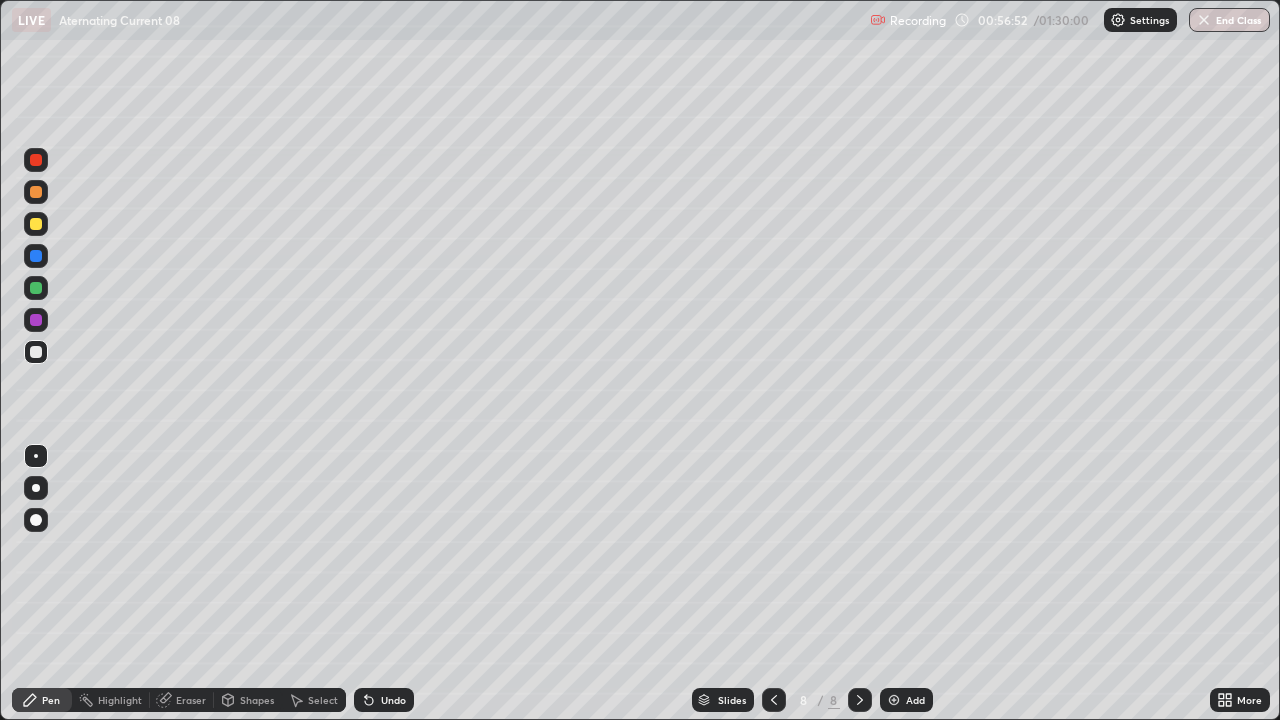 click on "Undo" at bounding box center [393, 700] 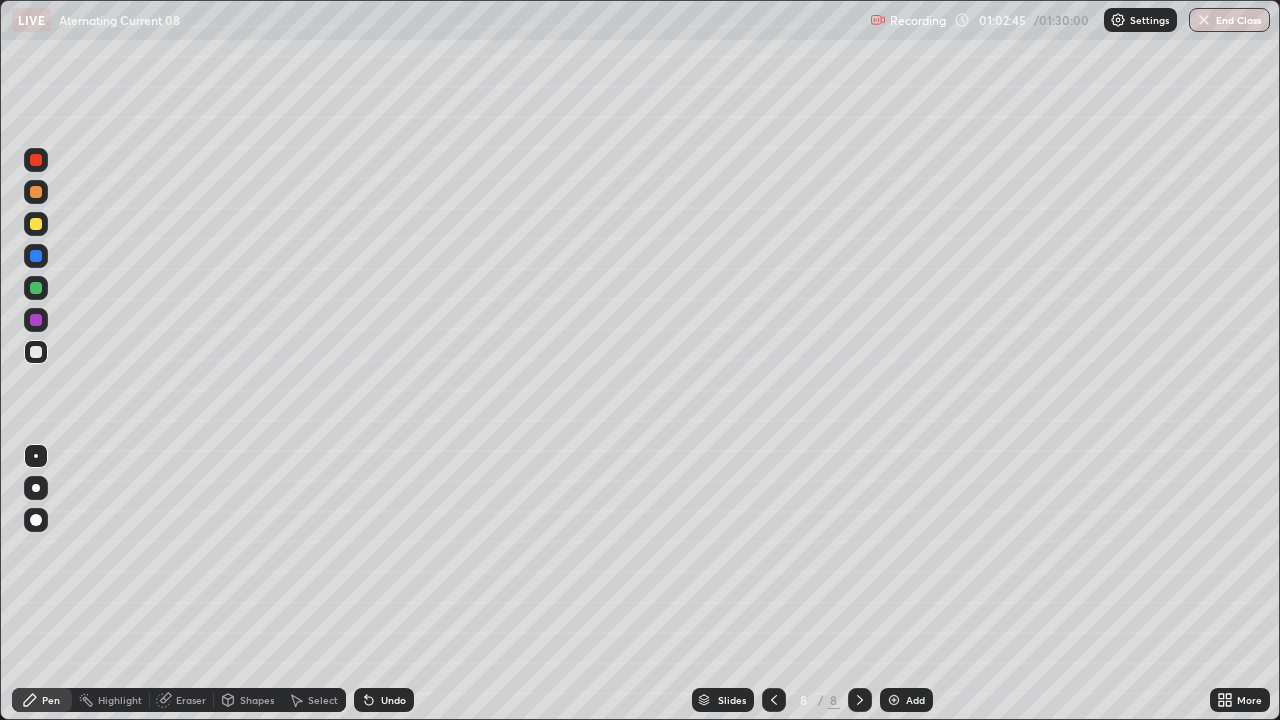 click at bounding box center [36, 224] 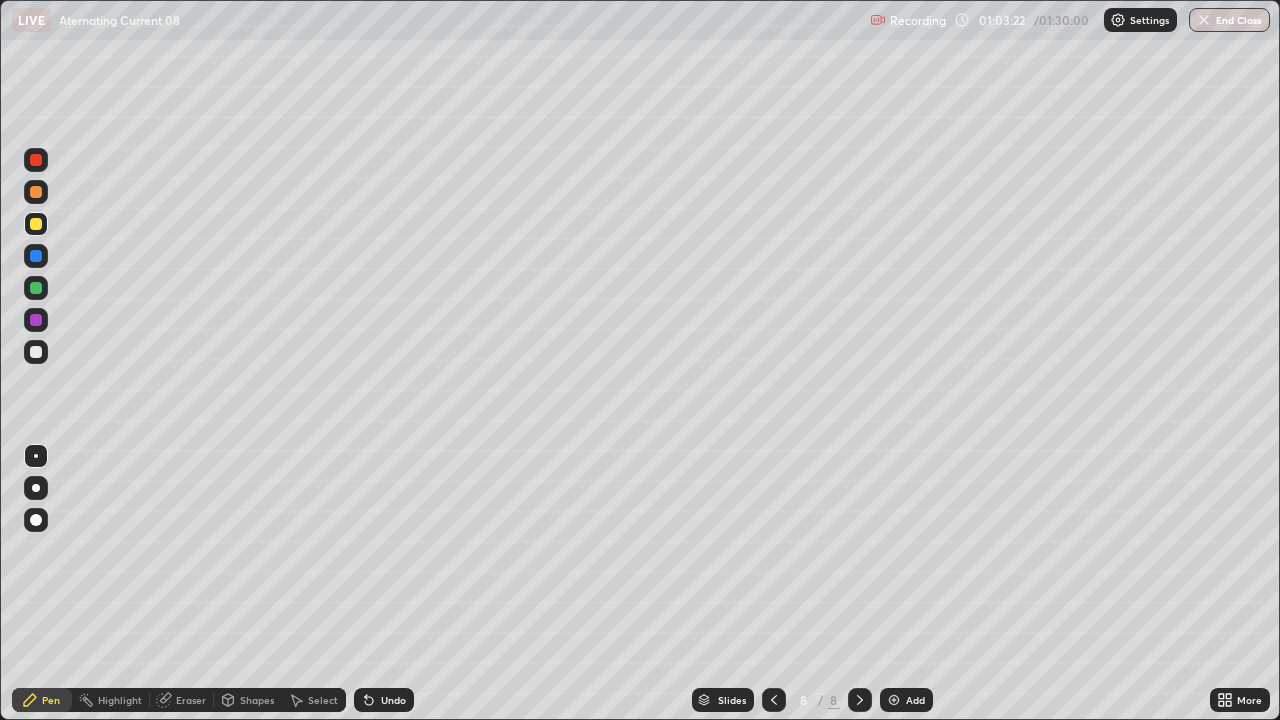 click on "Add" at bounding box center (906, 700) 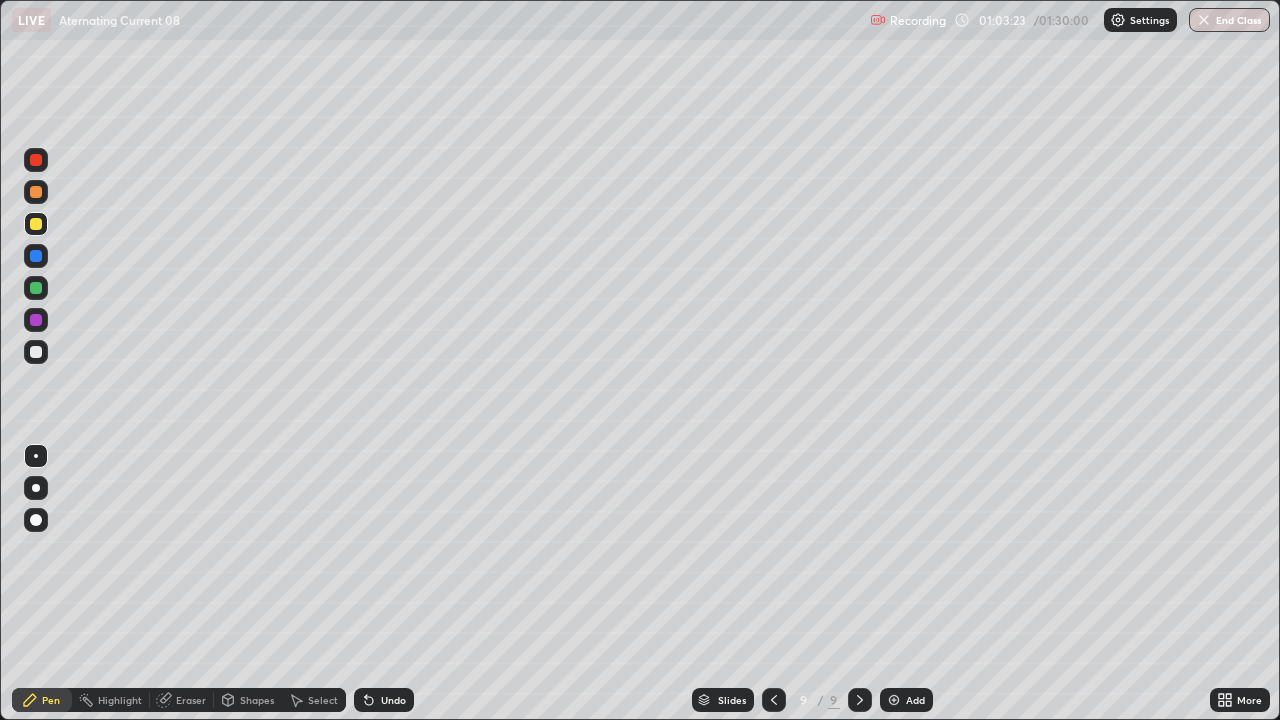 click at bounding box center [36, 192] 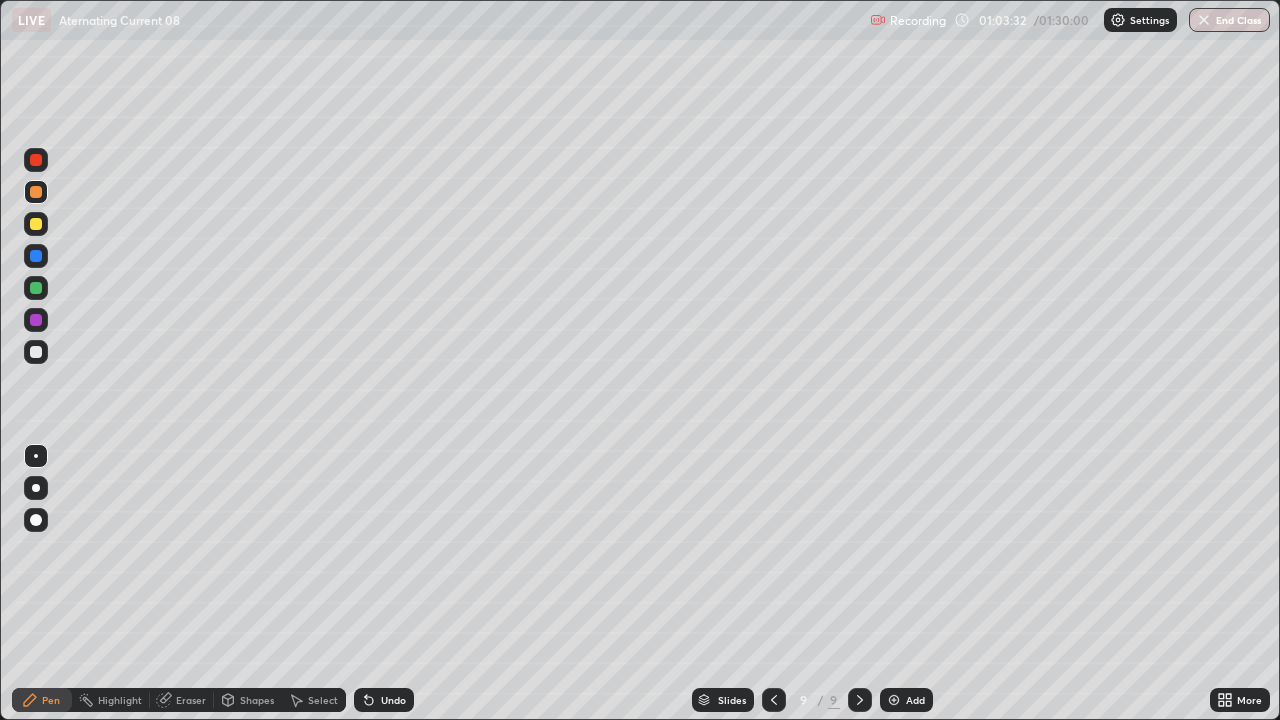 click 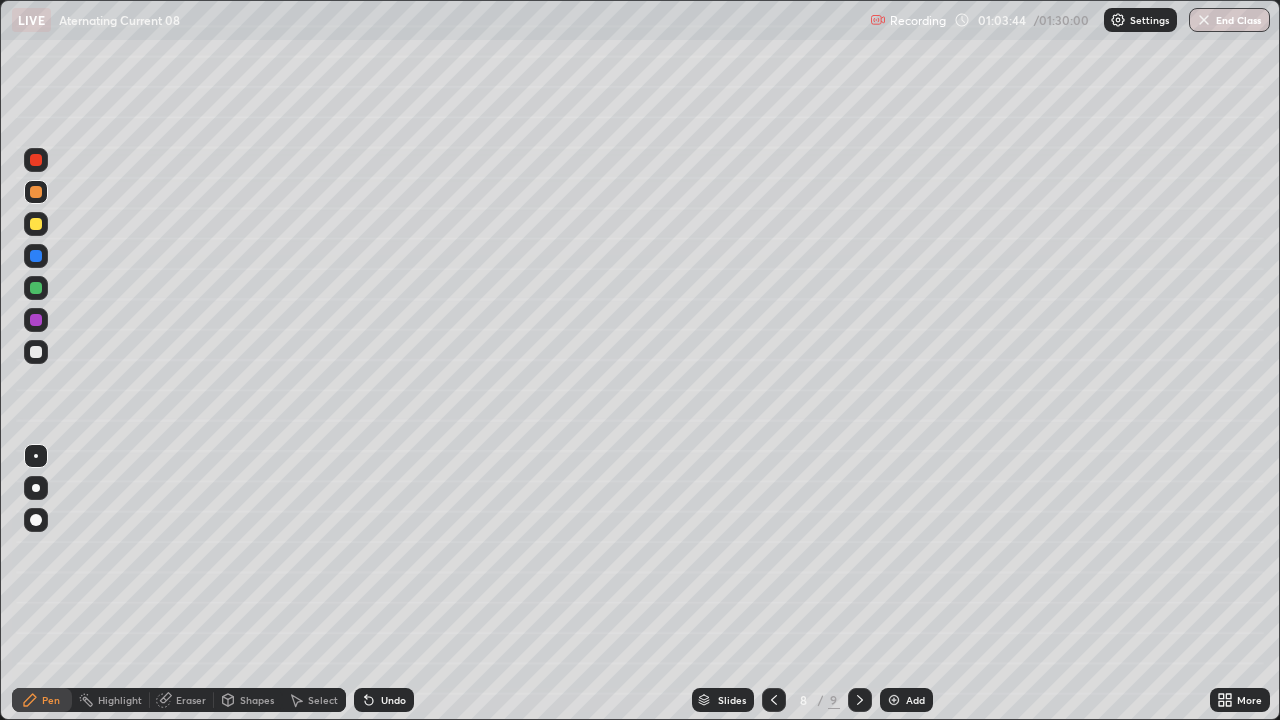 click at bounding box center [36, 256] 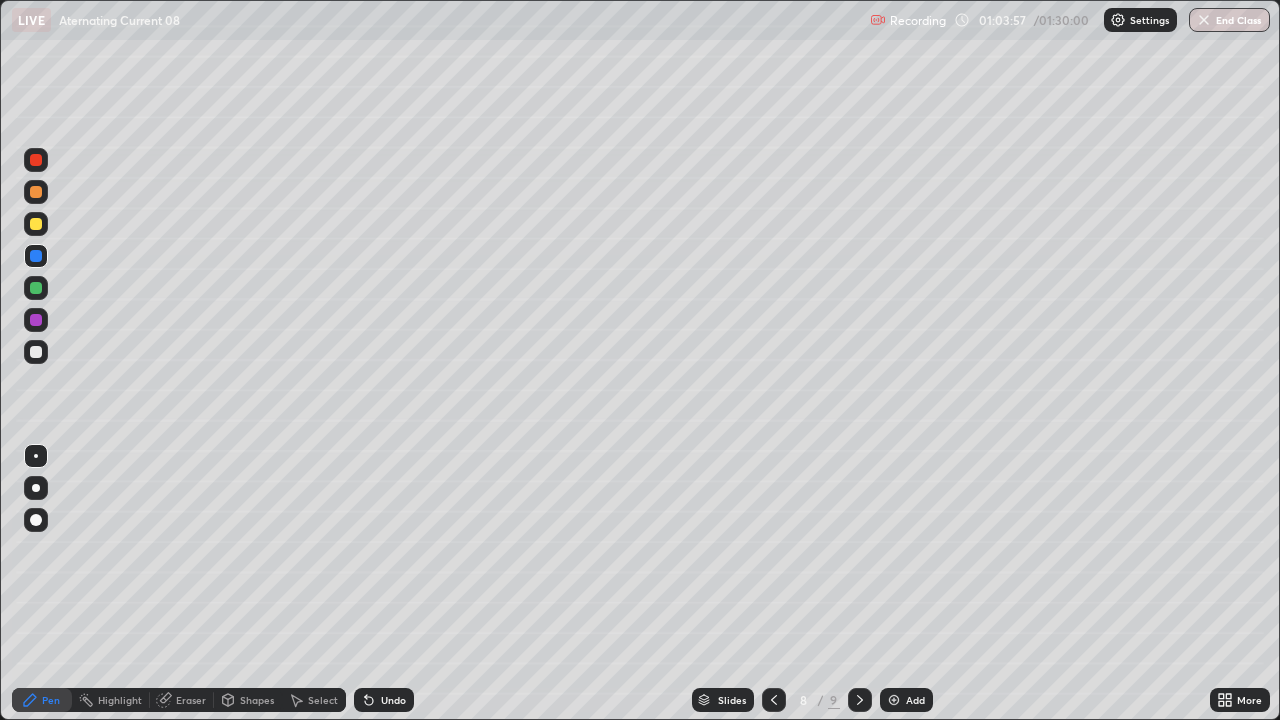 click on "Undo" at bounding box center (384, 700) 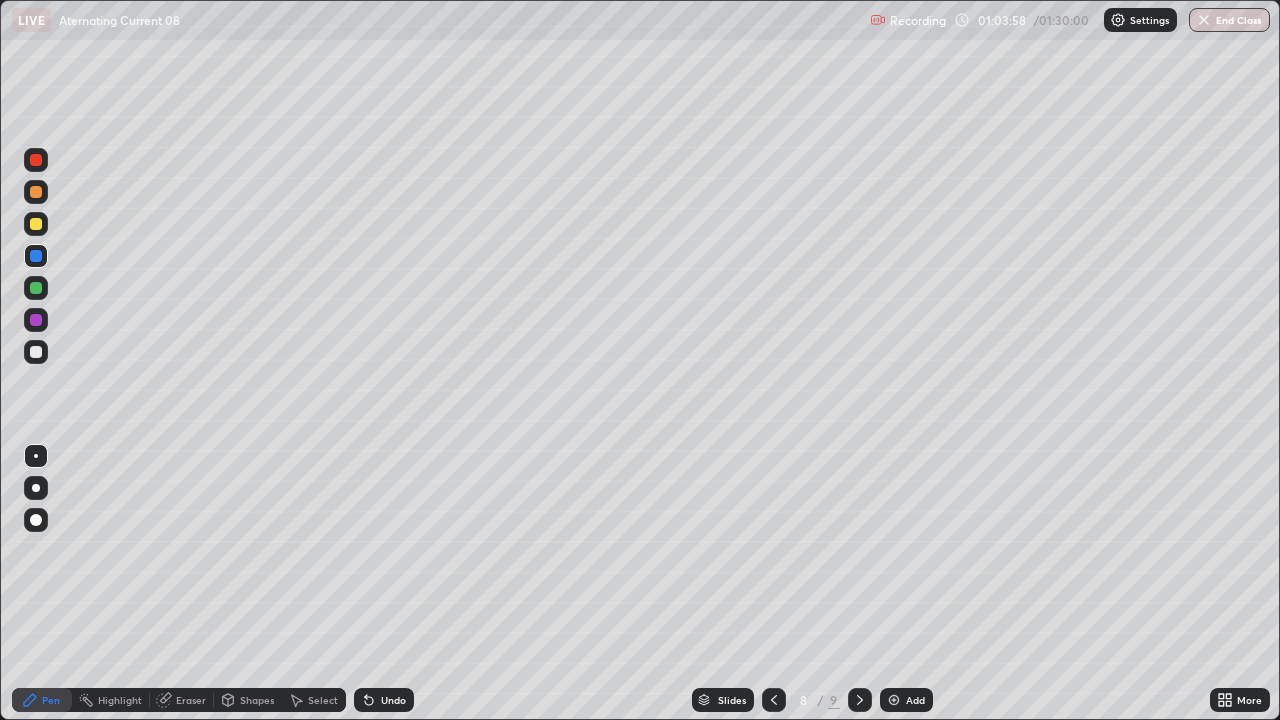 click on "Eraser" at bounding box center (191, 700) 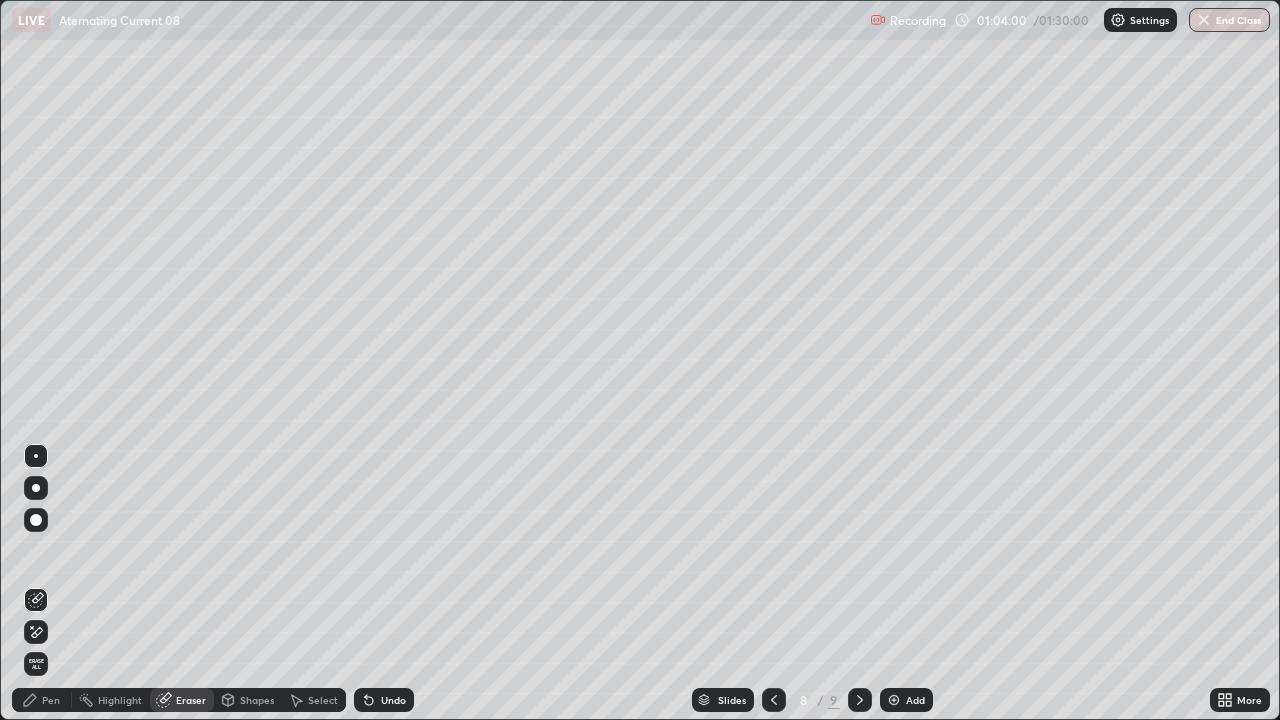 click 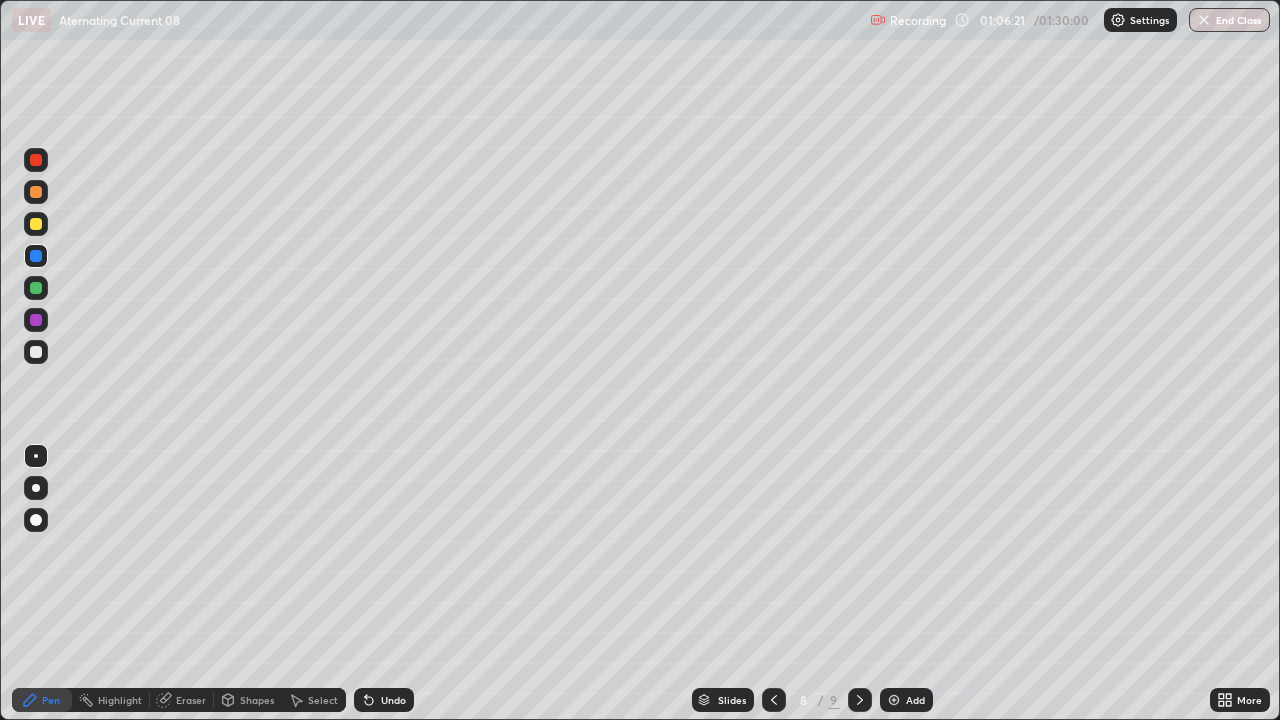 click on "Select" at bounding box center (323, 700) 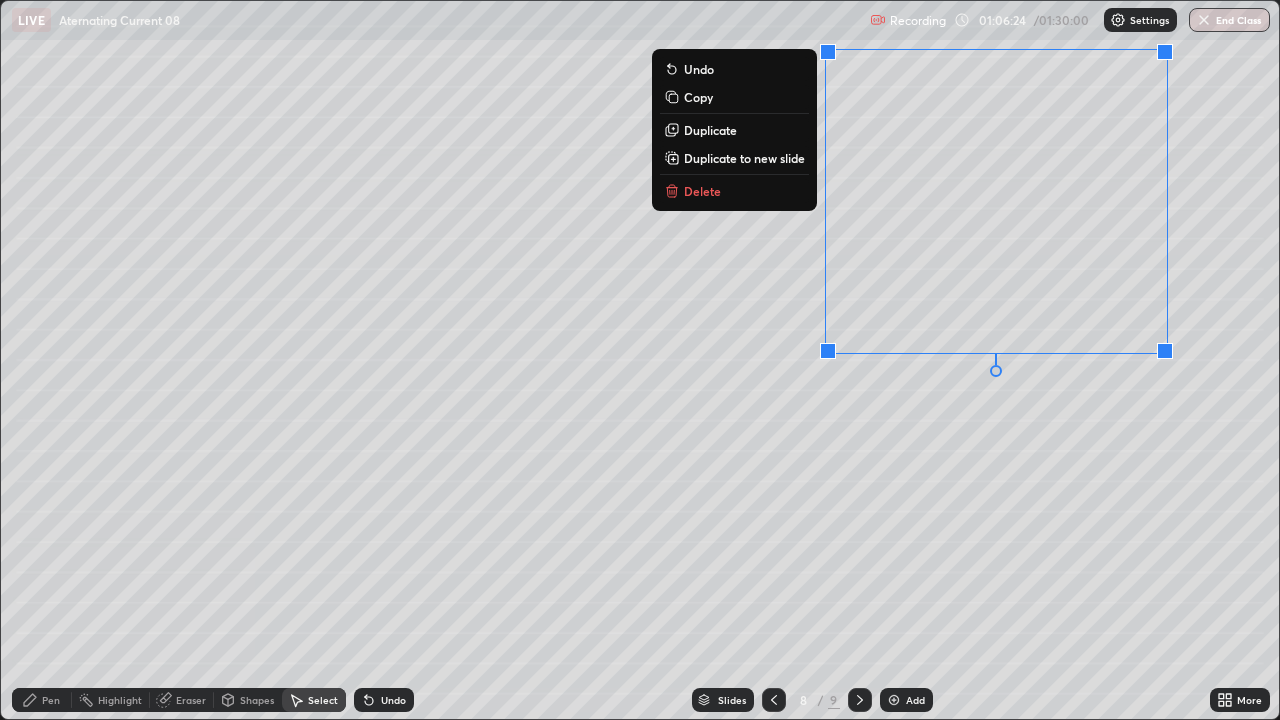 click on "Delete" at bounding box center [702, 191] 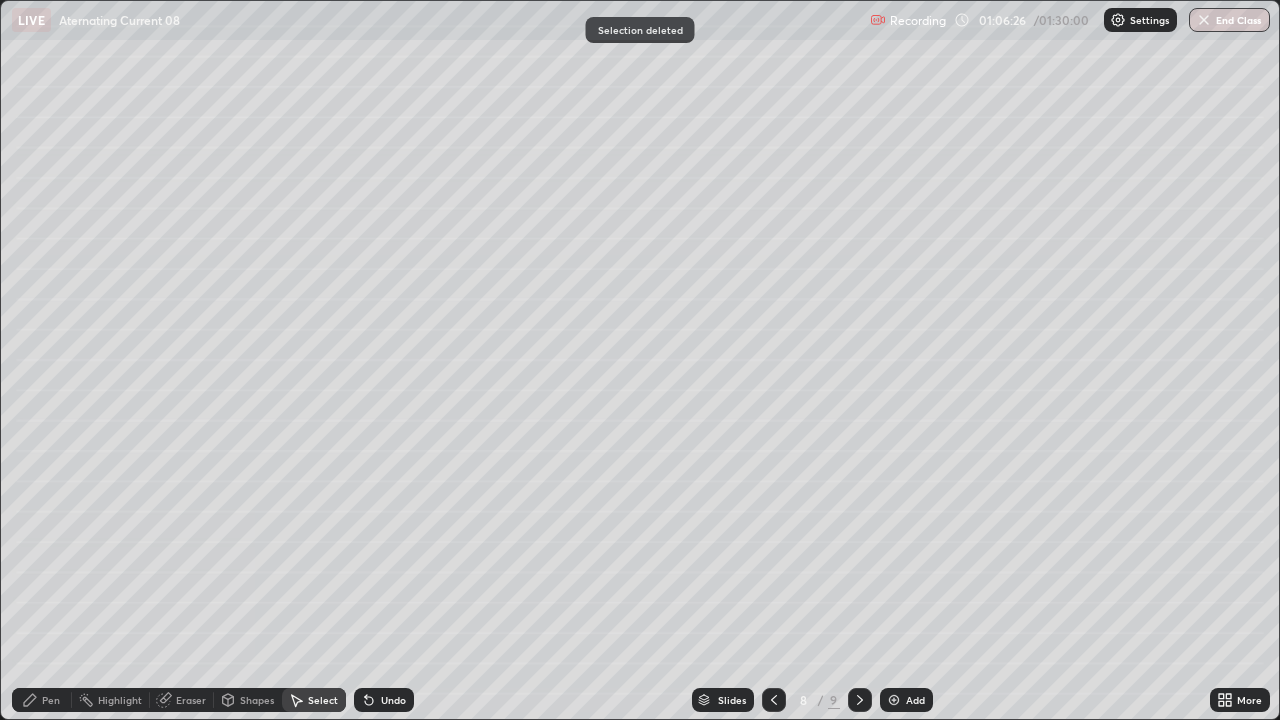 click on "Pen" at bounding box center (51, 700) 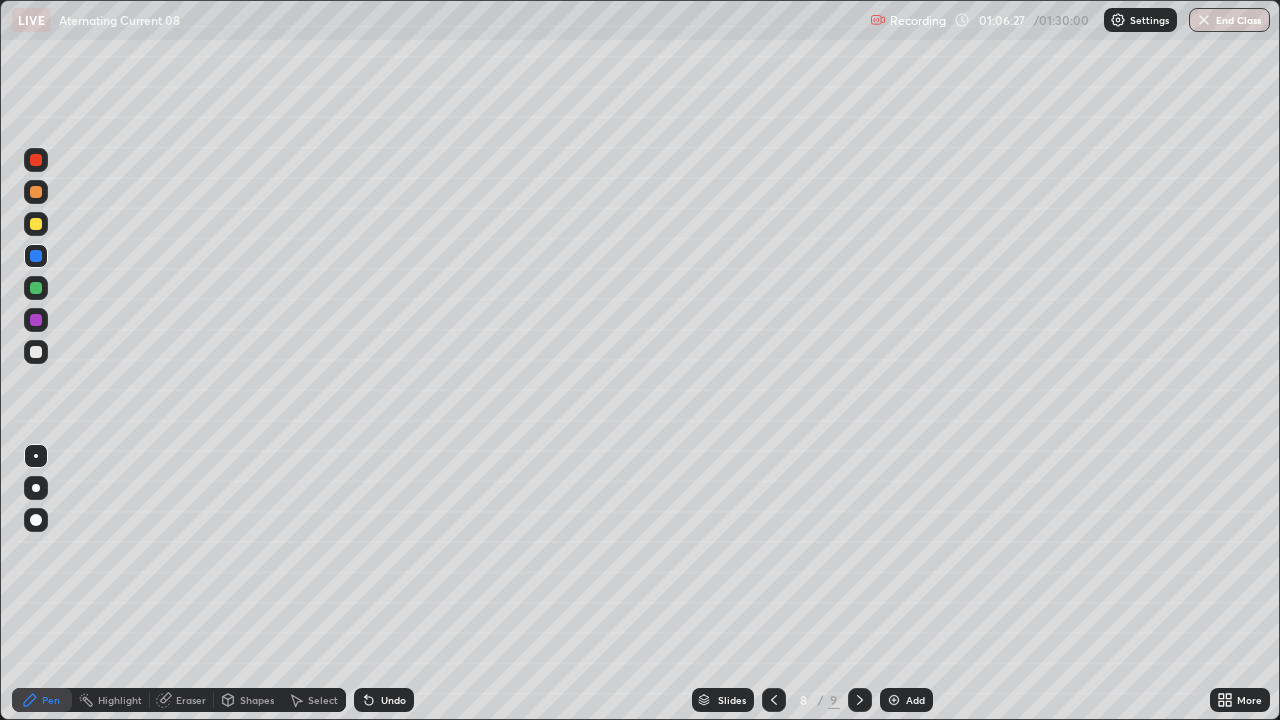 click at bounding box center [36, 224] 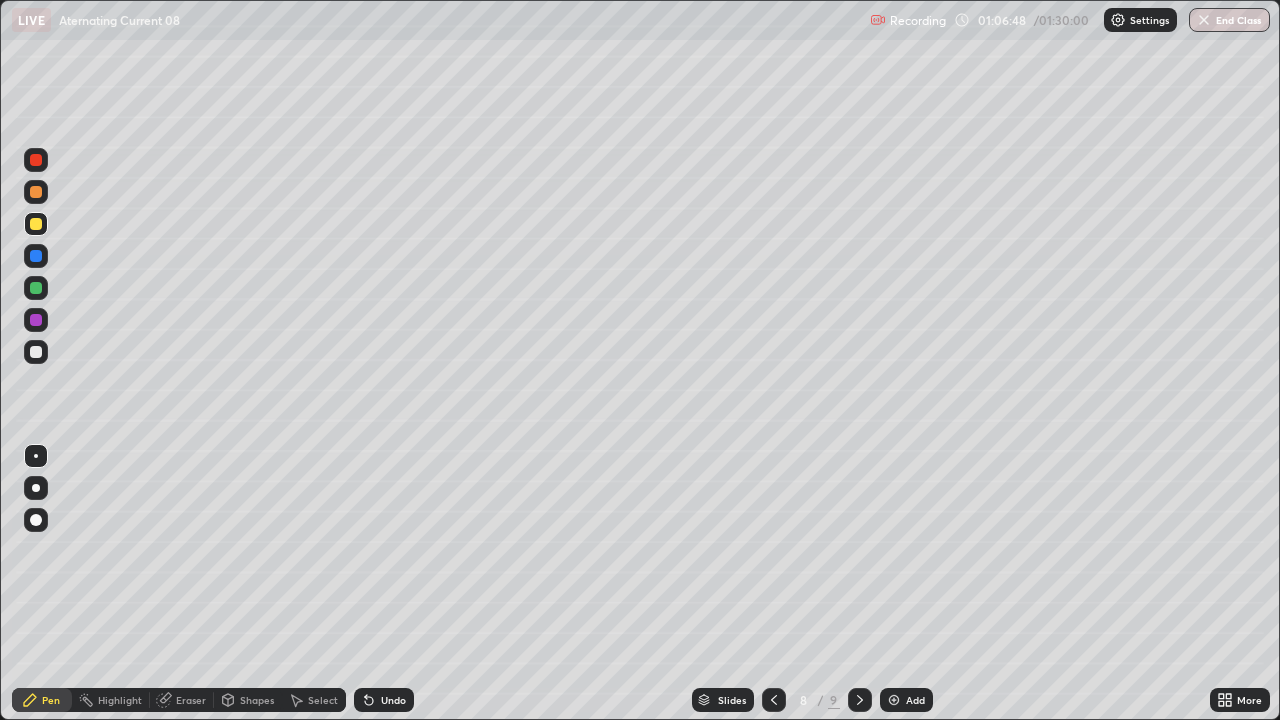 click at bounding box center [36, 192] 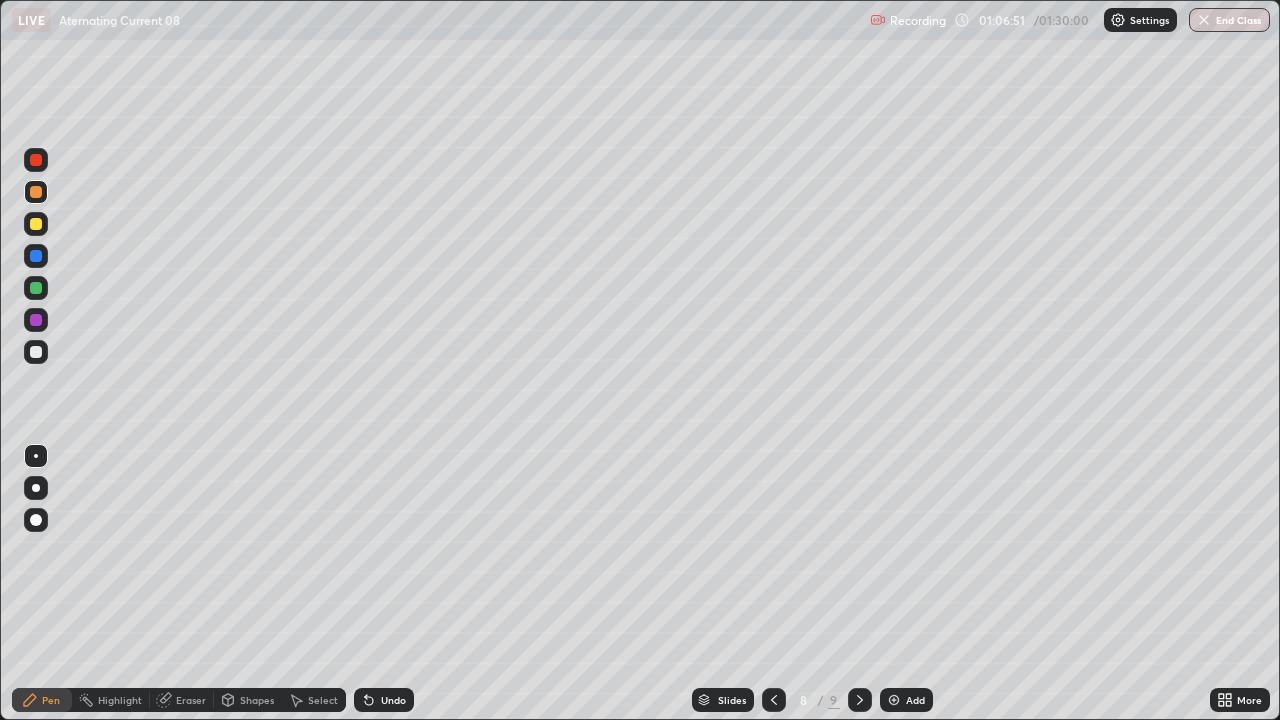 click on "Eraser" at bounding box center (191, 700) 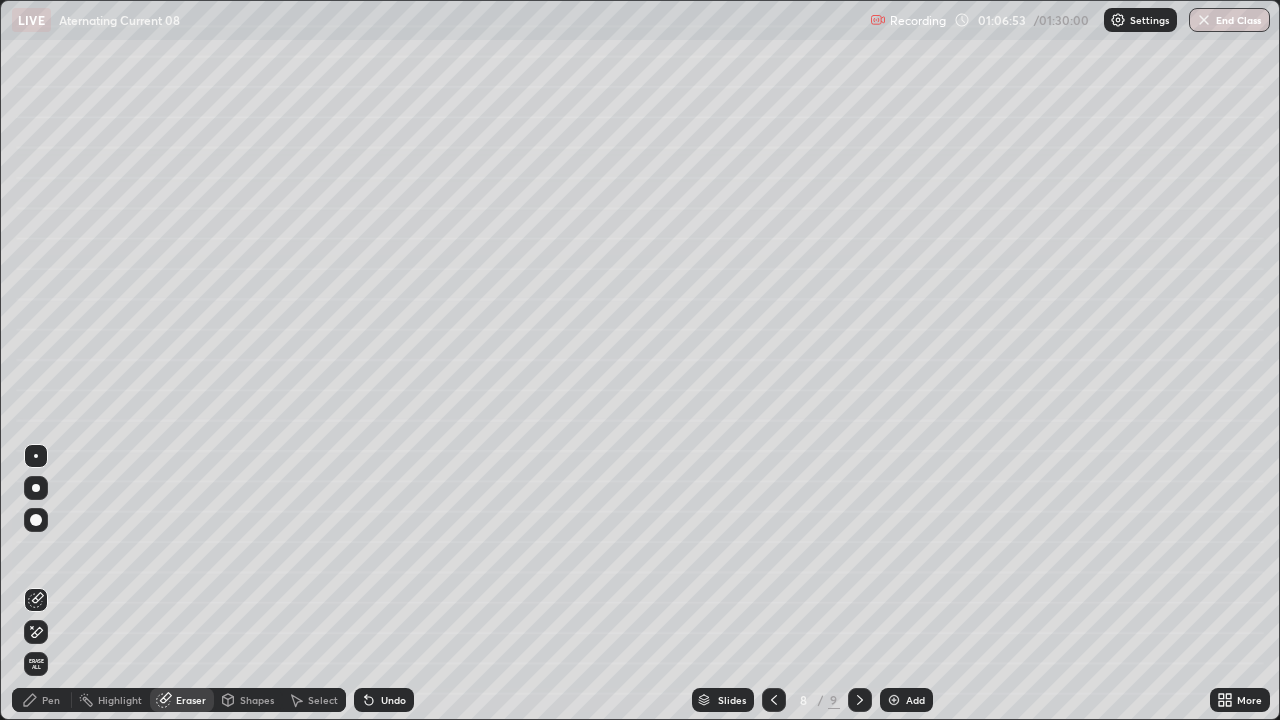 click 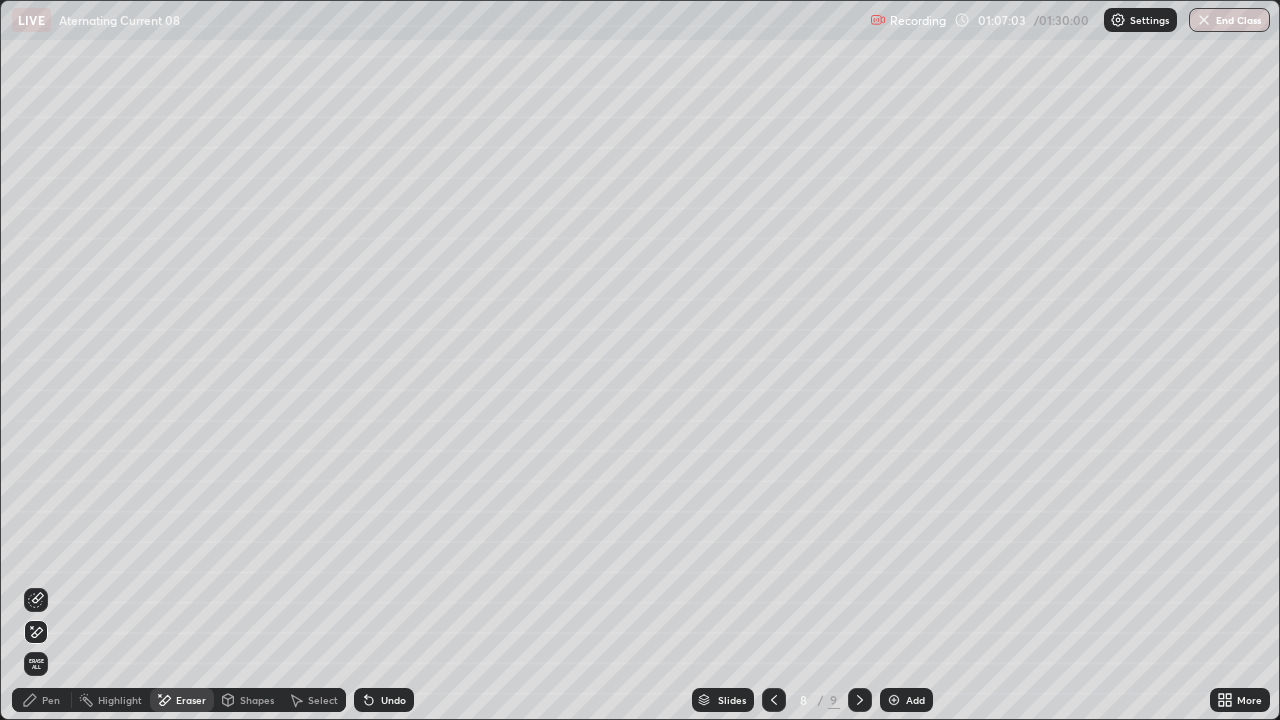 click on "Pen" at bounding box center (51, 700) 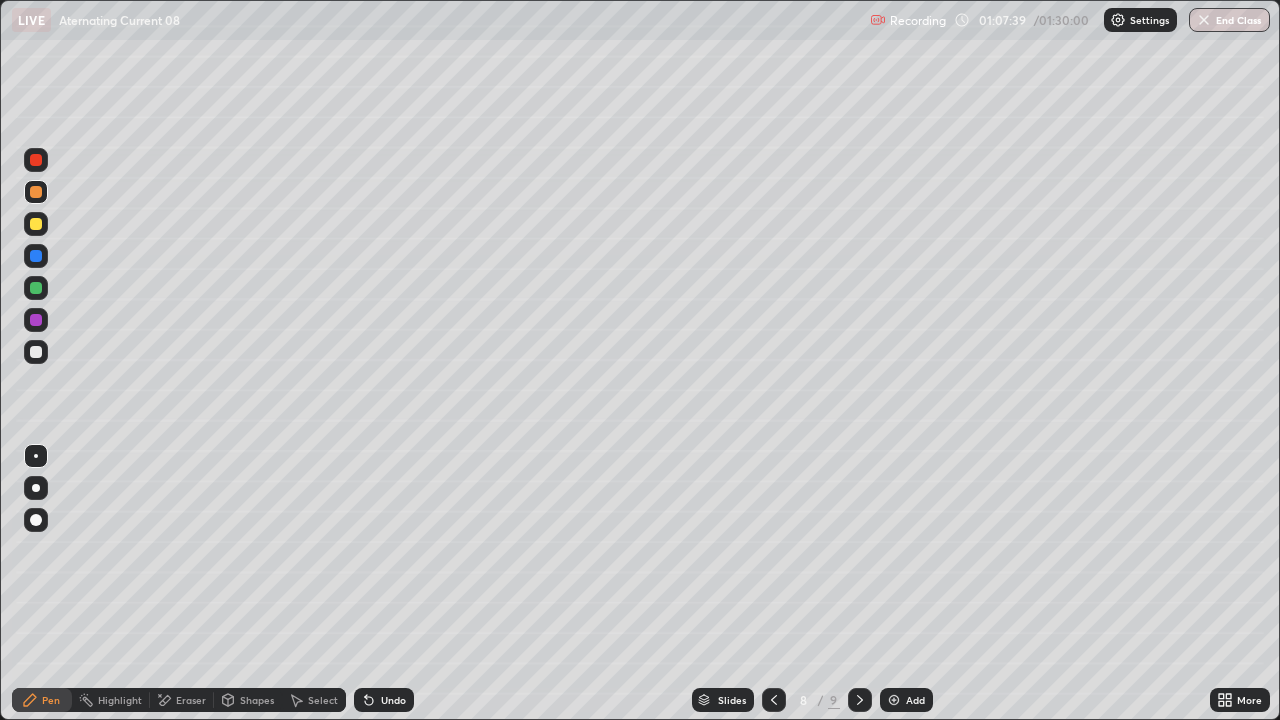 click at bounding box center (36, 352) 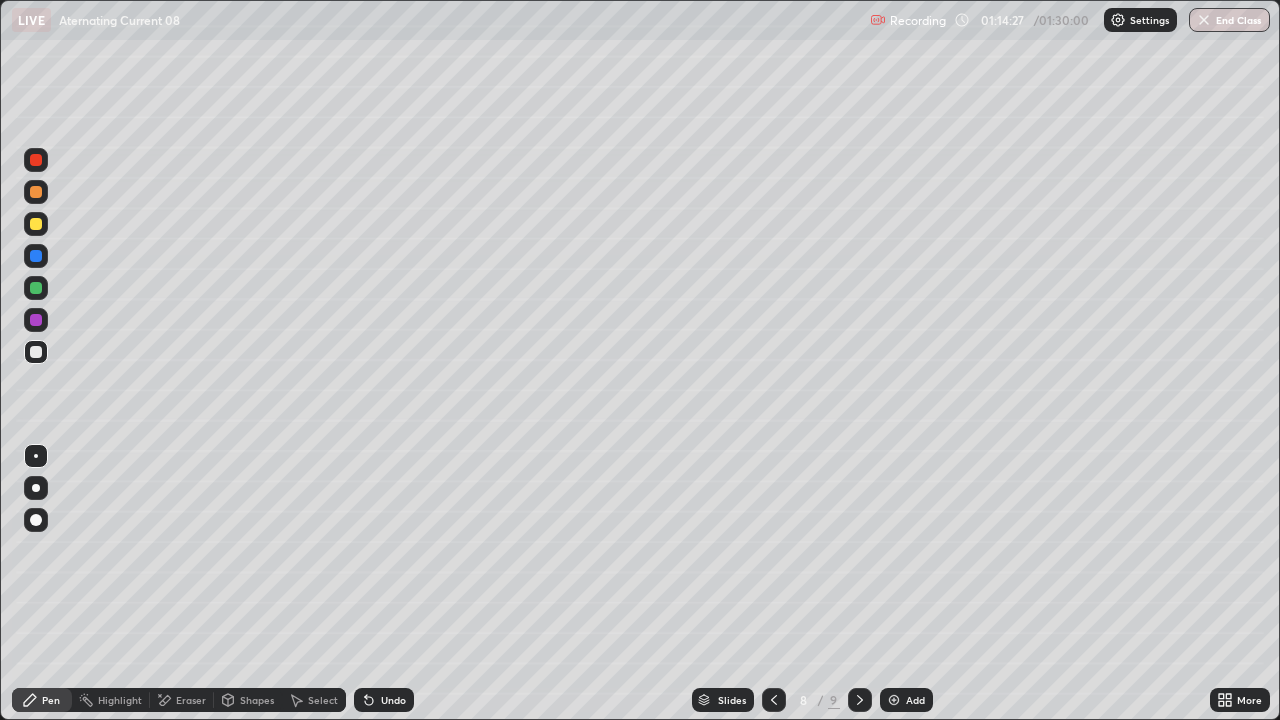 click 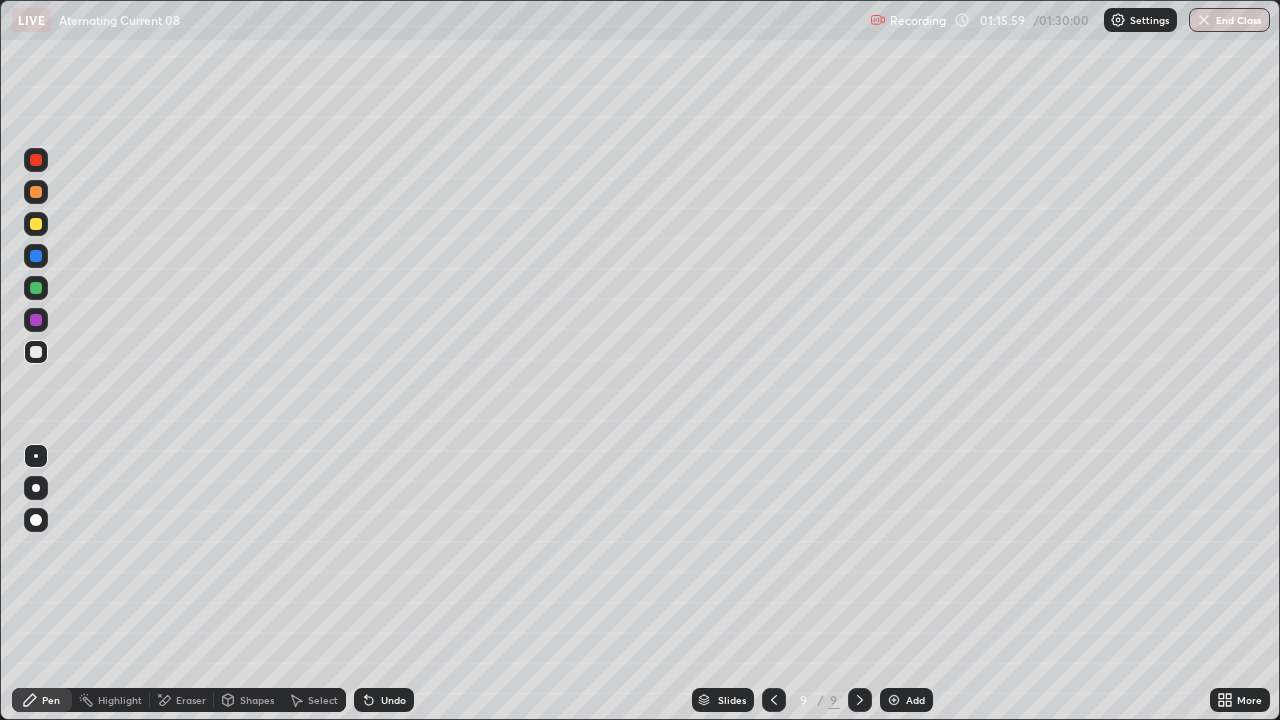 click at bounding box center (36, 192) 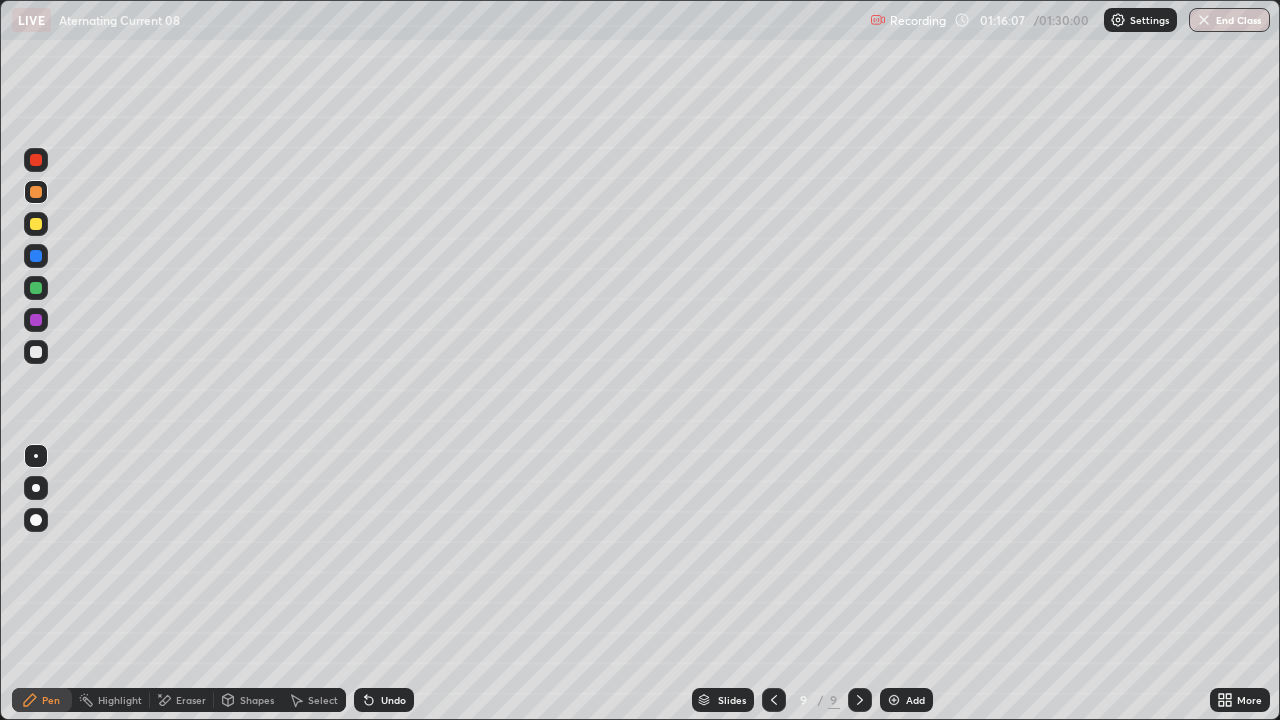 click at bounding box center [36, 352] 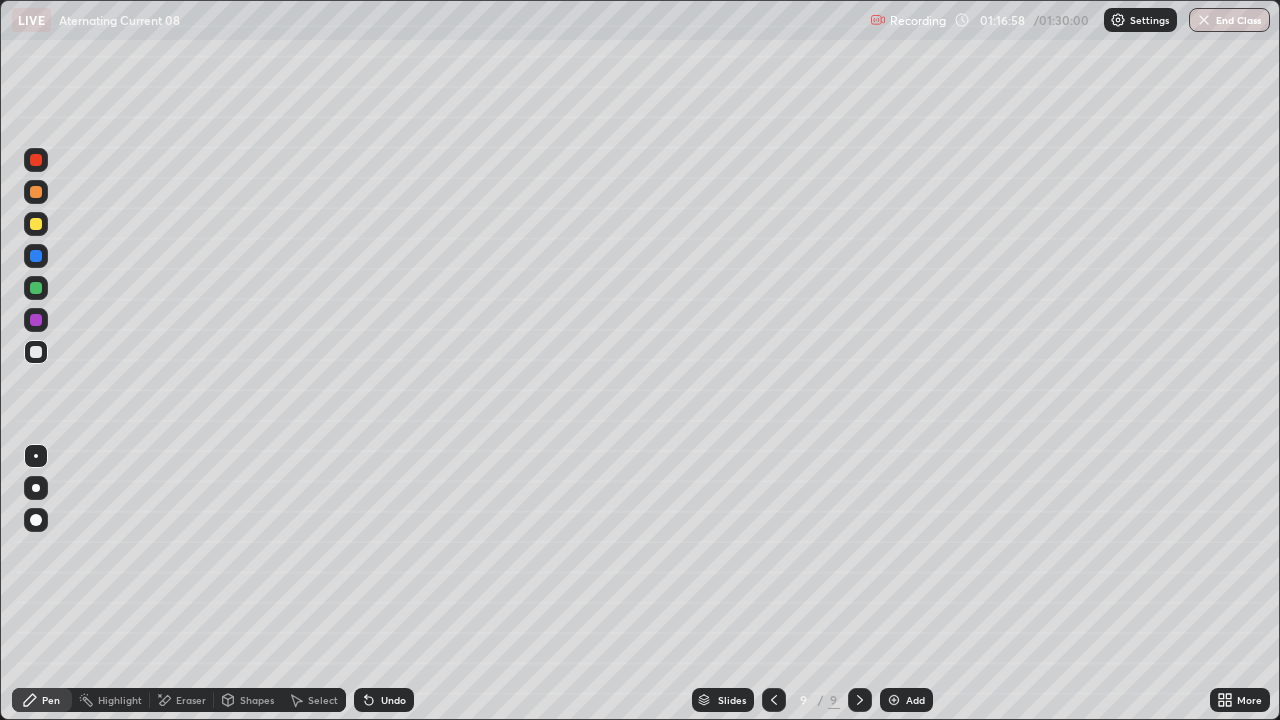 click on "Select" at bounding box center [323, 700] 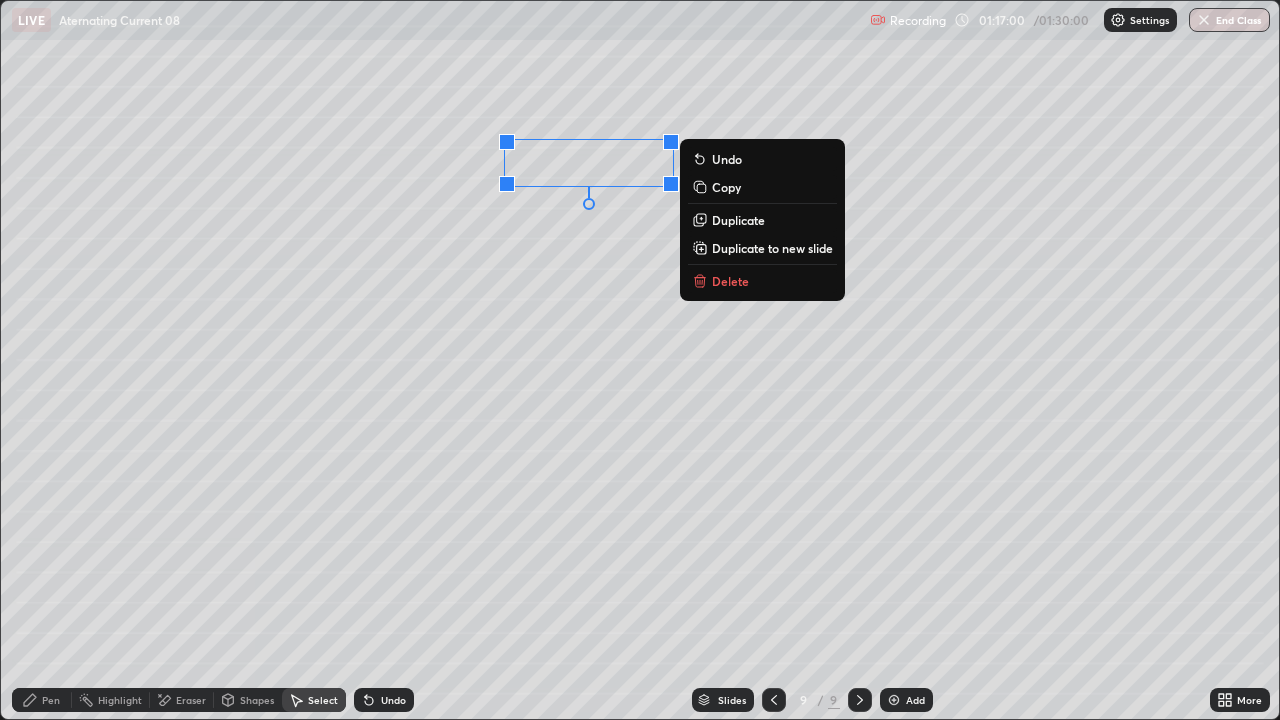 click on "Delete" at bounding box center (730, 281) 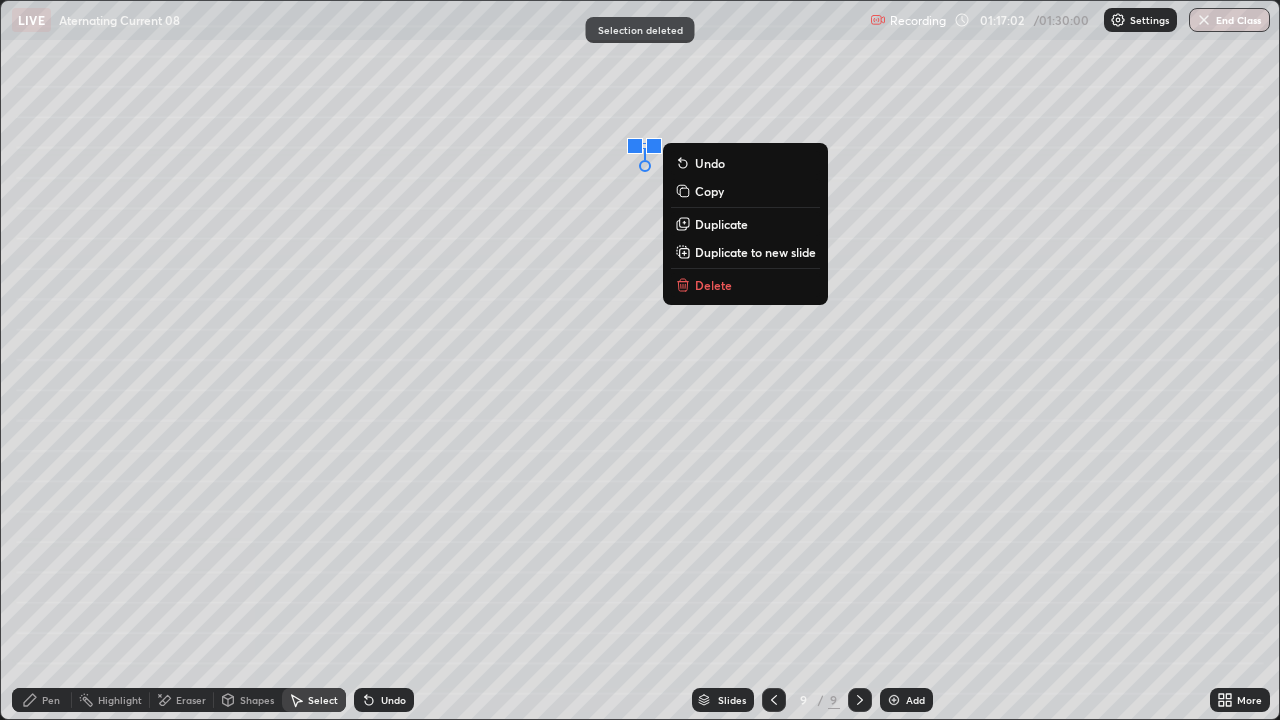 click on "Delete" at bounding box center (713, 285) 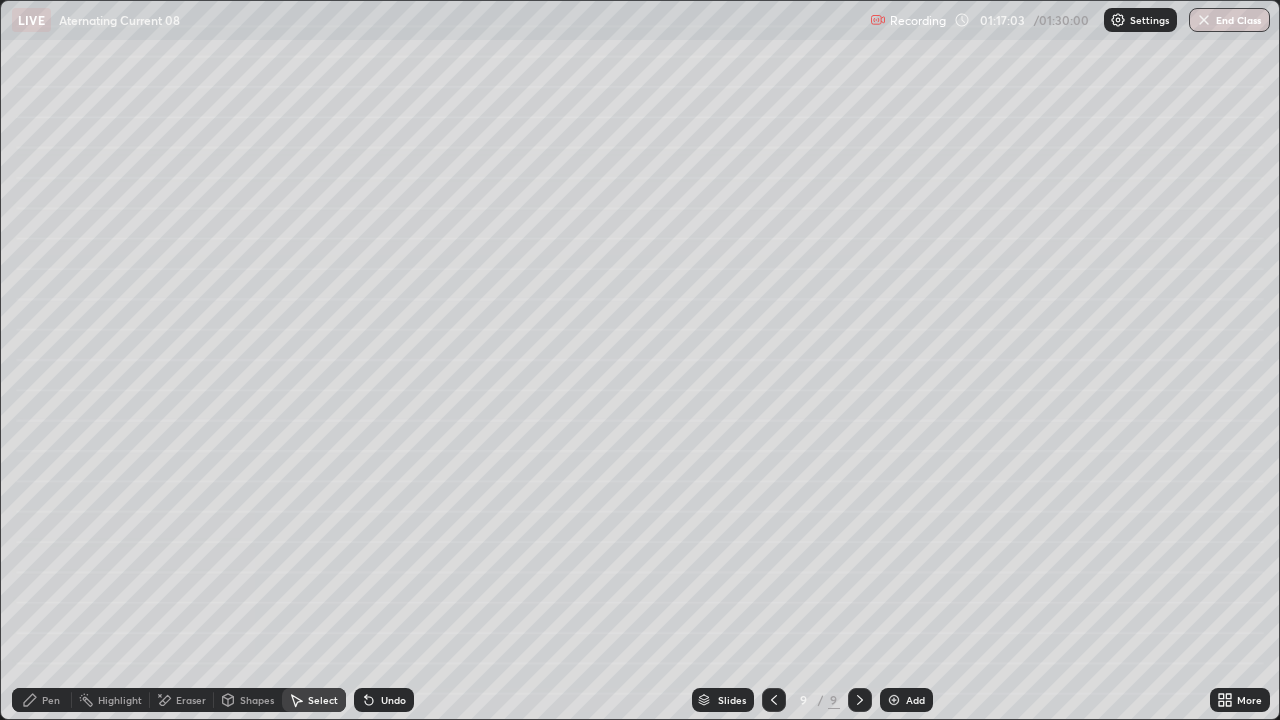 click on "Pen" at bounding box center (51, 700) 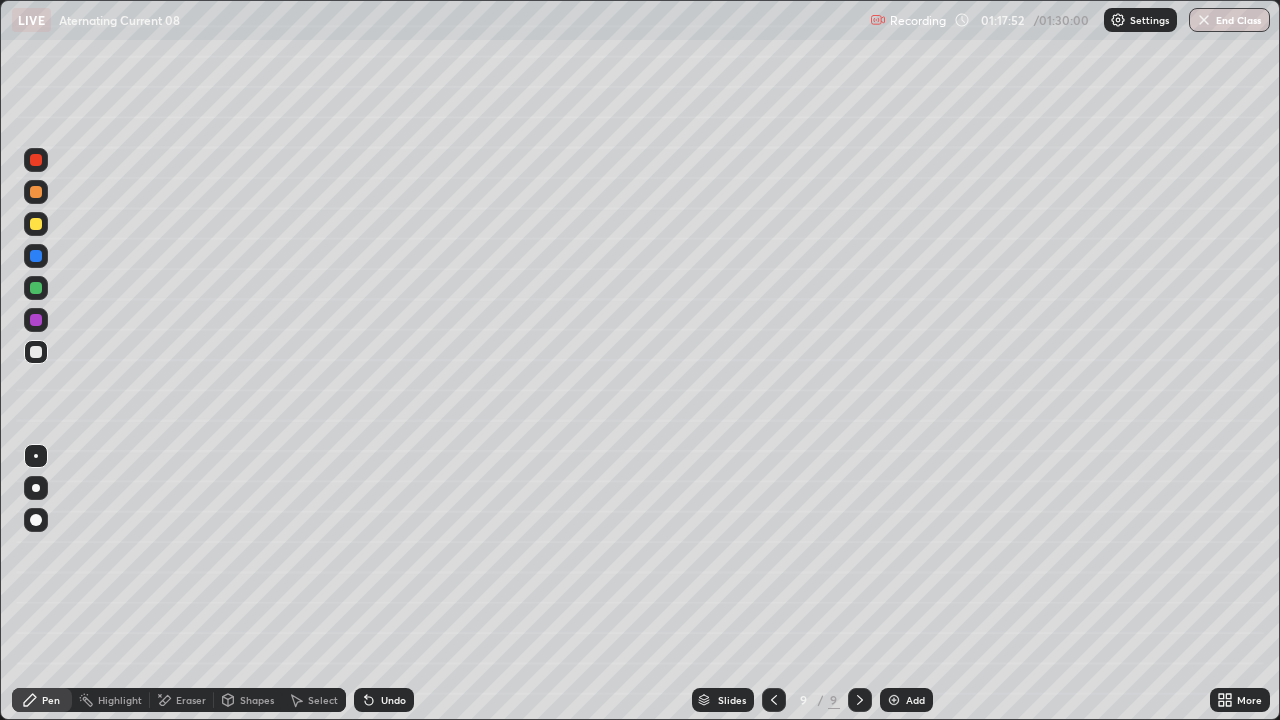 click at bounding box center [36, 288] 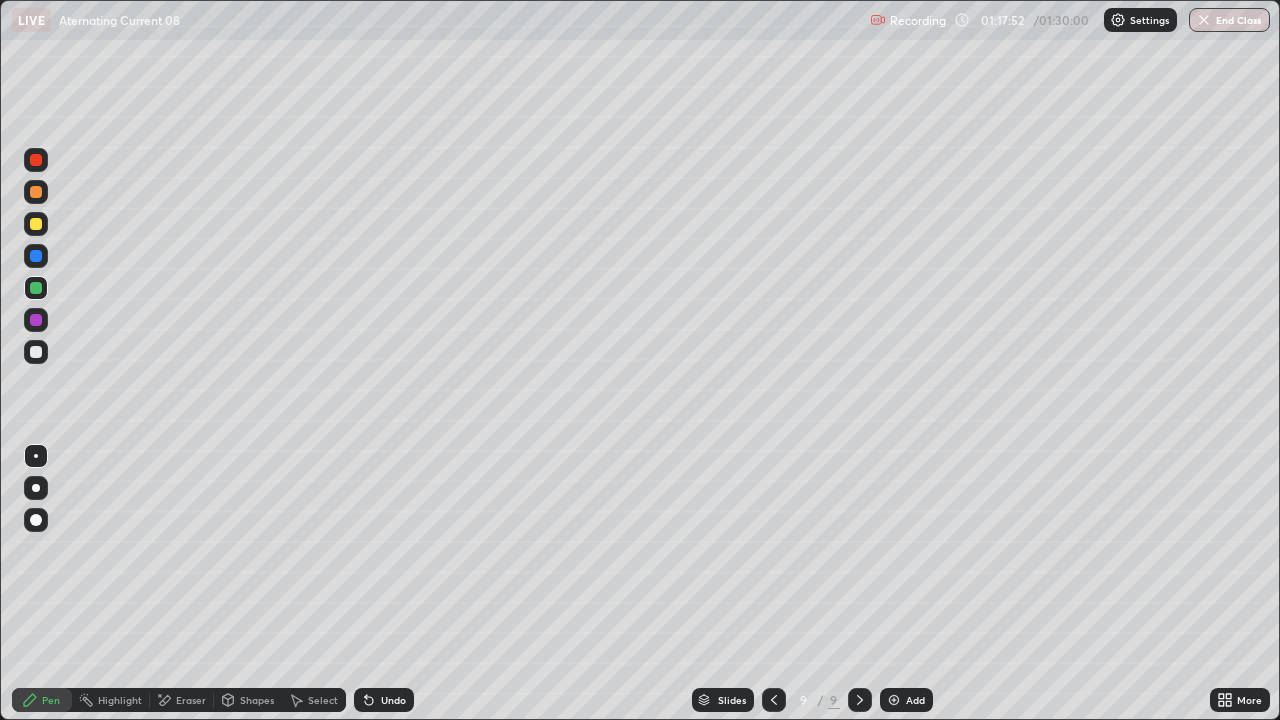 click on "Shapes" at bounding box center [257, 700] 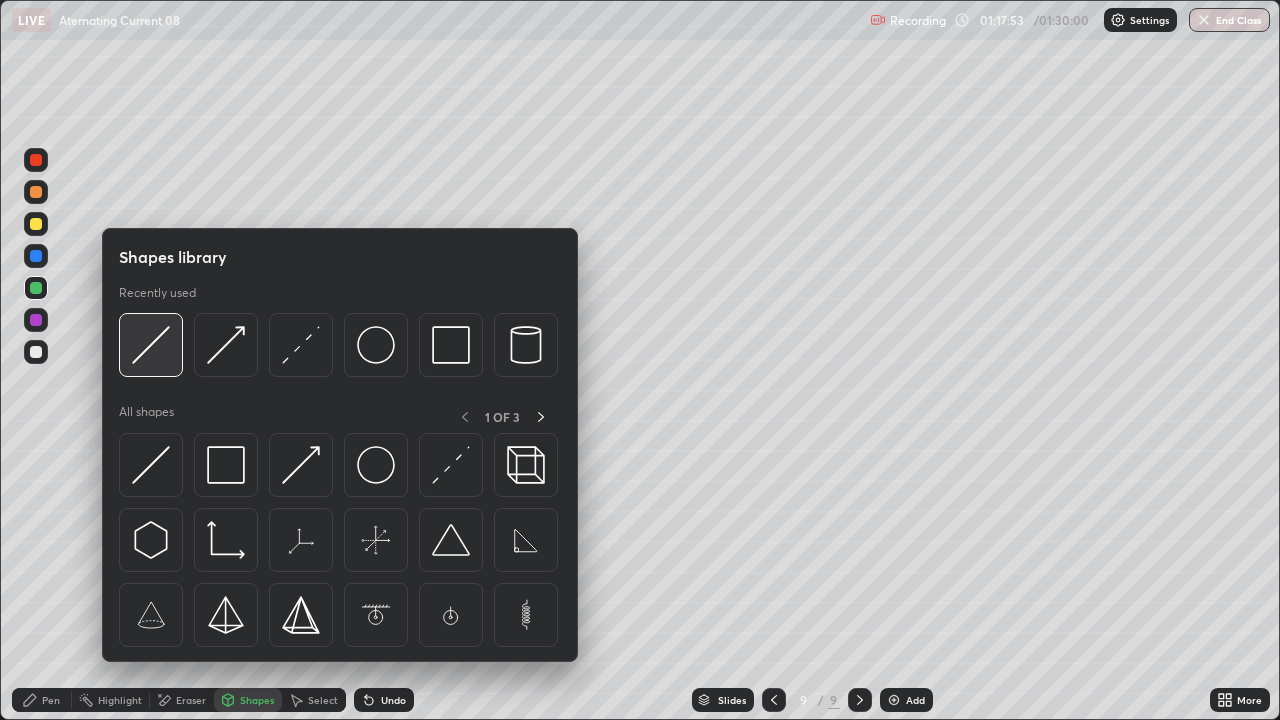 click at bounding box center [151, 345] 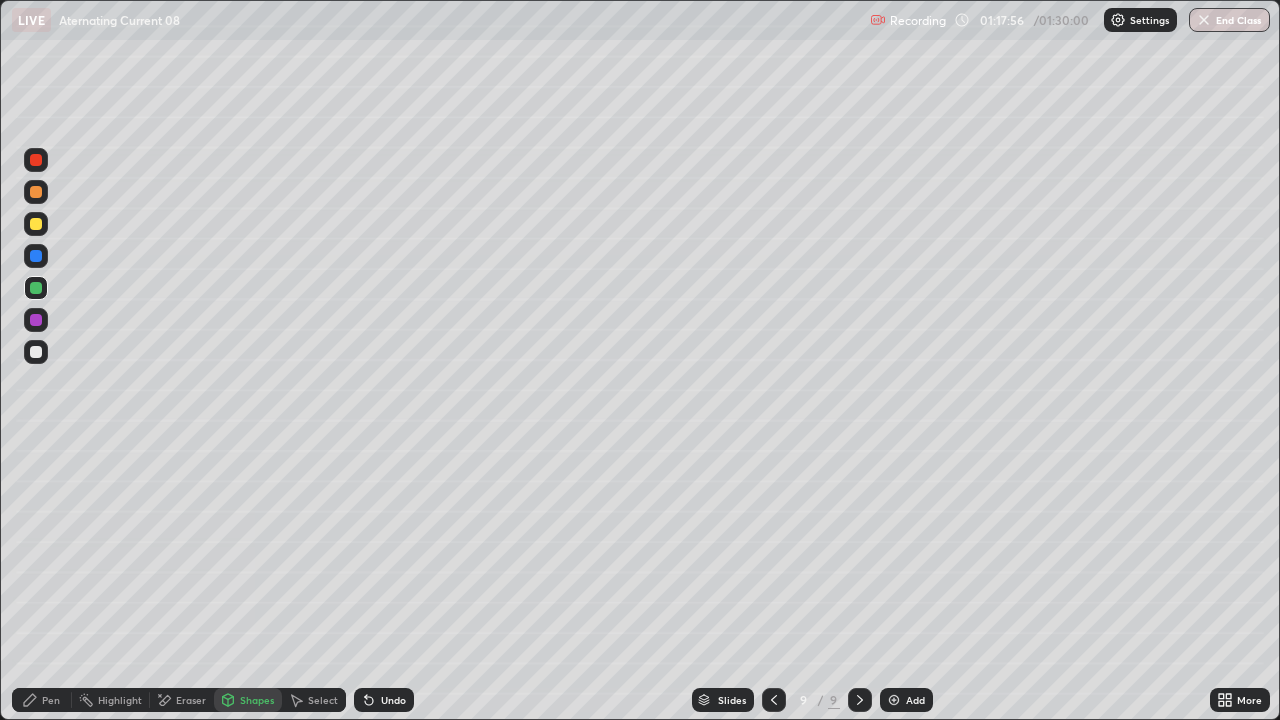 click on "Pen" at bounding box center [42, 700] 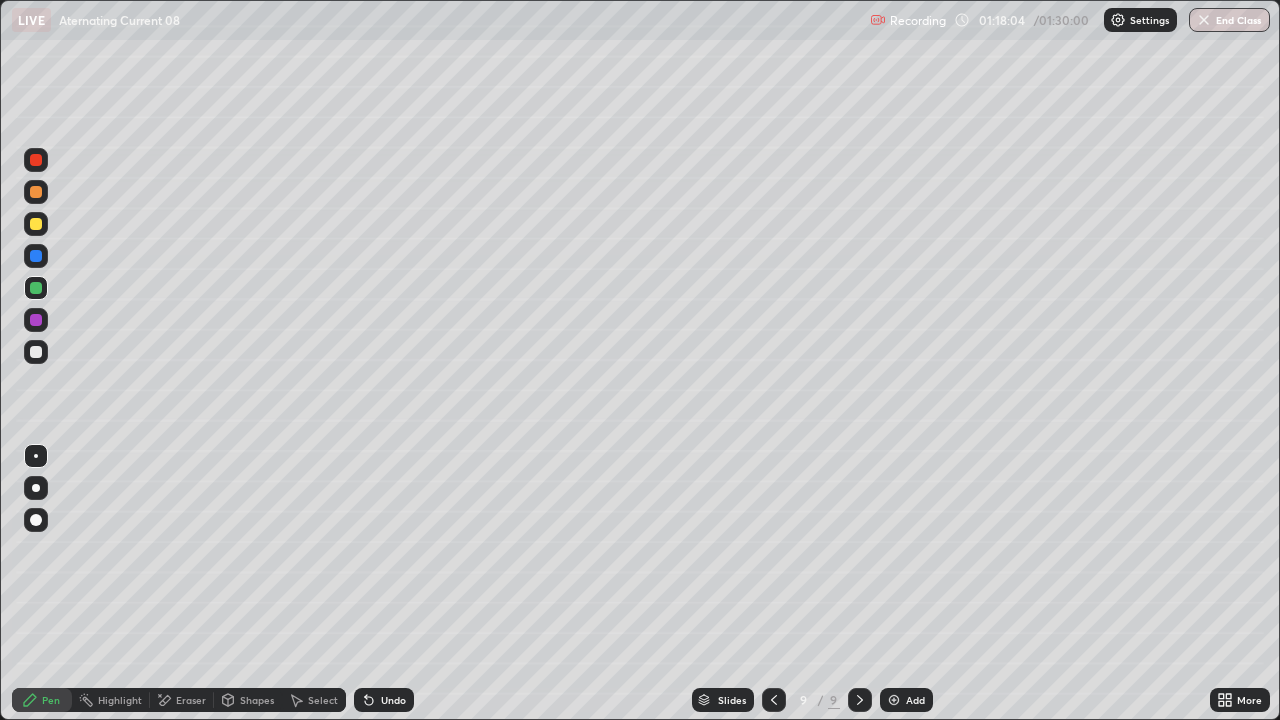 click on "Shapes" at bounding box center (248, 700) 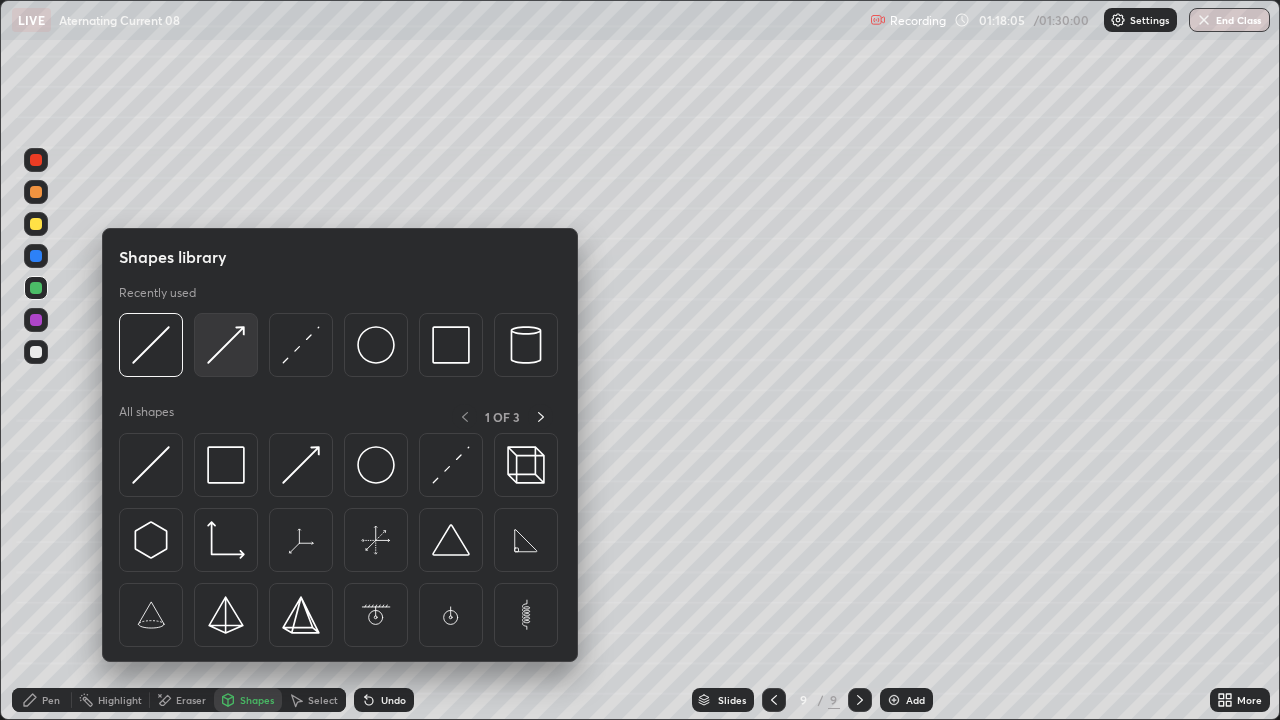 click at bounding box center (226, 345) 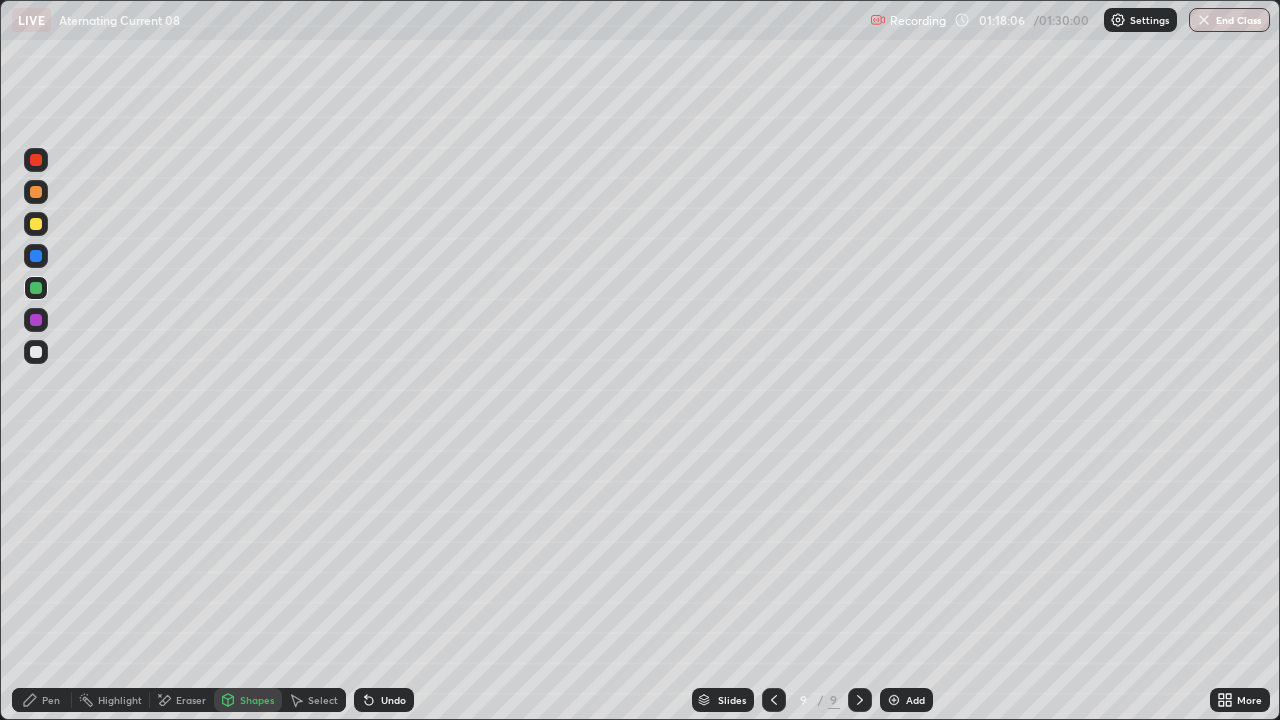 click at bounding box center (36, 224) 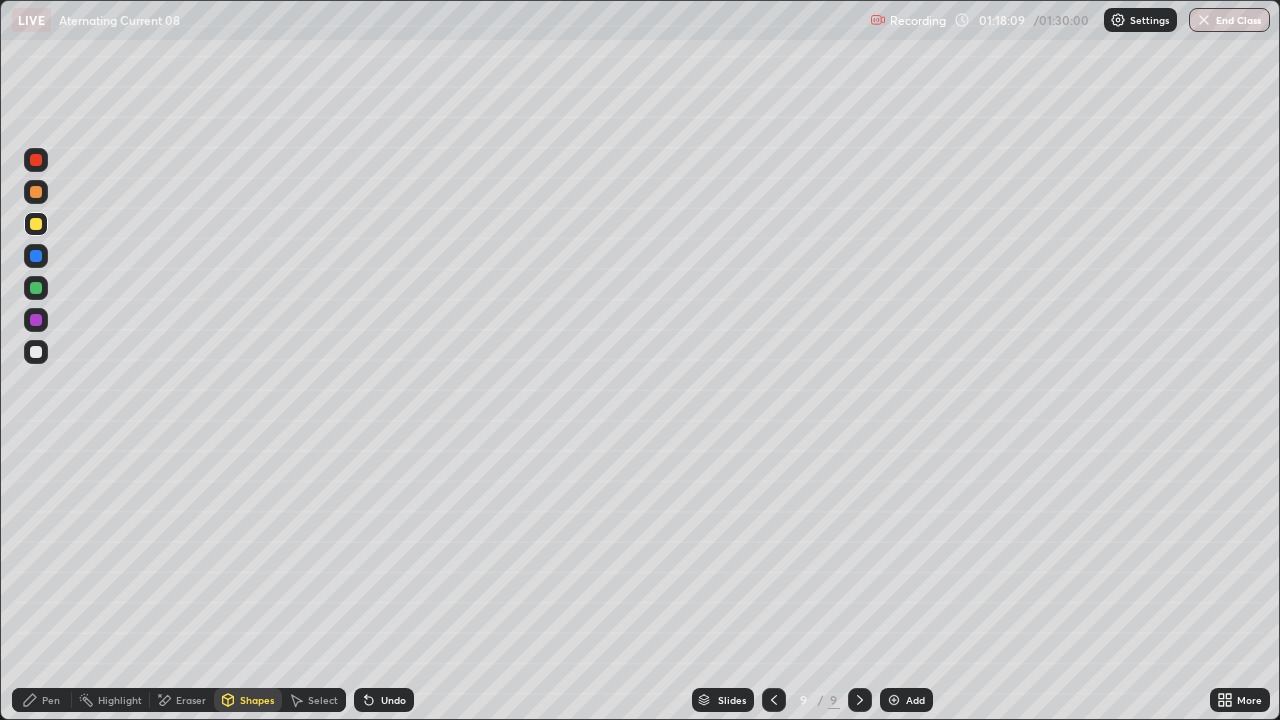 click on "Pen" at bounding box center [42, 700] 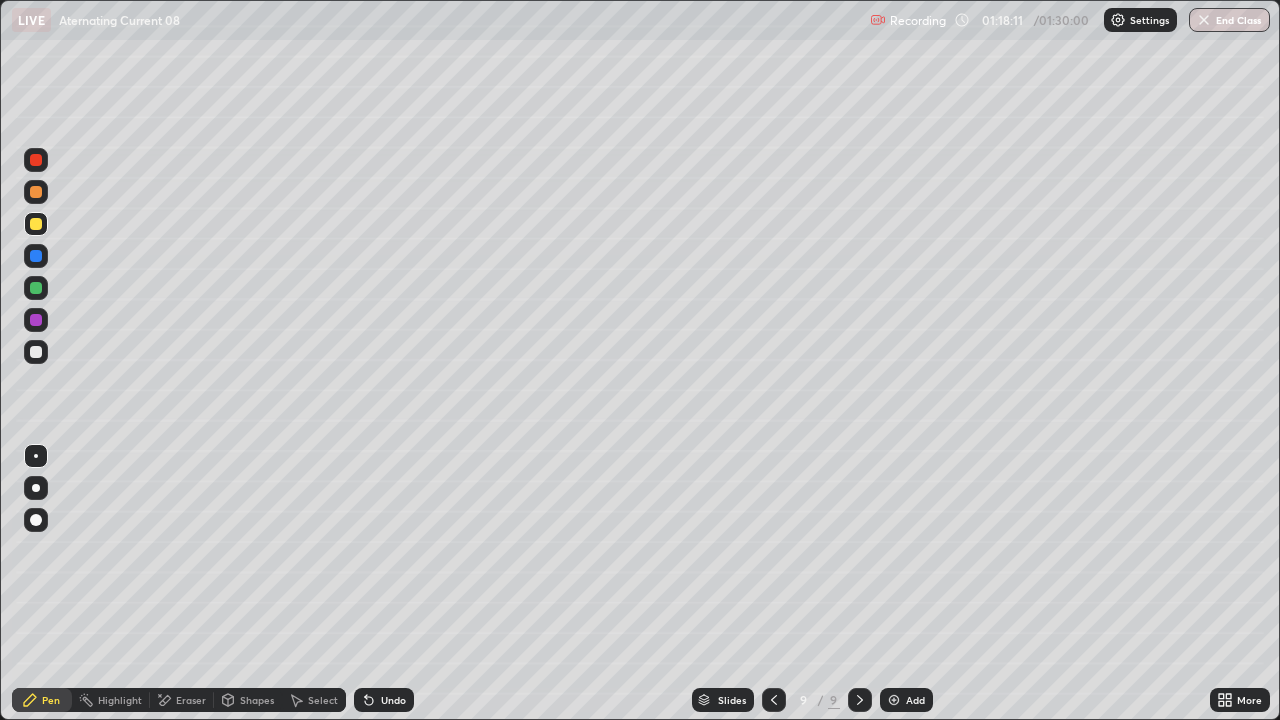 click on "Undo" at bounding box center [384, 700] 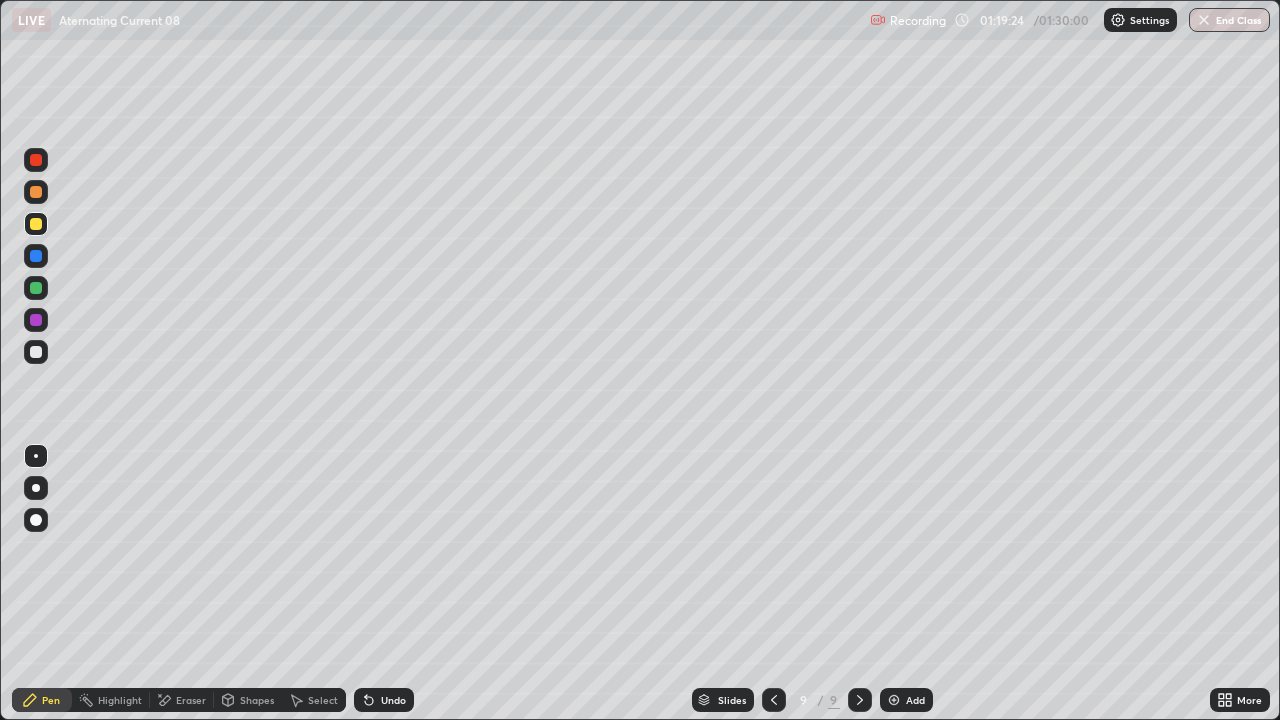 click at bounding box center [36, 352] 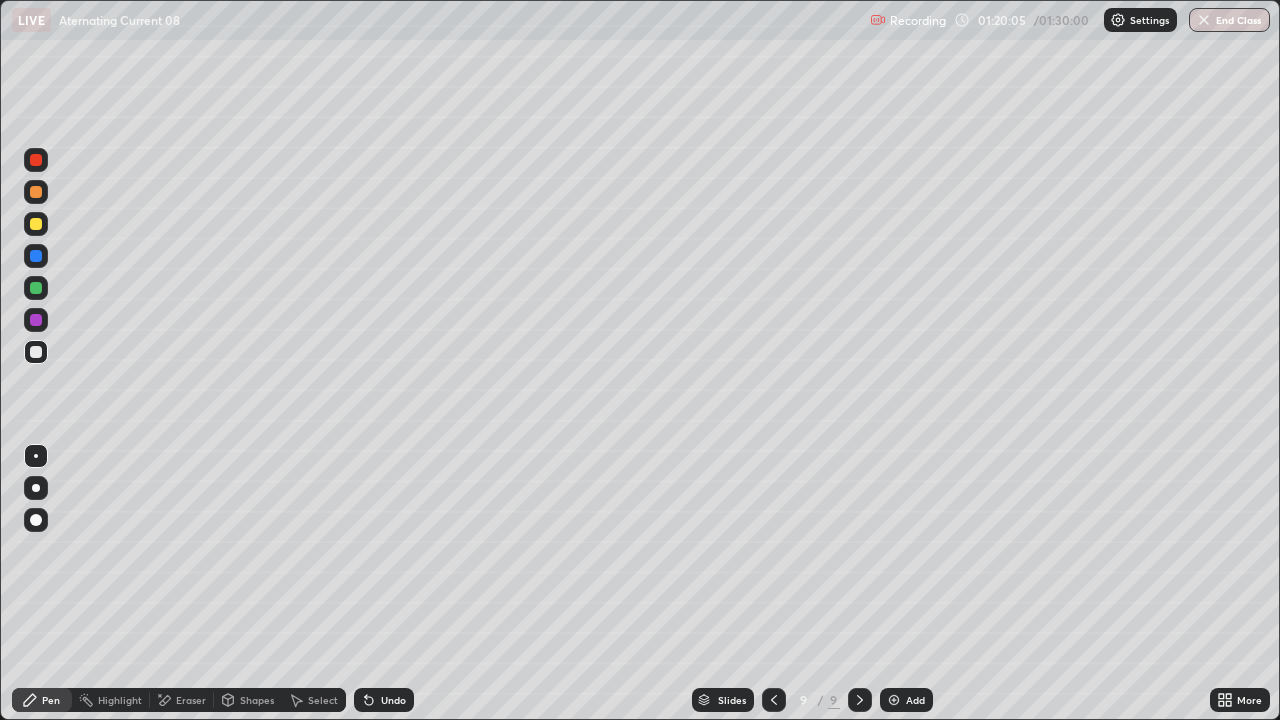 click on "Undo" at bounding box center (393, 700) 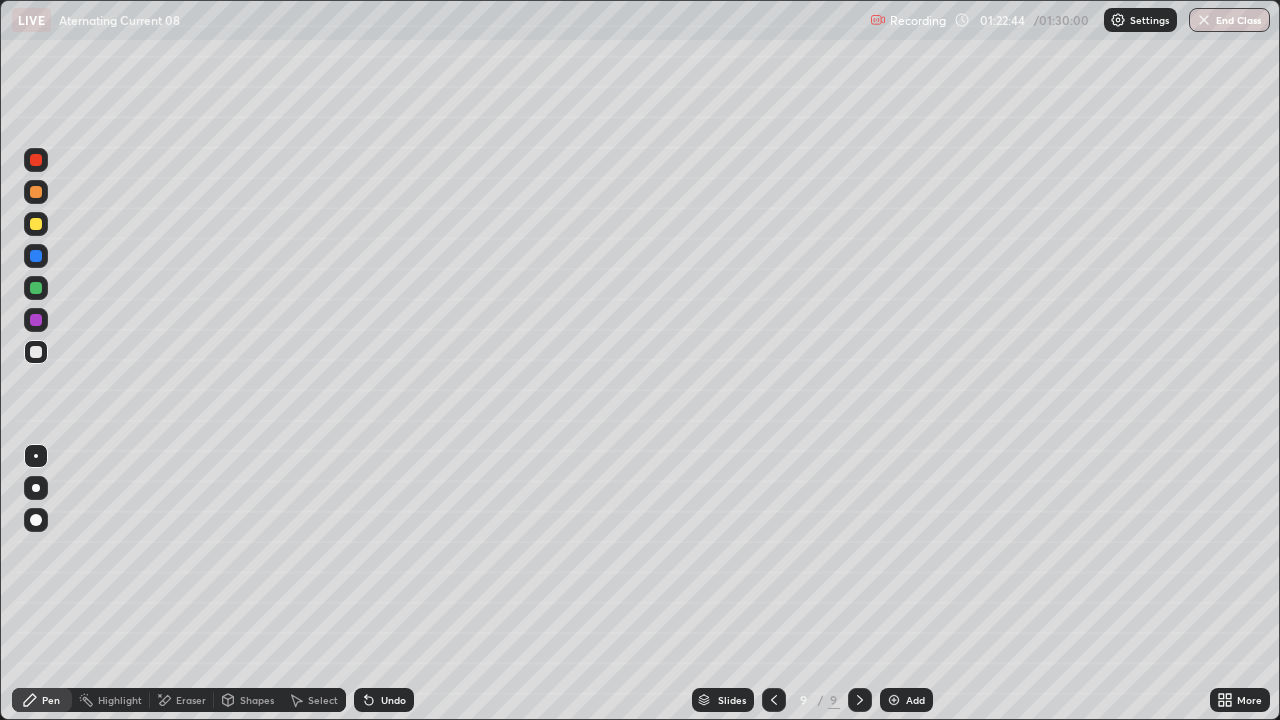click on "Add" at bounding box center [915, 700] 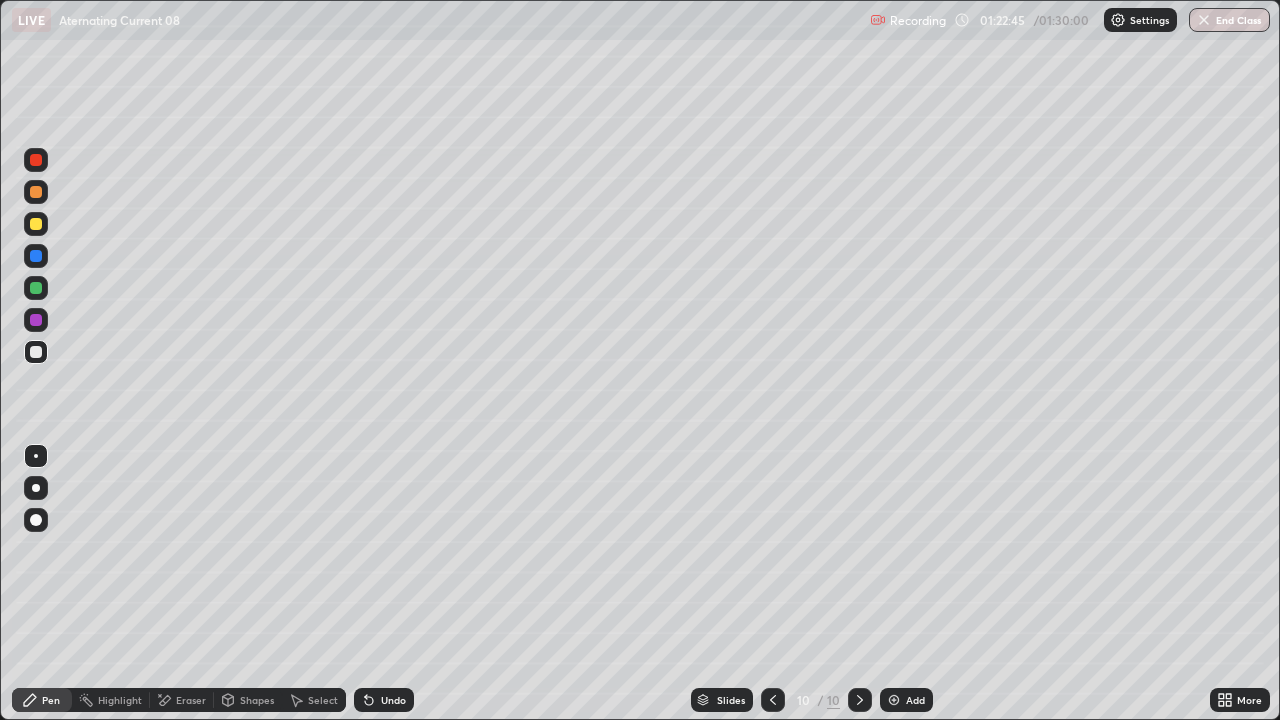 click at bounding box center (36, 224) 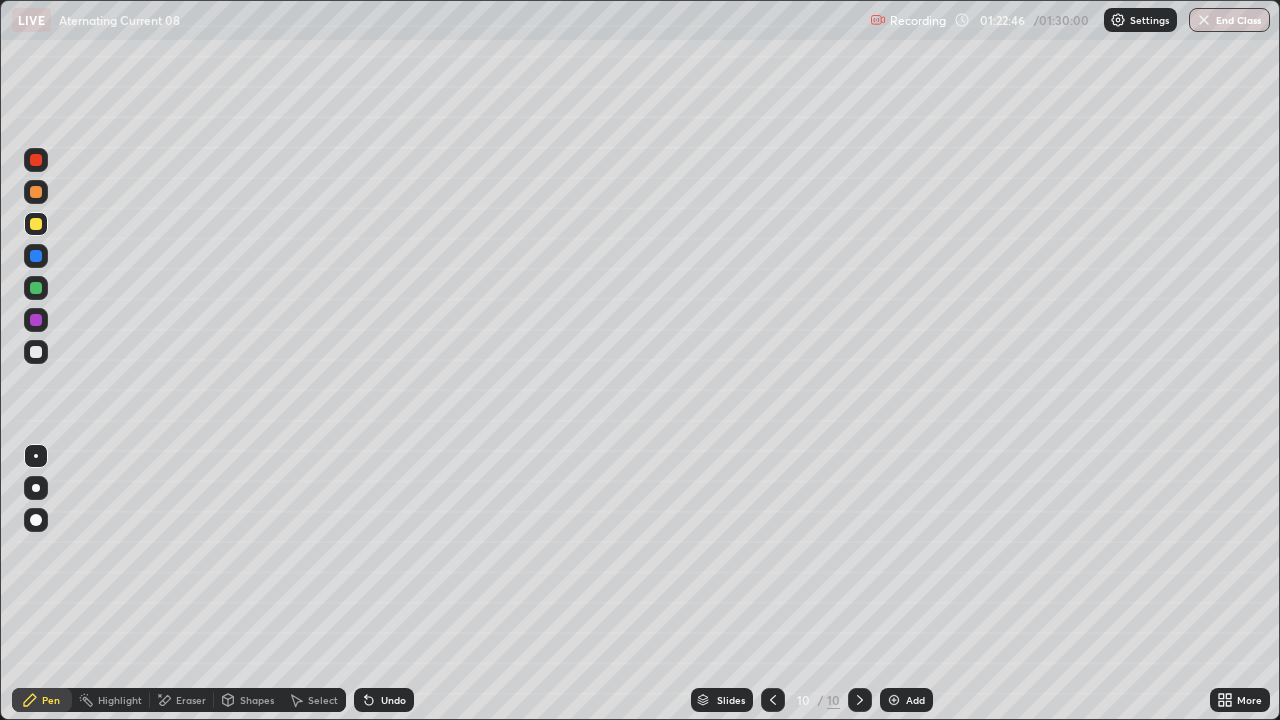 click on "Shapes" at bounding box center [257, 700] 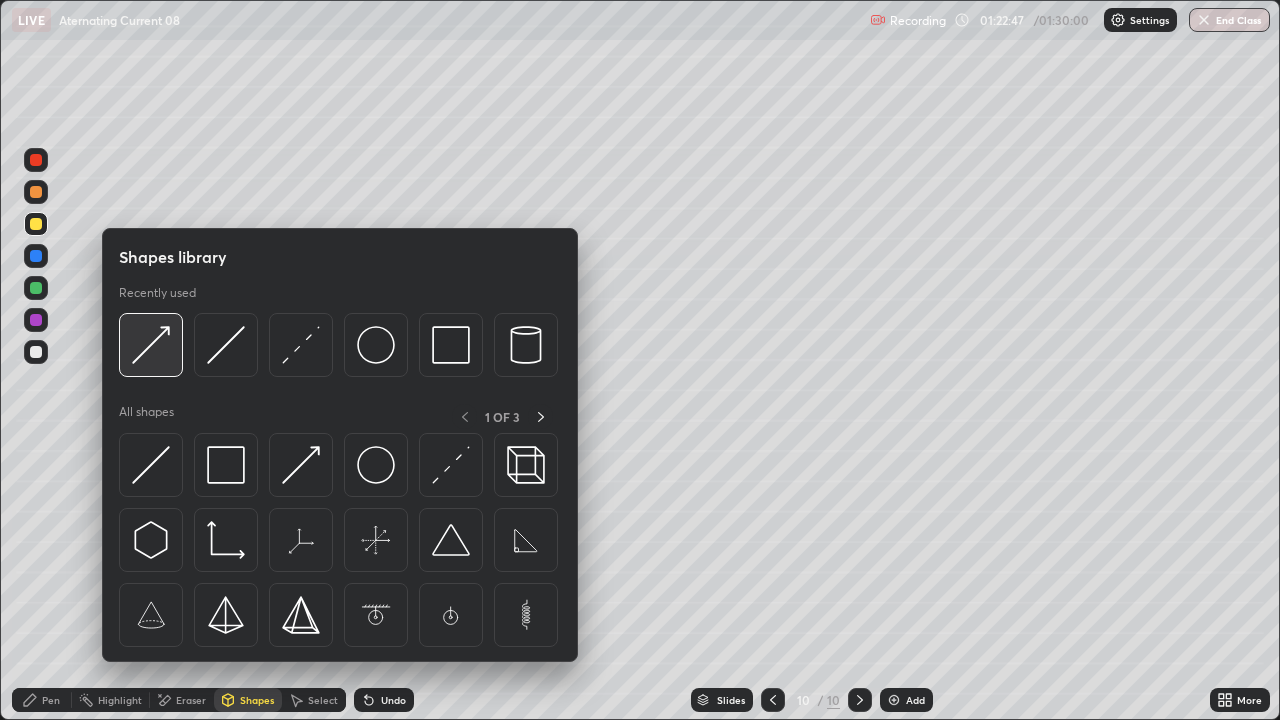 click at bounding box center [151, 345] 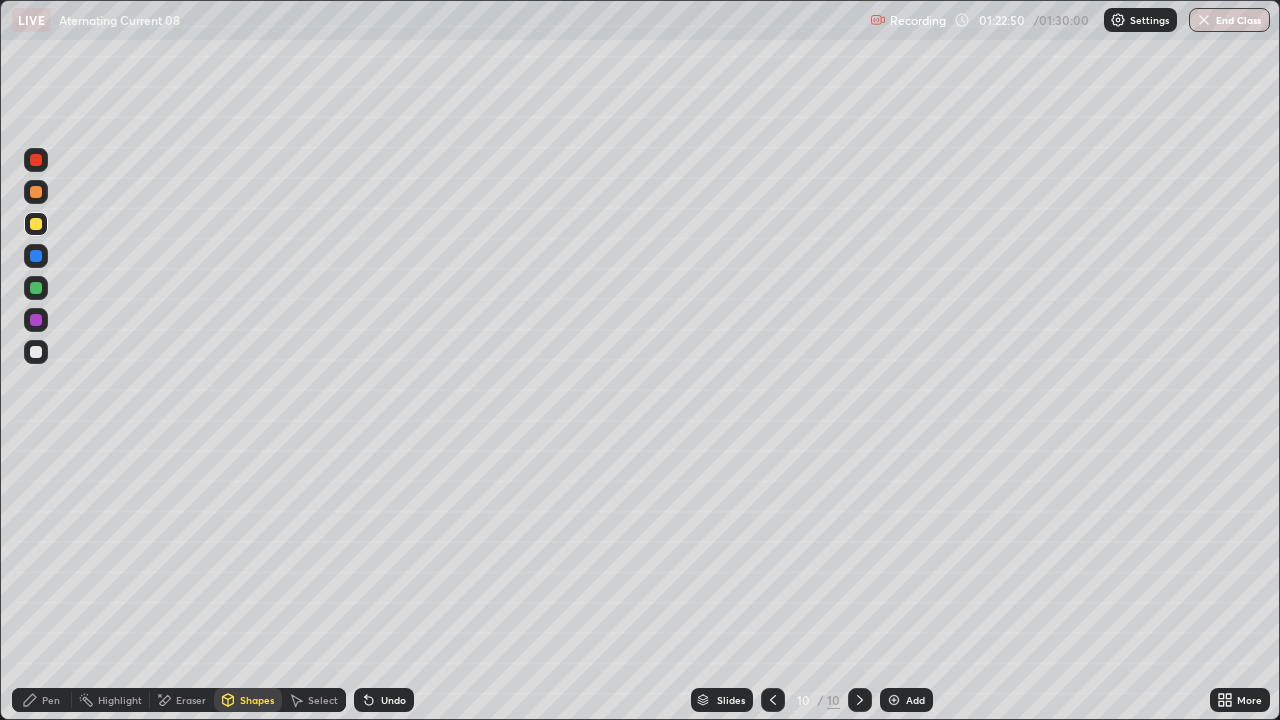 click on "Pen" at bounding box center [42, 700] 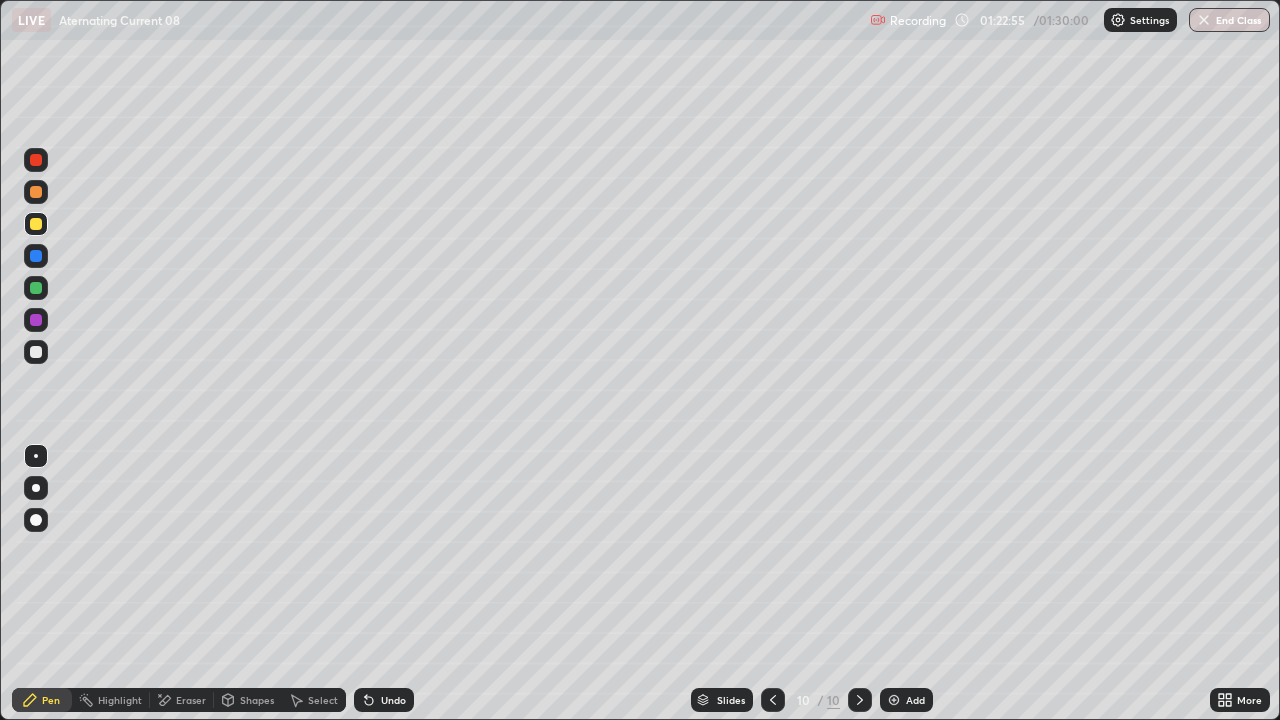 click at bounding box center (36, 352) 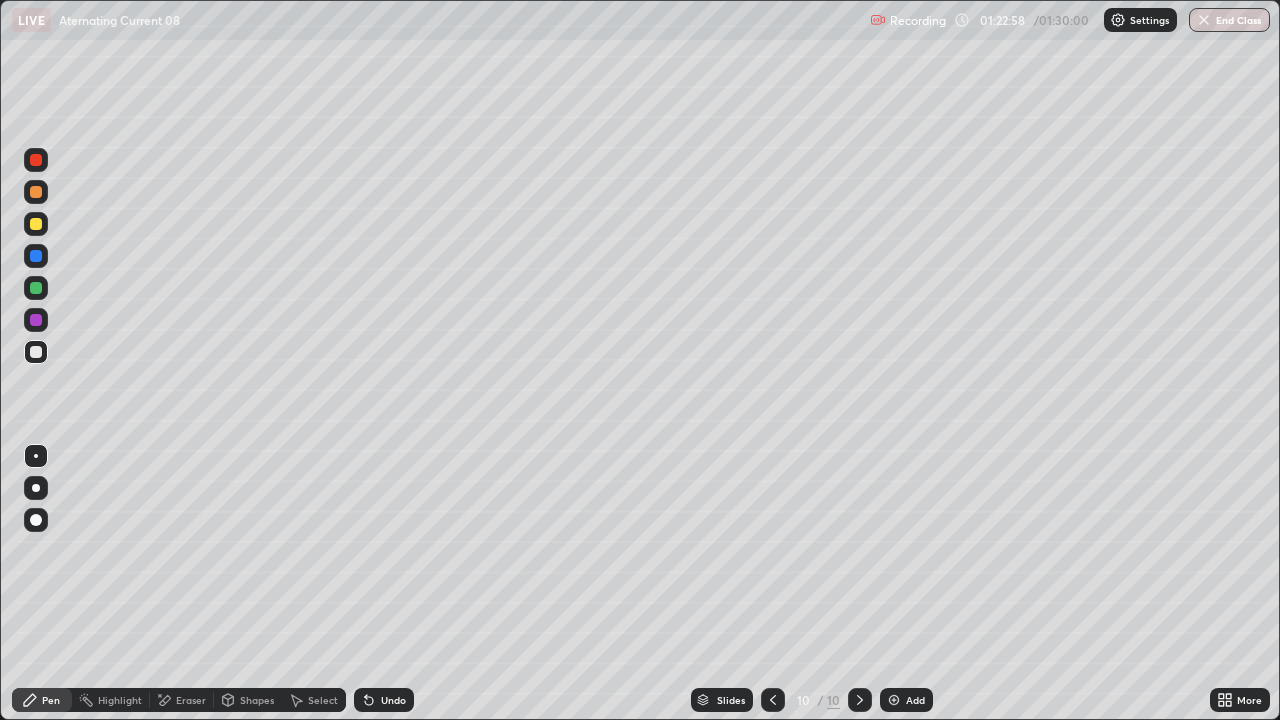 click on "Undo" at bounding box center (393, 700) 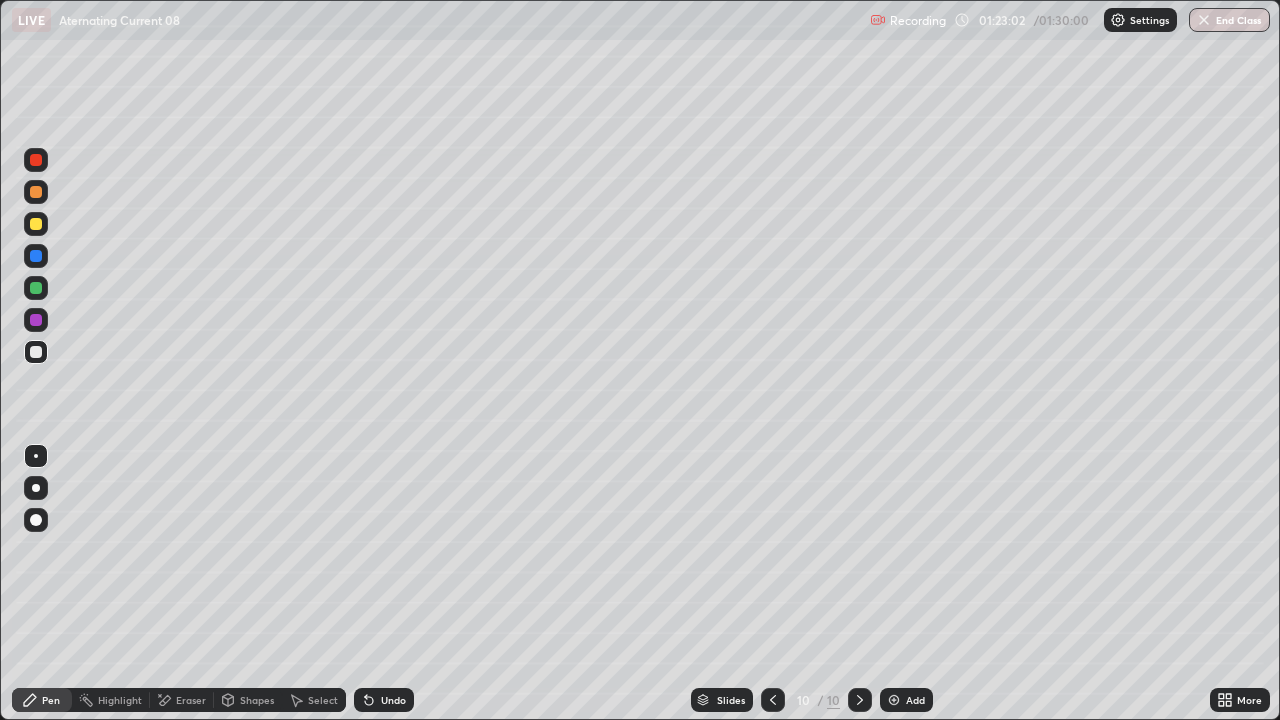 click at bounding box center [36, 288] 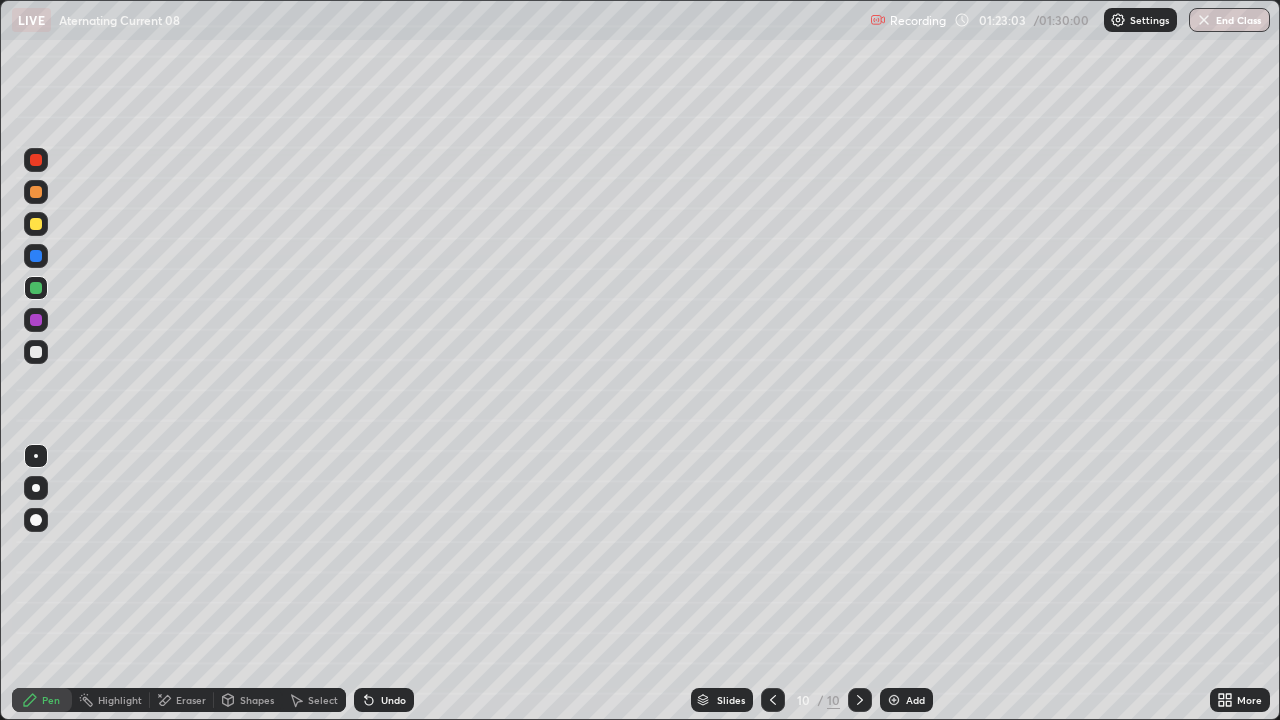 click on "Shapes" at bounding box center (248, 700) 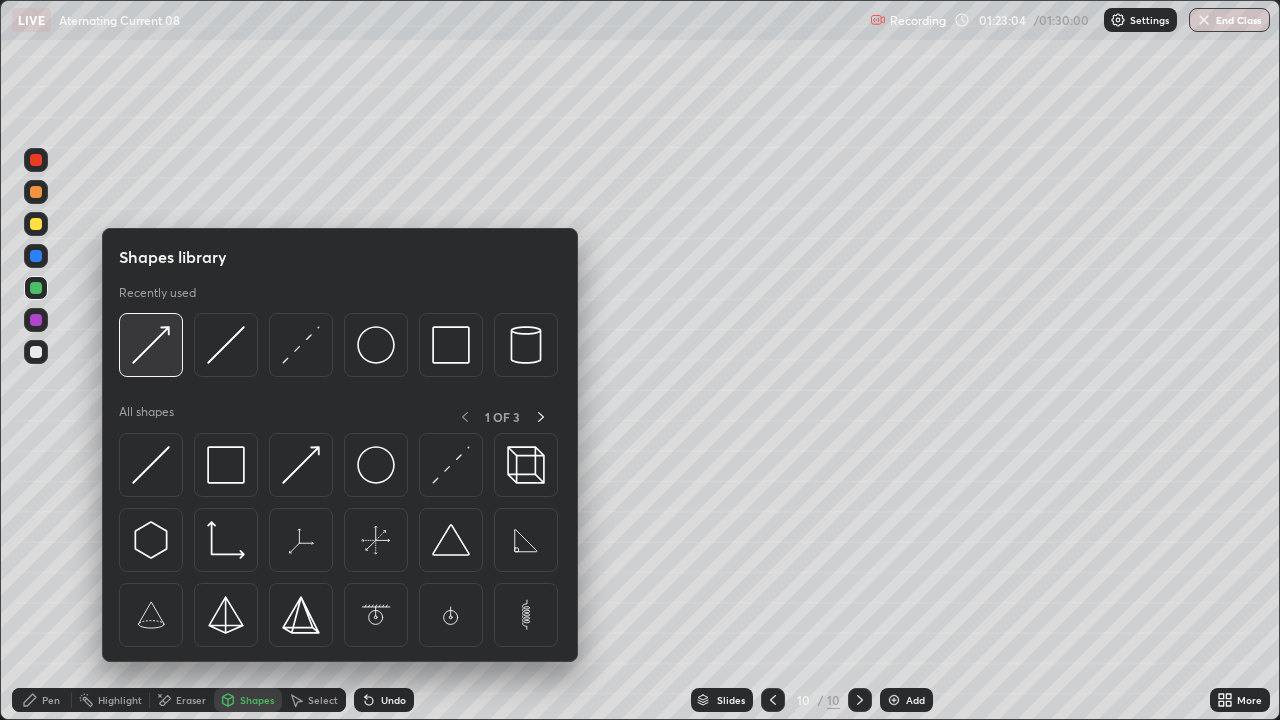 click at bounding box center (151, 345) 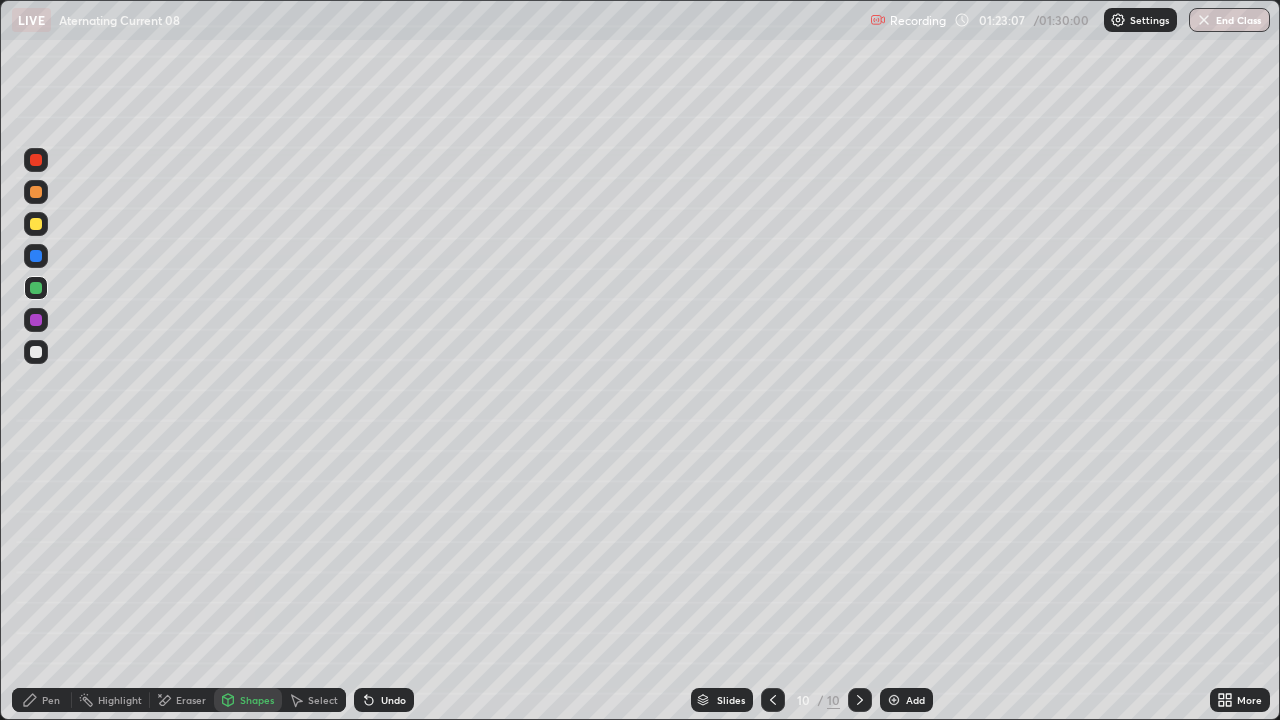 click on "Pen" at bounding box center [51, 700] 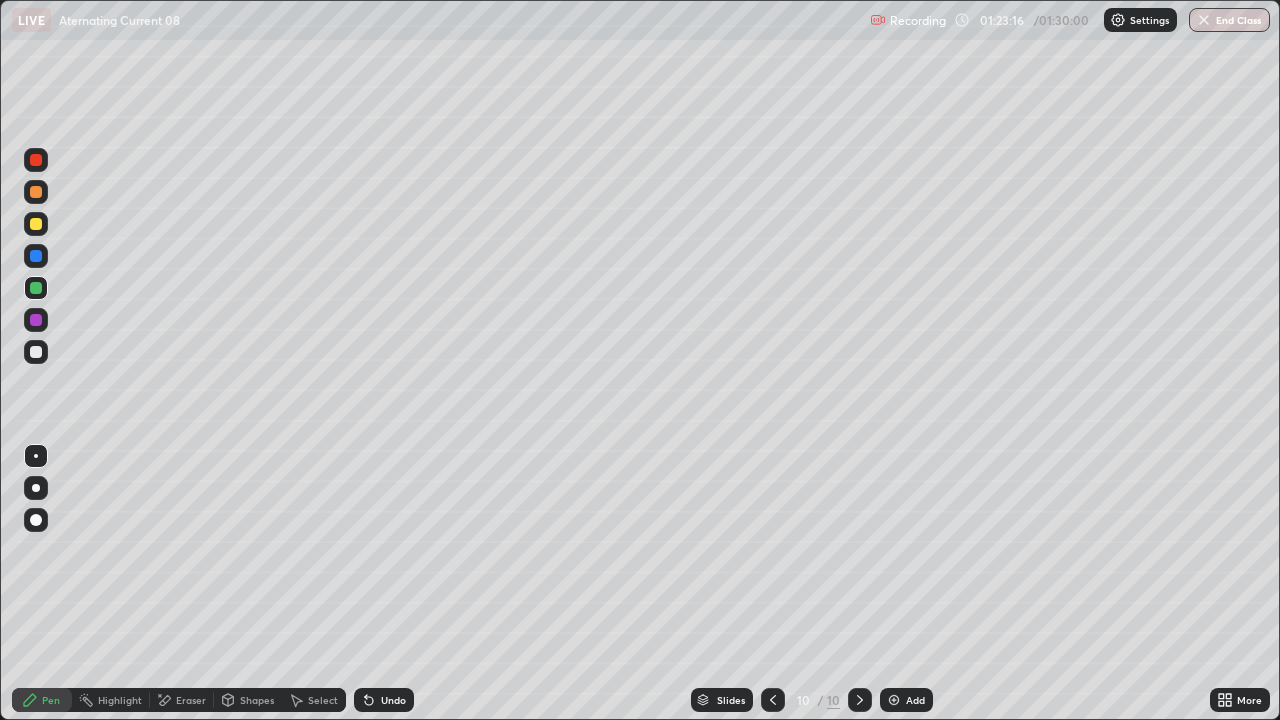 click on "Shapes" at bounding box center [257, 700] 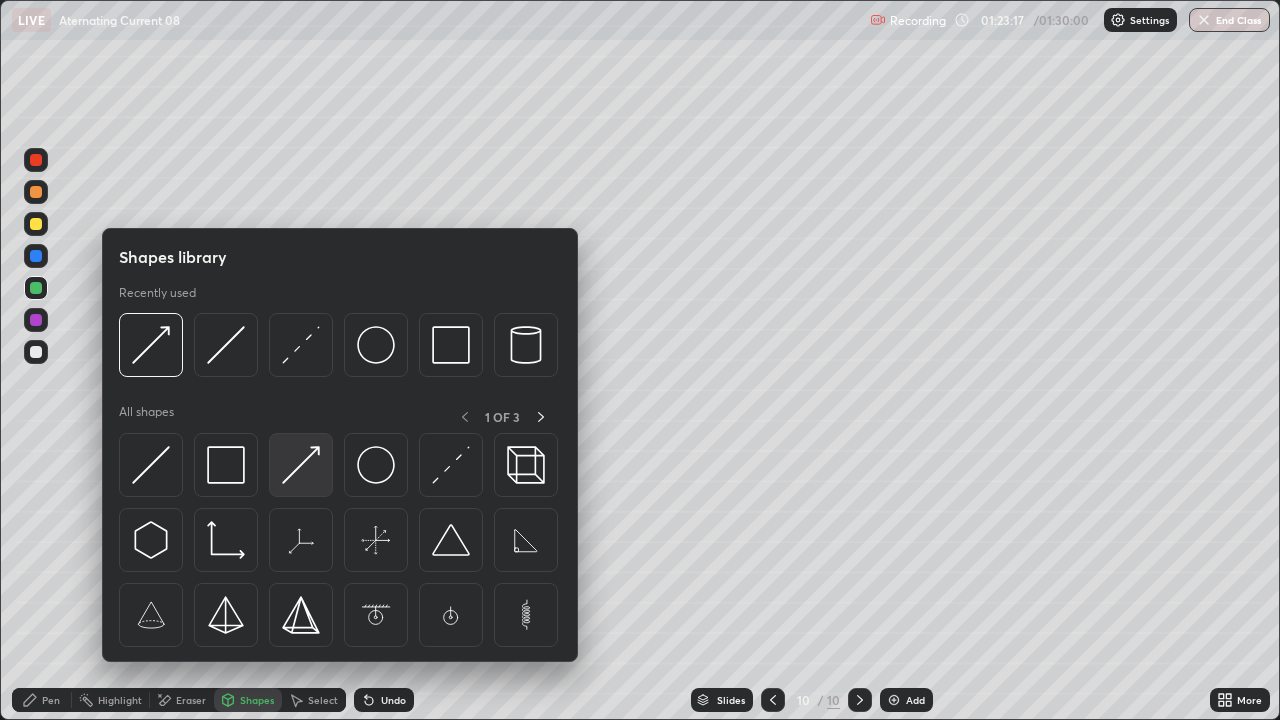 click at bounding box center (301, 465) 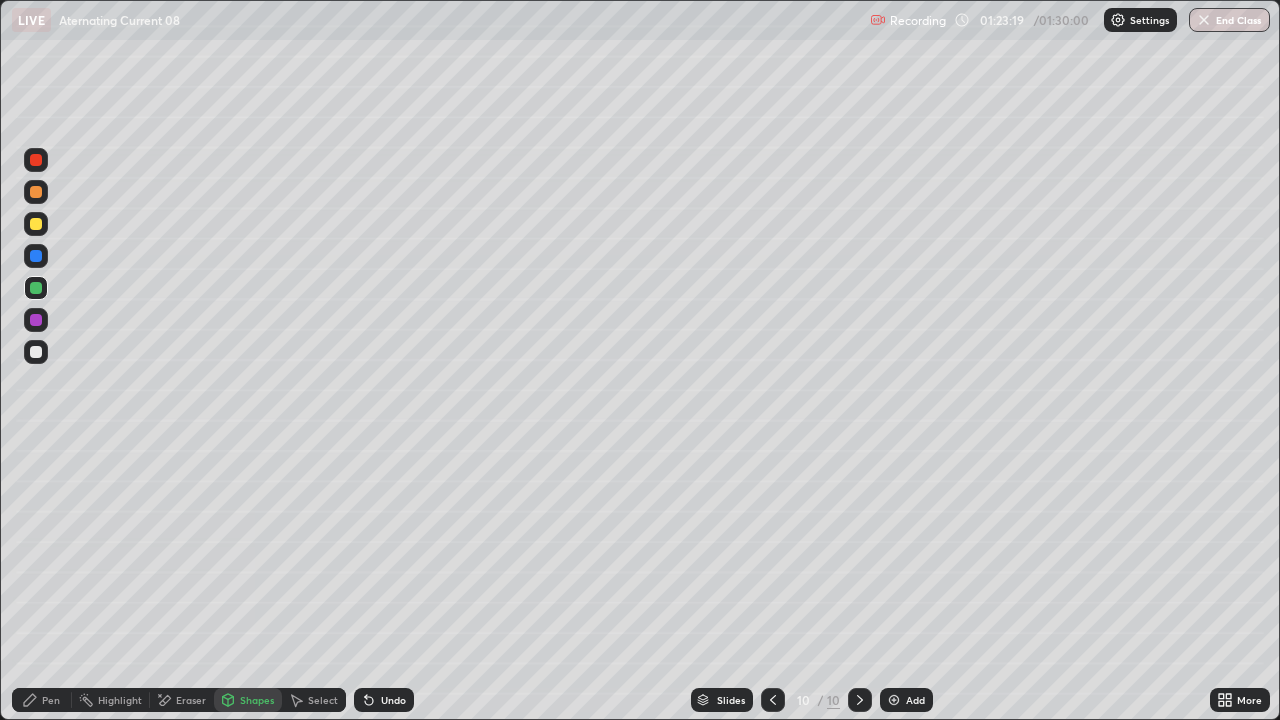 click on "Pen" at bounding box center [51, 700] 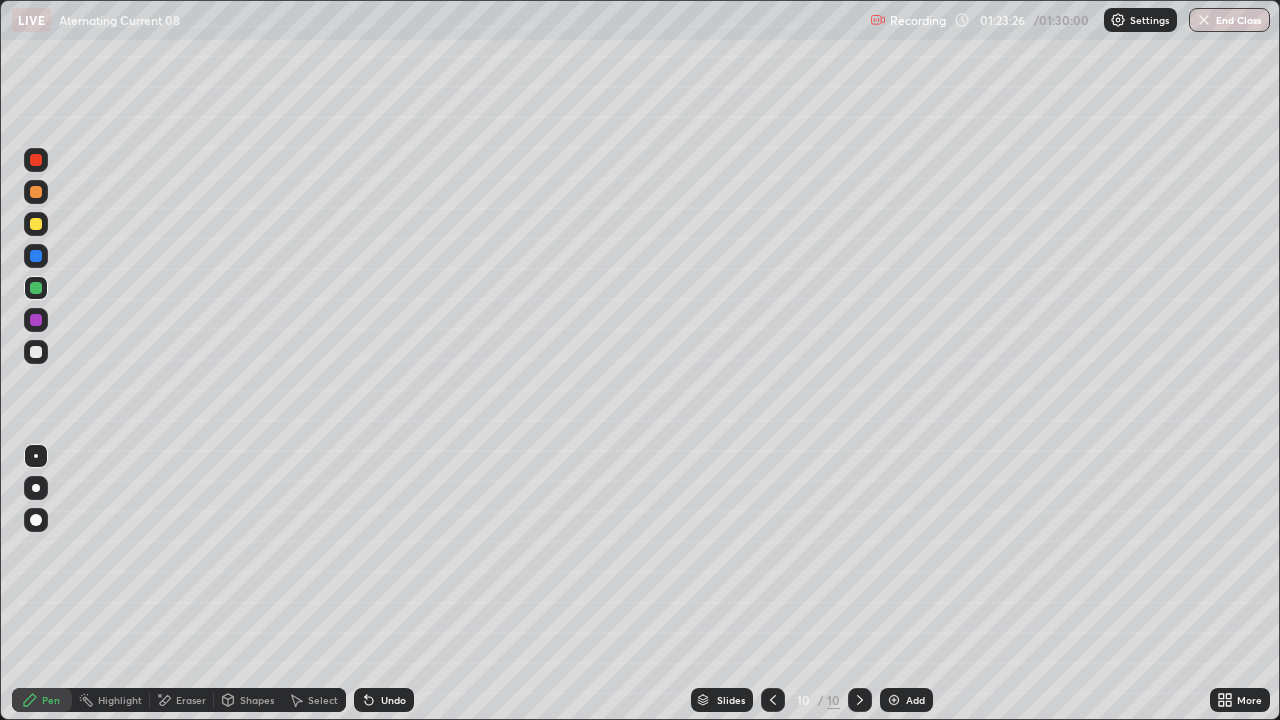 click on "Undo" at bounding box center (393, 700) 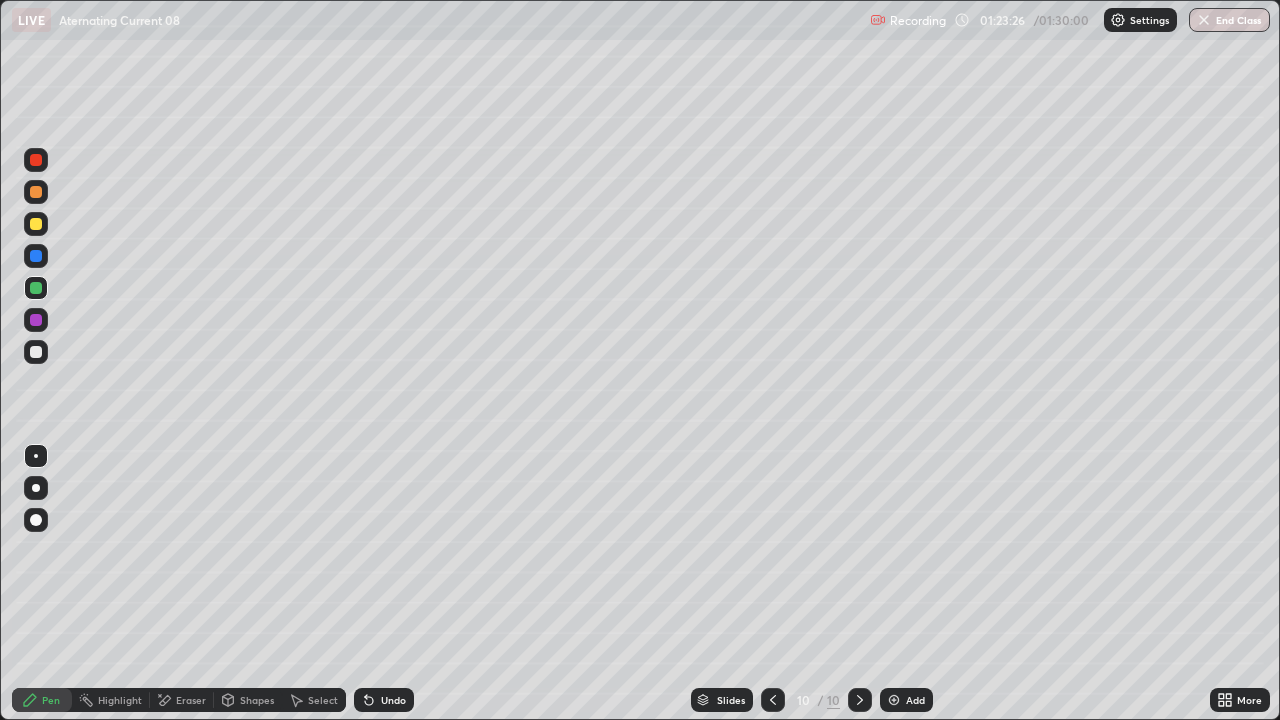 click on "Undo" at bounding box center [393, 700] 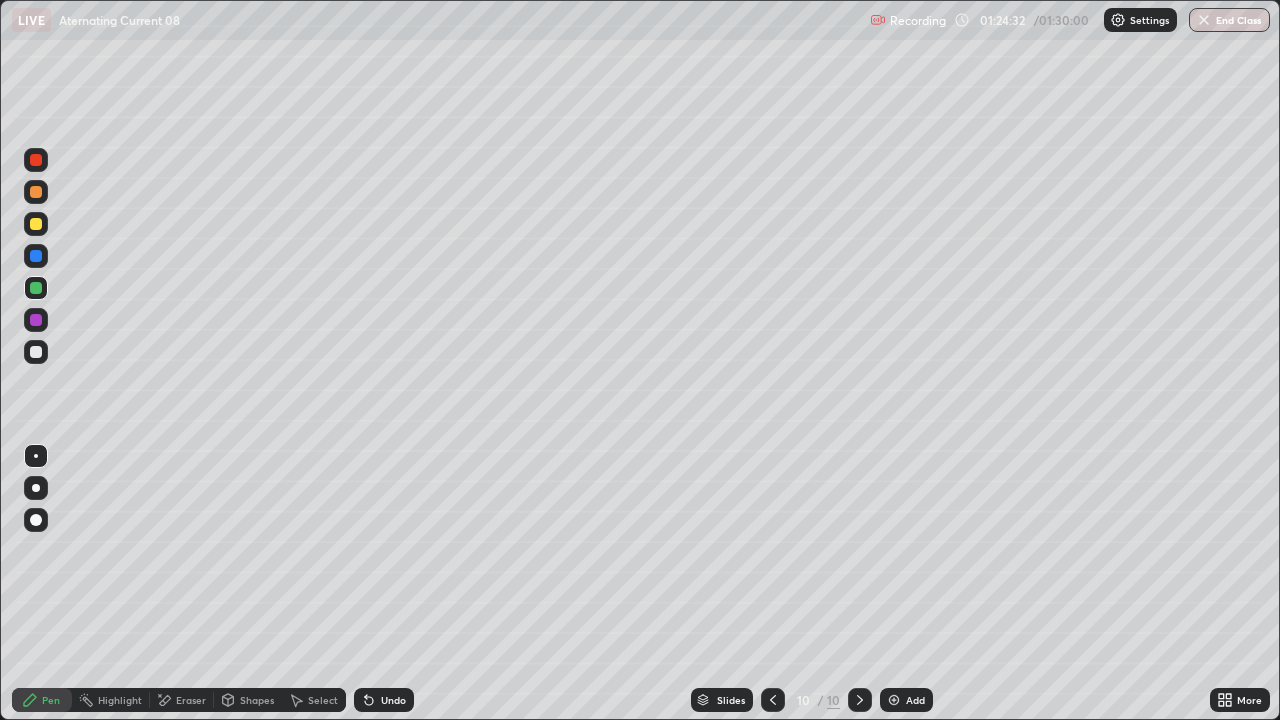 click at bounding box center (36, 224) 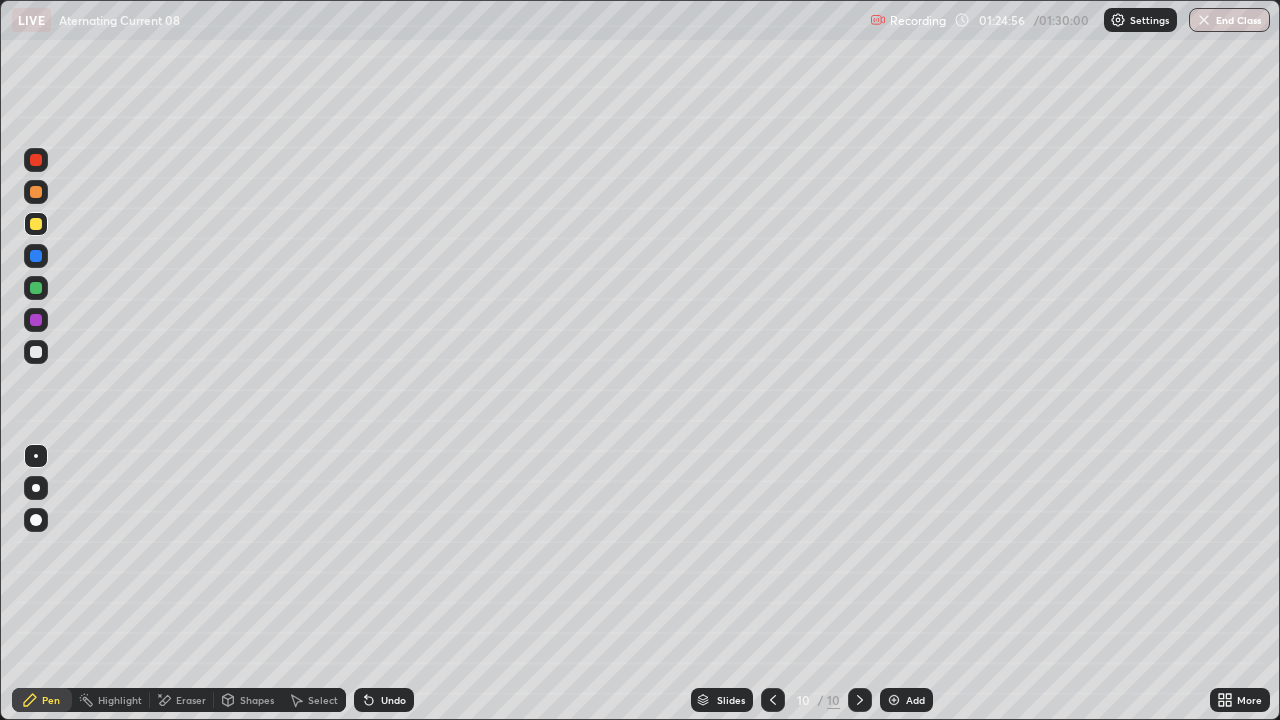 click at bounding box center (36, 352) 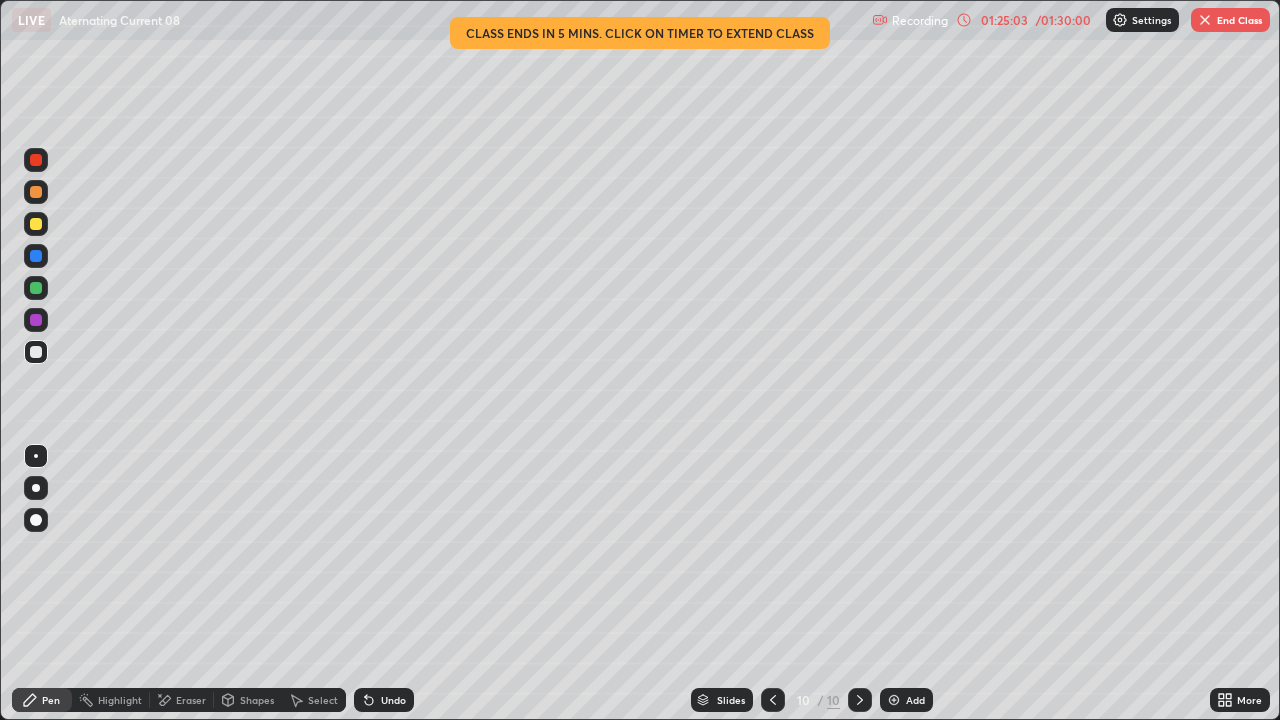 click on "Pen" at bounding box center [51, 700] 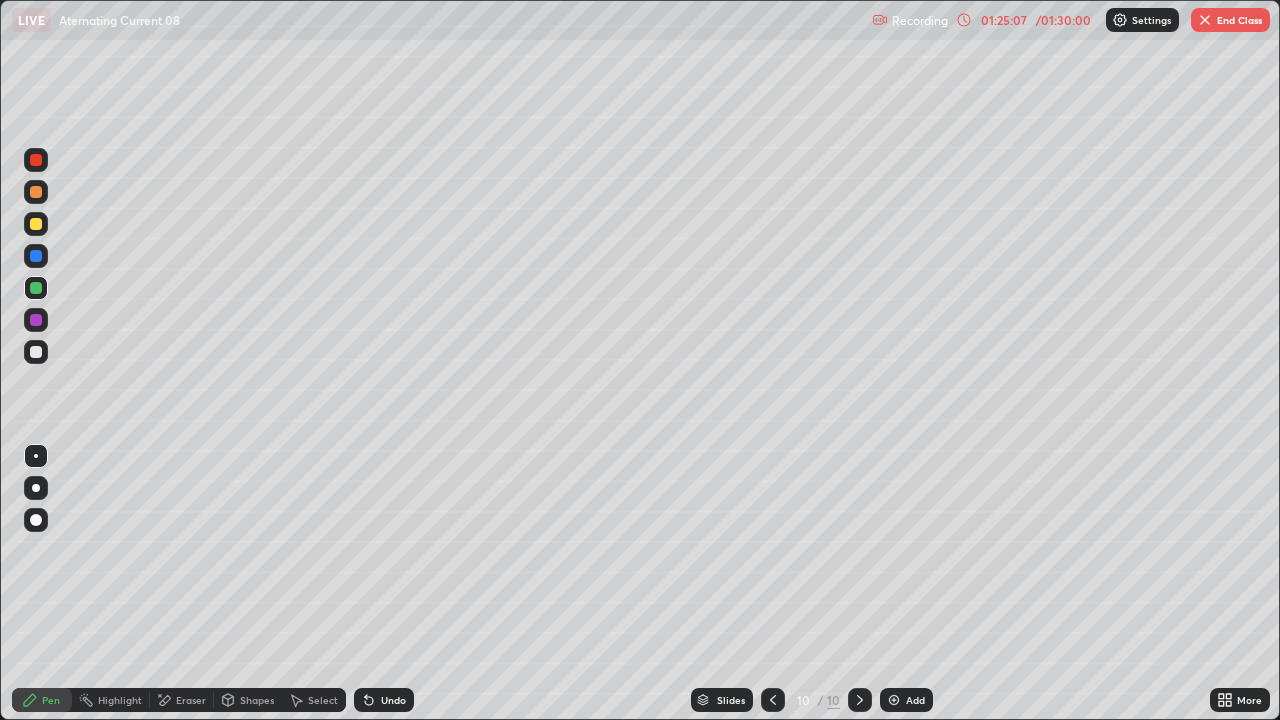 click on "01:25:07" at bounding box center (1004, 20) 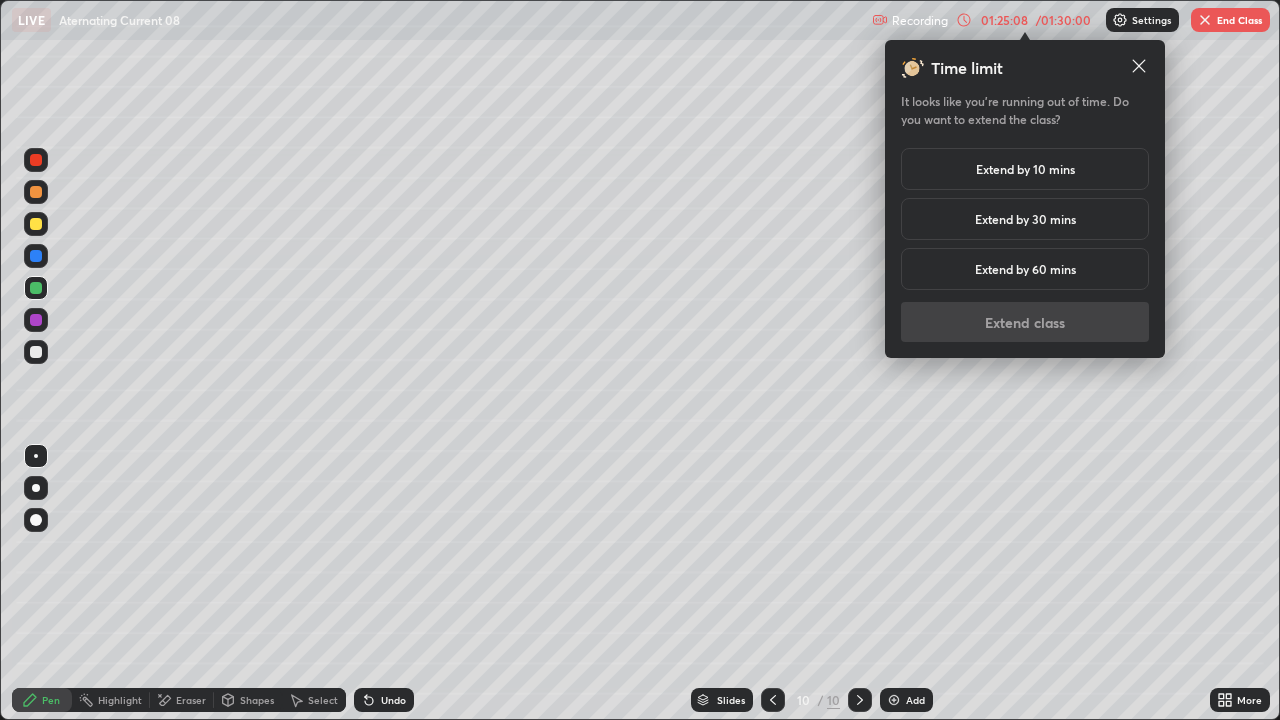 click on "Extend by 30 mins" at bounding box center [1025, 219] 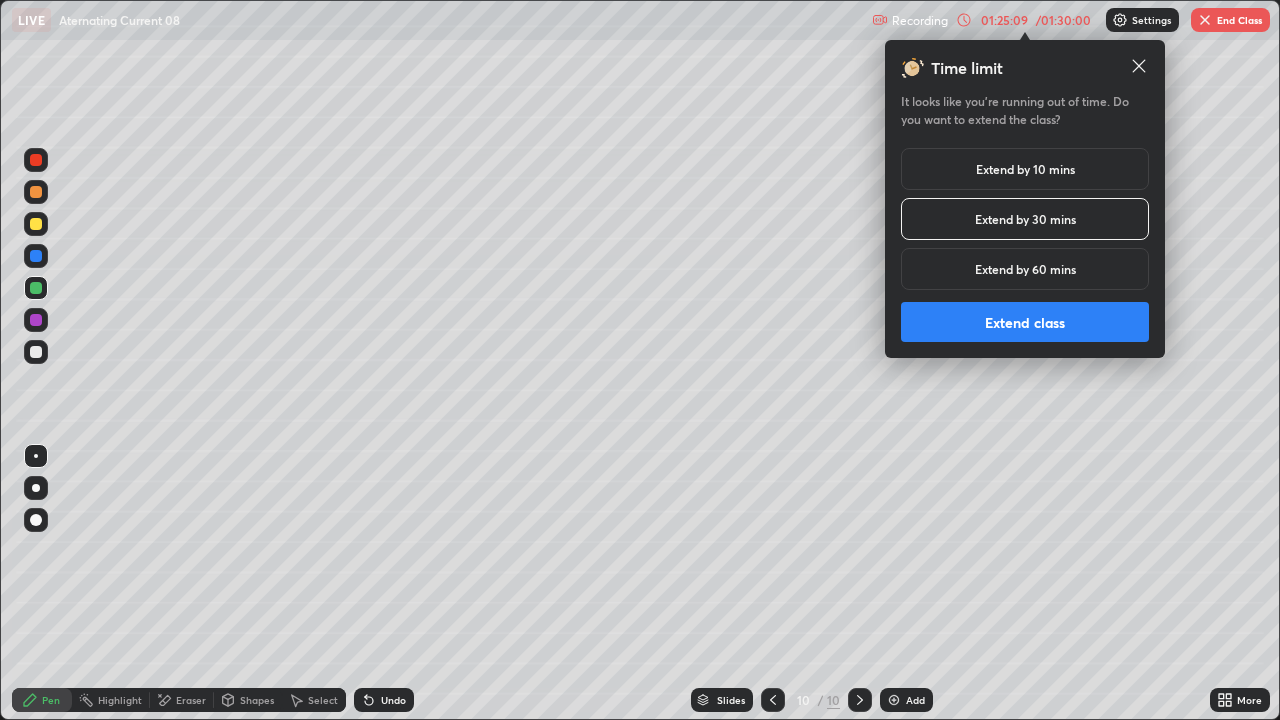 click on "Extend class" at bounding box center [1025, 322] 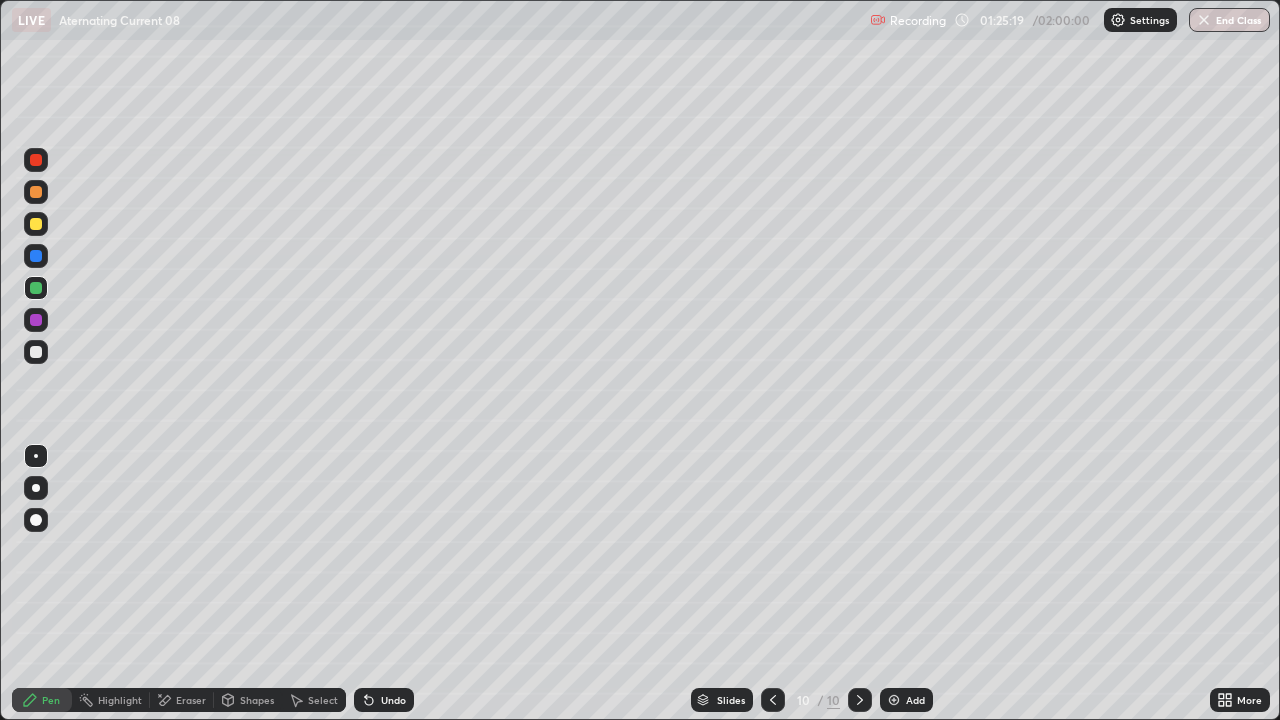 click at bounding box center (36, 352) 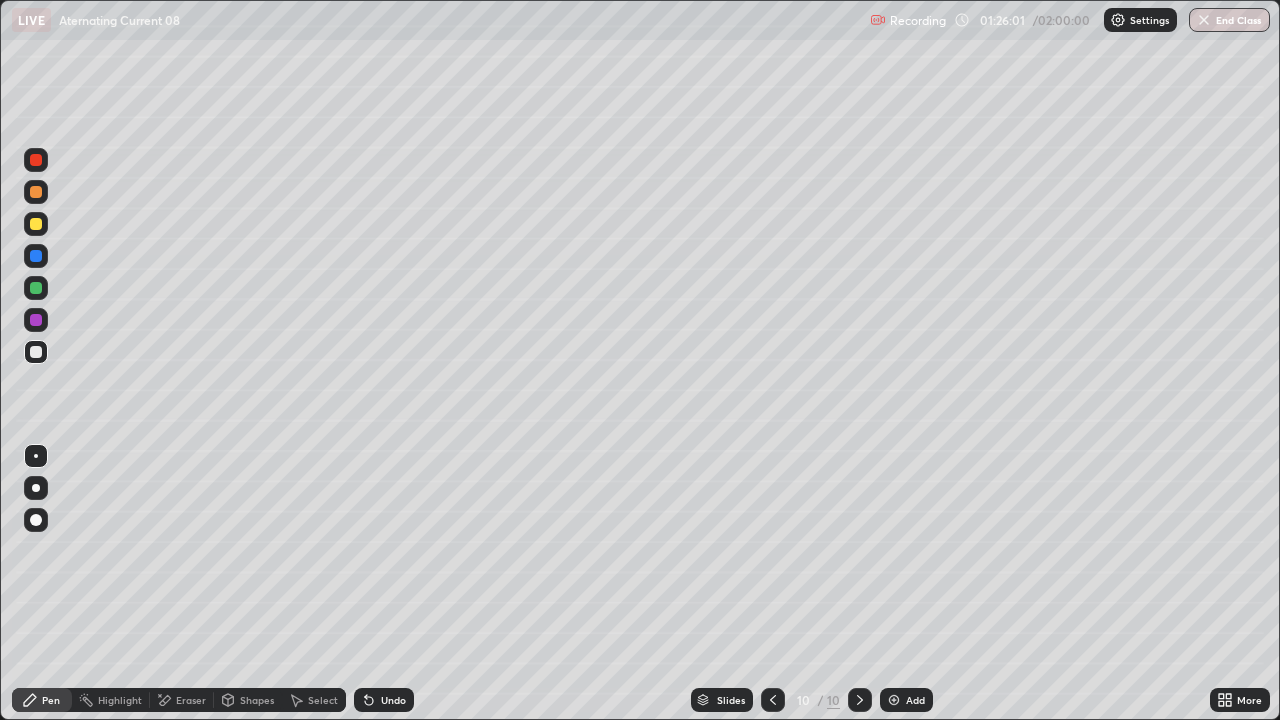 click at bounding box center (36, 224) 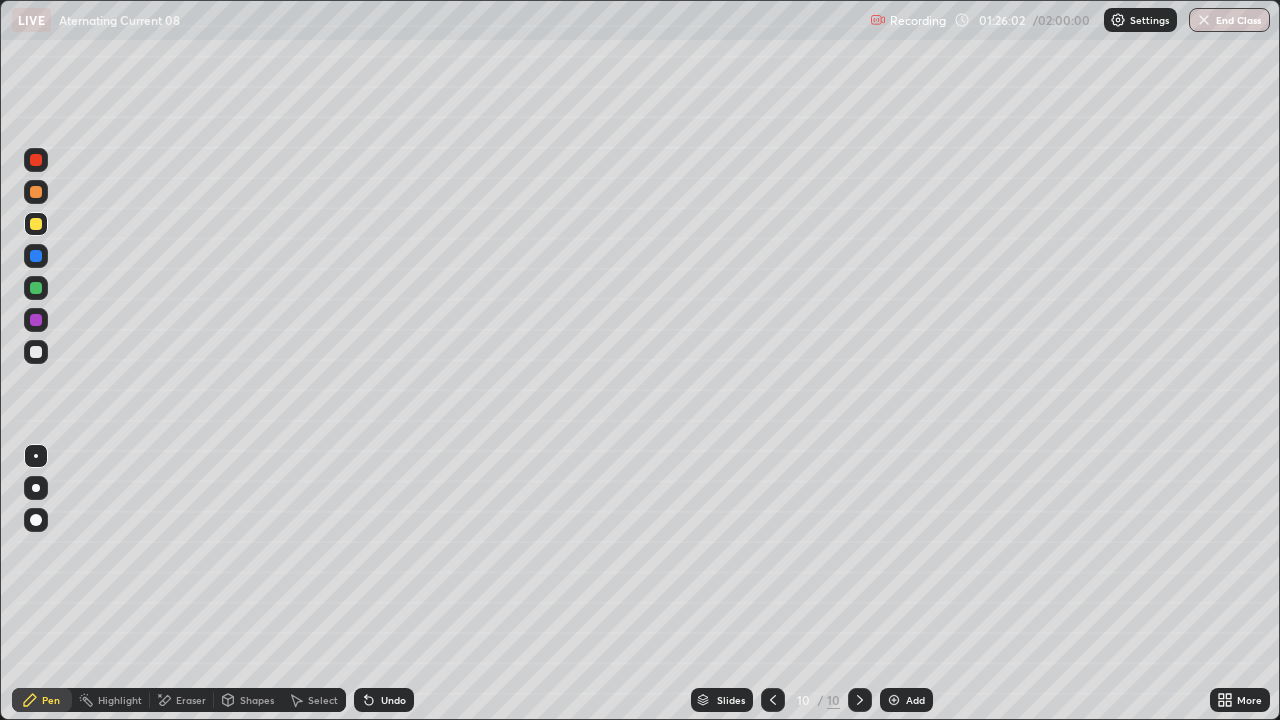 click on "Shapes" at bounding box center (248, 700) 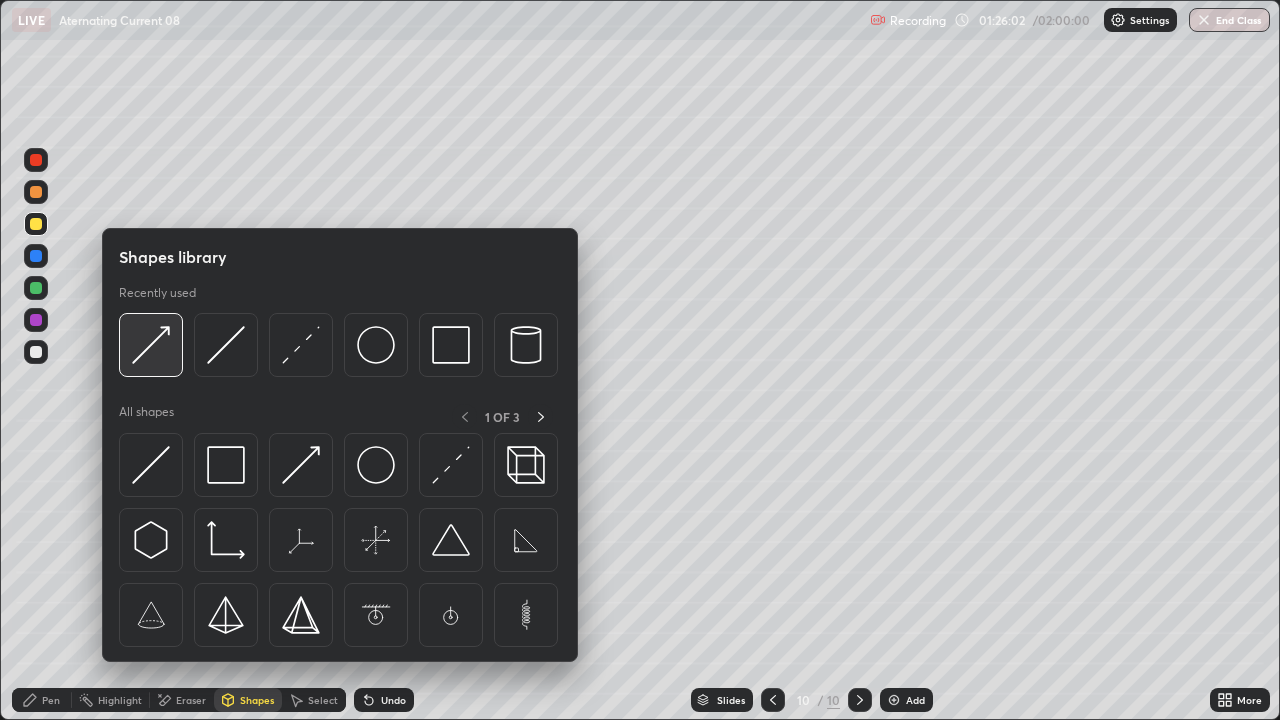 click at bounding box center [151, 345] 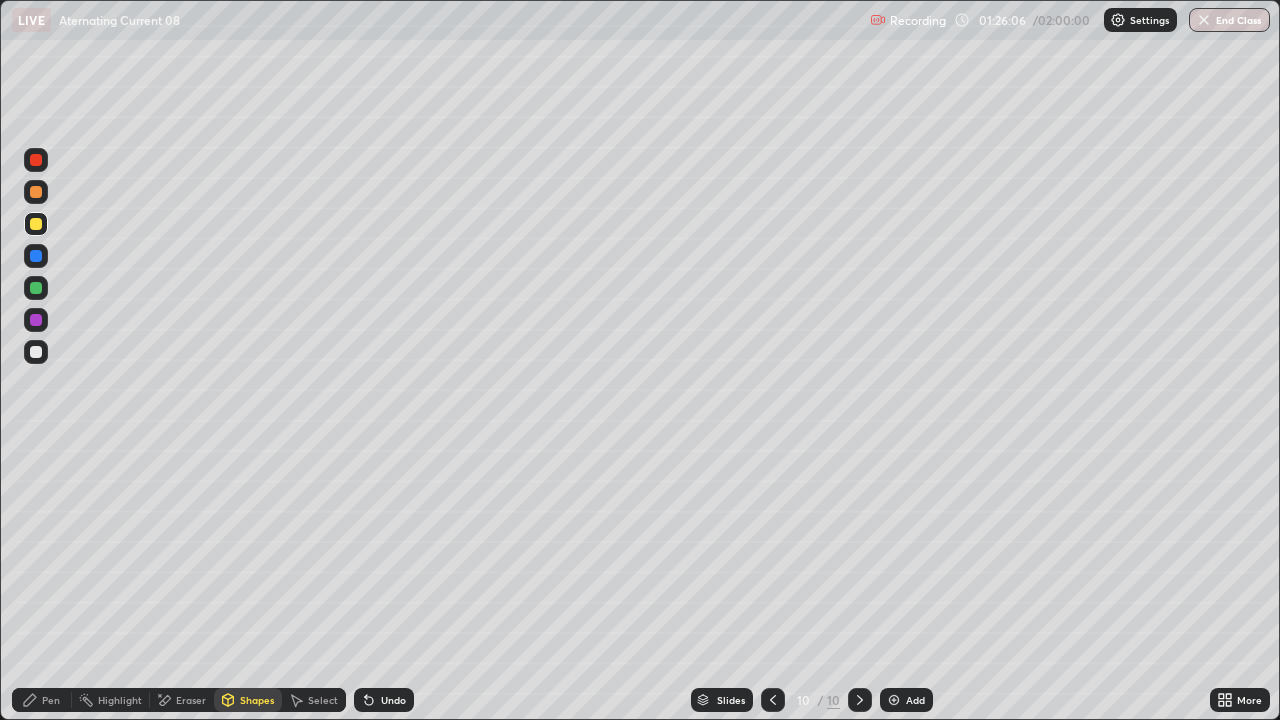 click on "Pen" at bounding box center [51, 700] 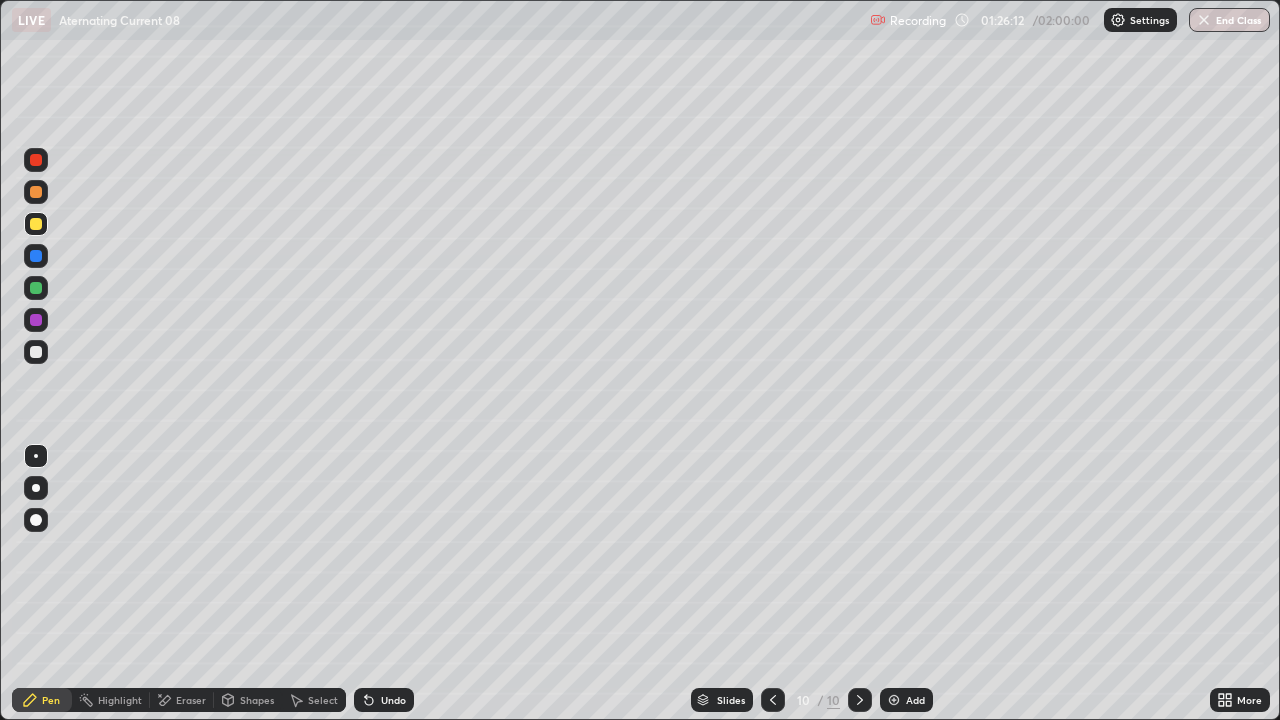 click at bounding box center [36, 352] 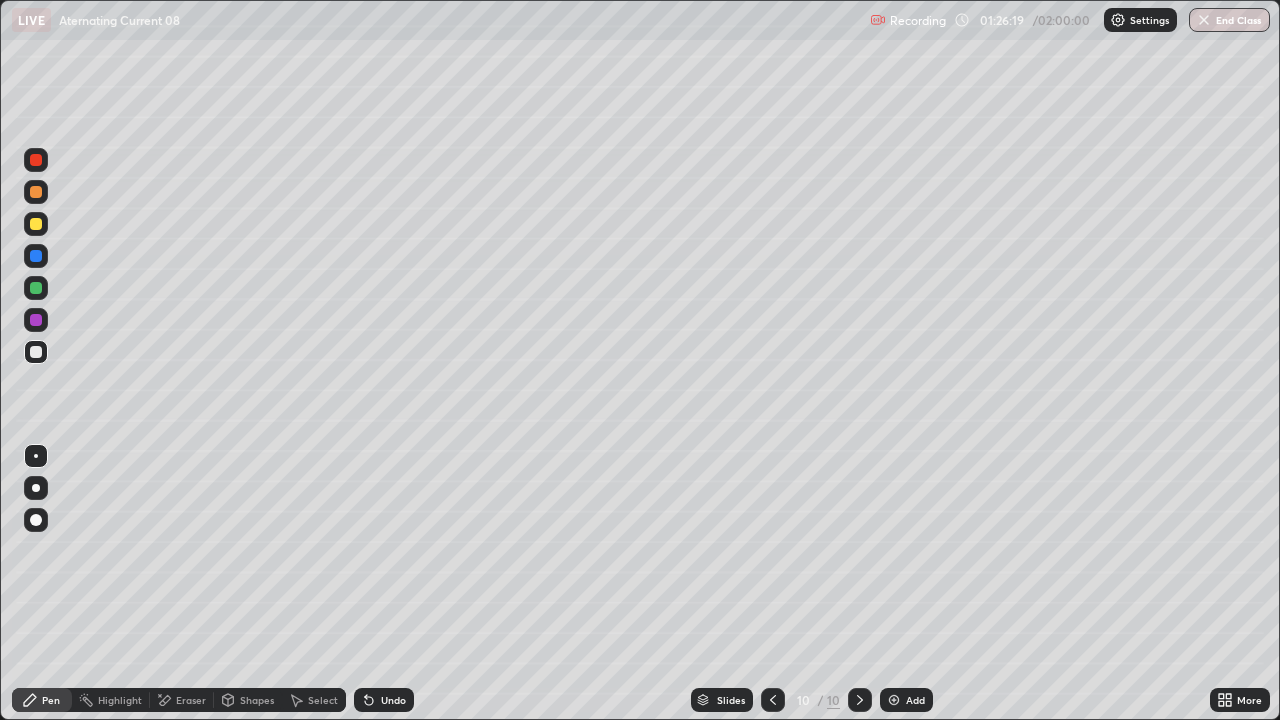 click on "Undo" at bounding box center [384, 700] 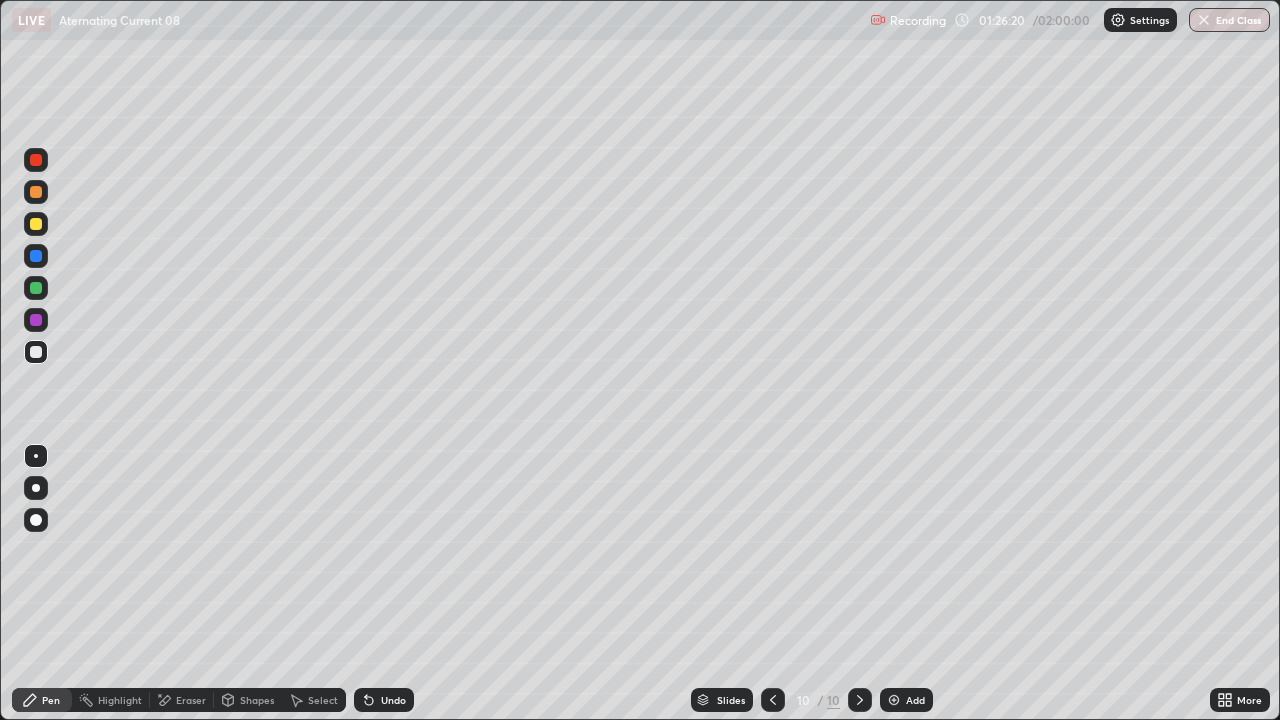click 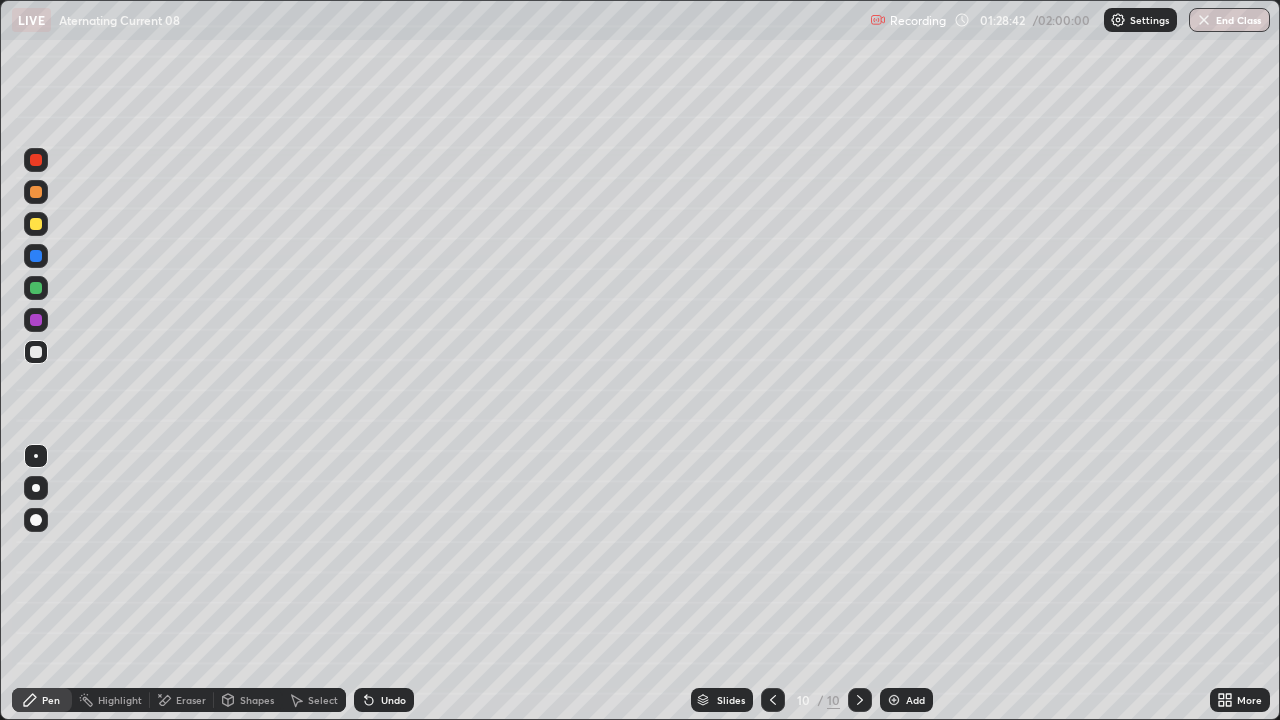 click 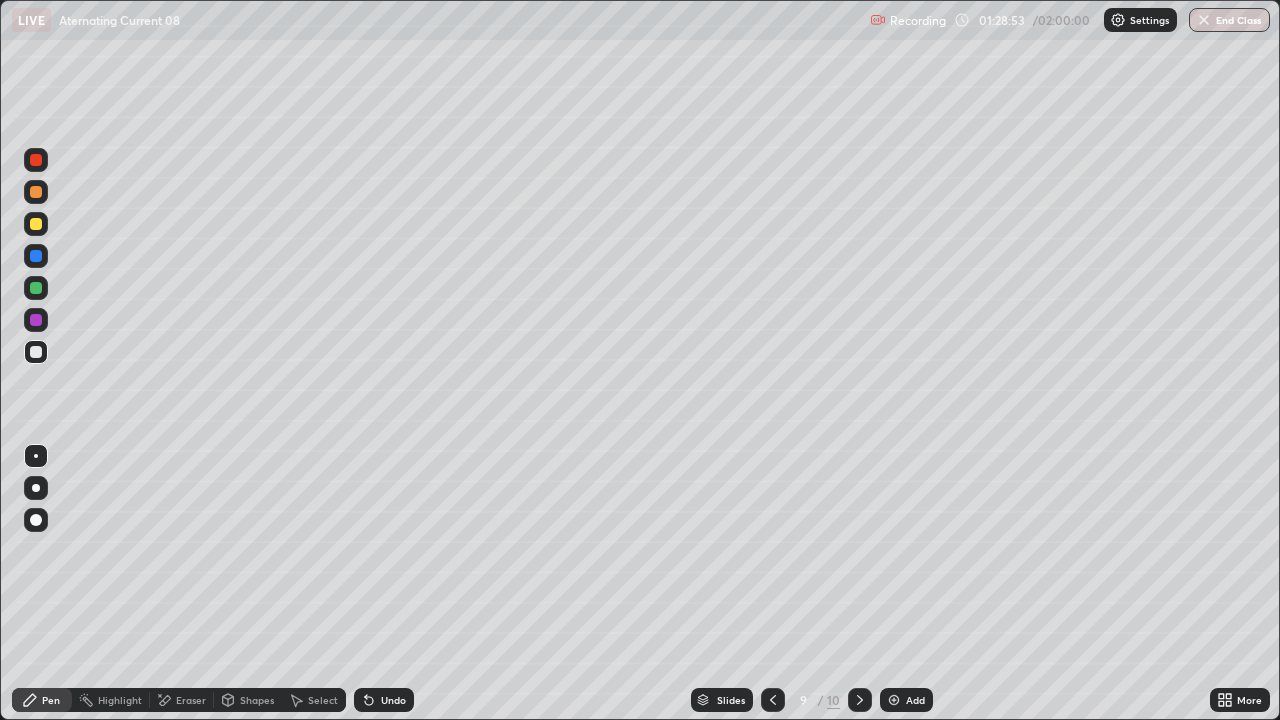 click on "End Class" at bounding box center (1229, 20) 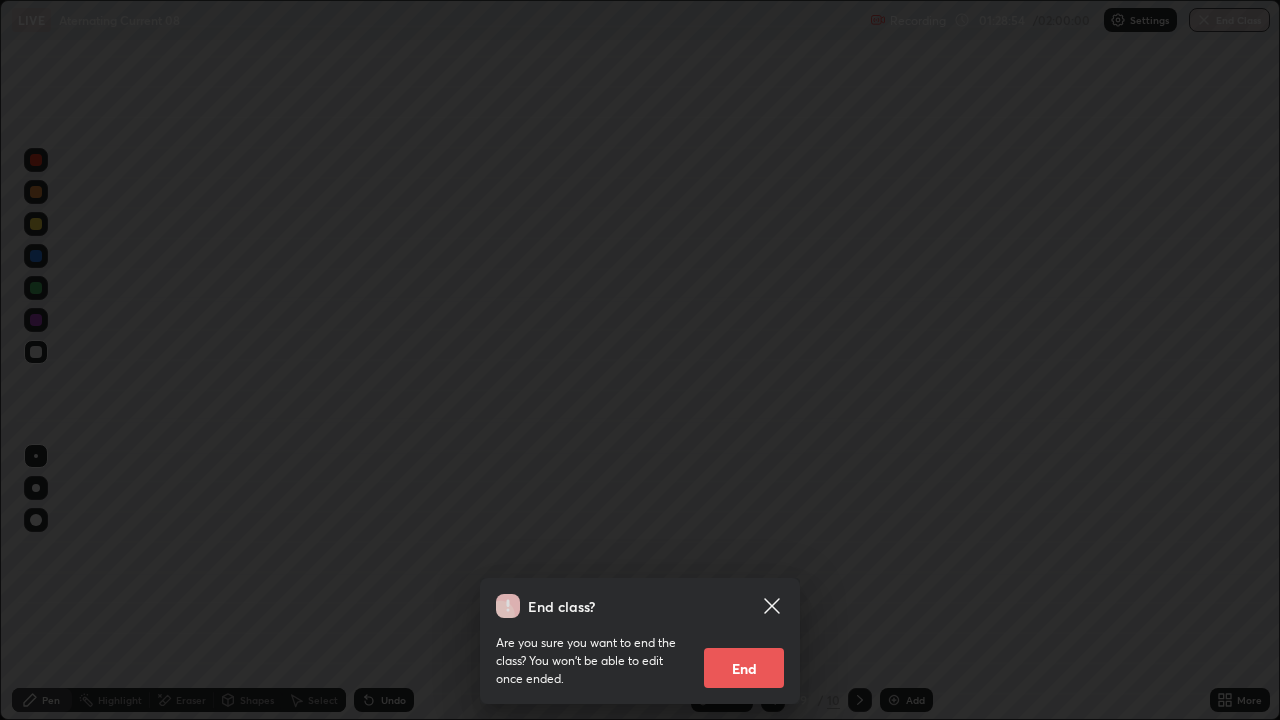 click on "End class? Are you sure you want to end the class? You won’t be able to edit once ended. End" at bounding box center [640, 360] 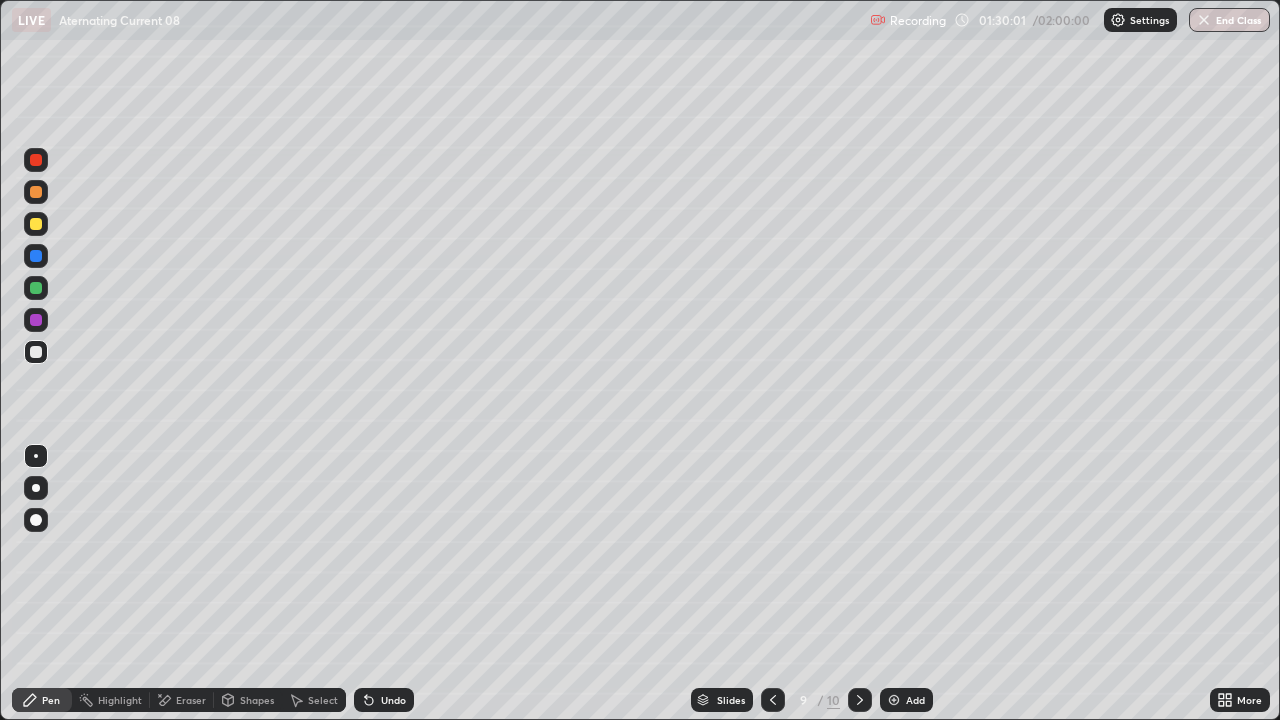 click at bounding box center [773, 700] 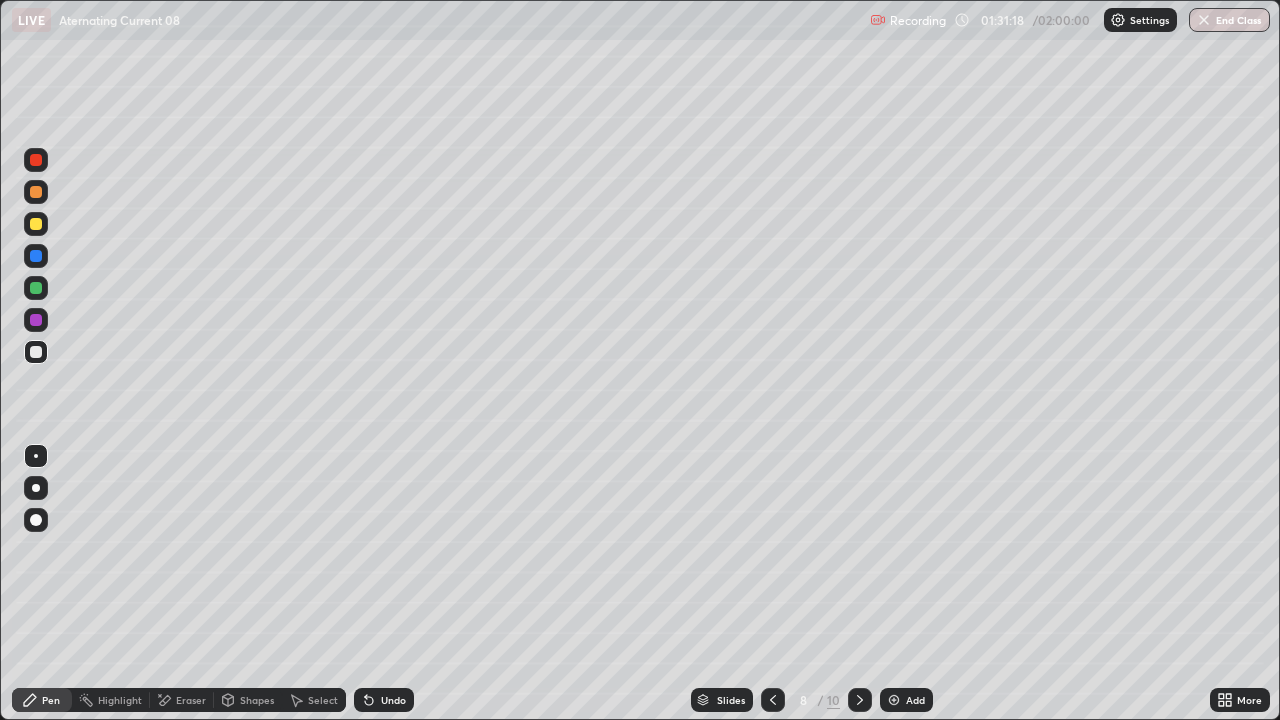 click 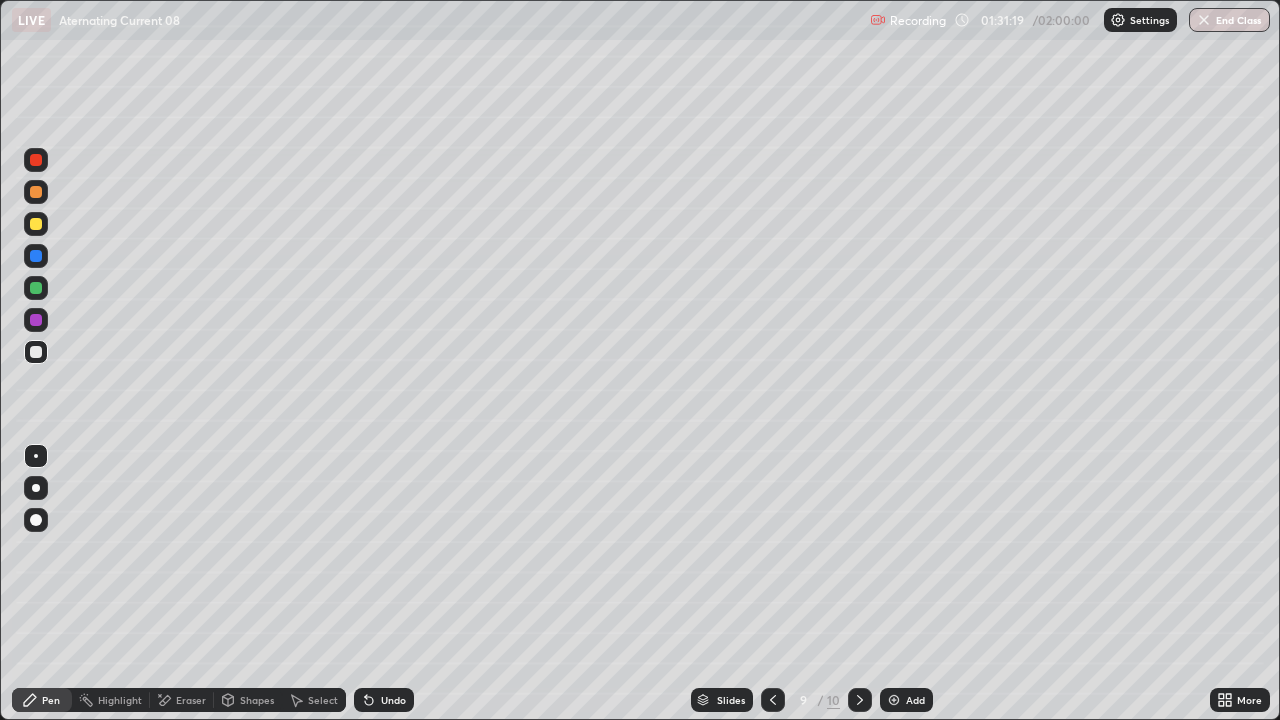 click 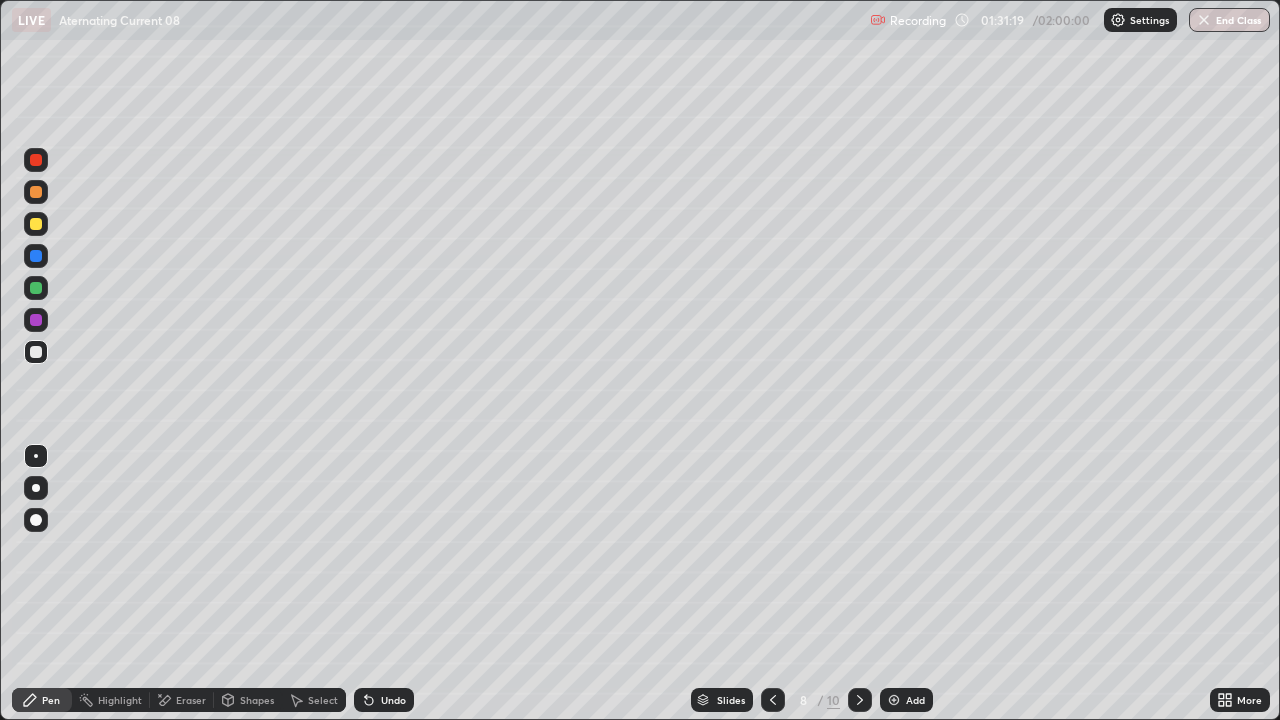 click 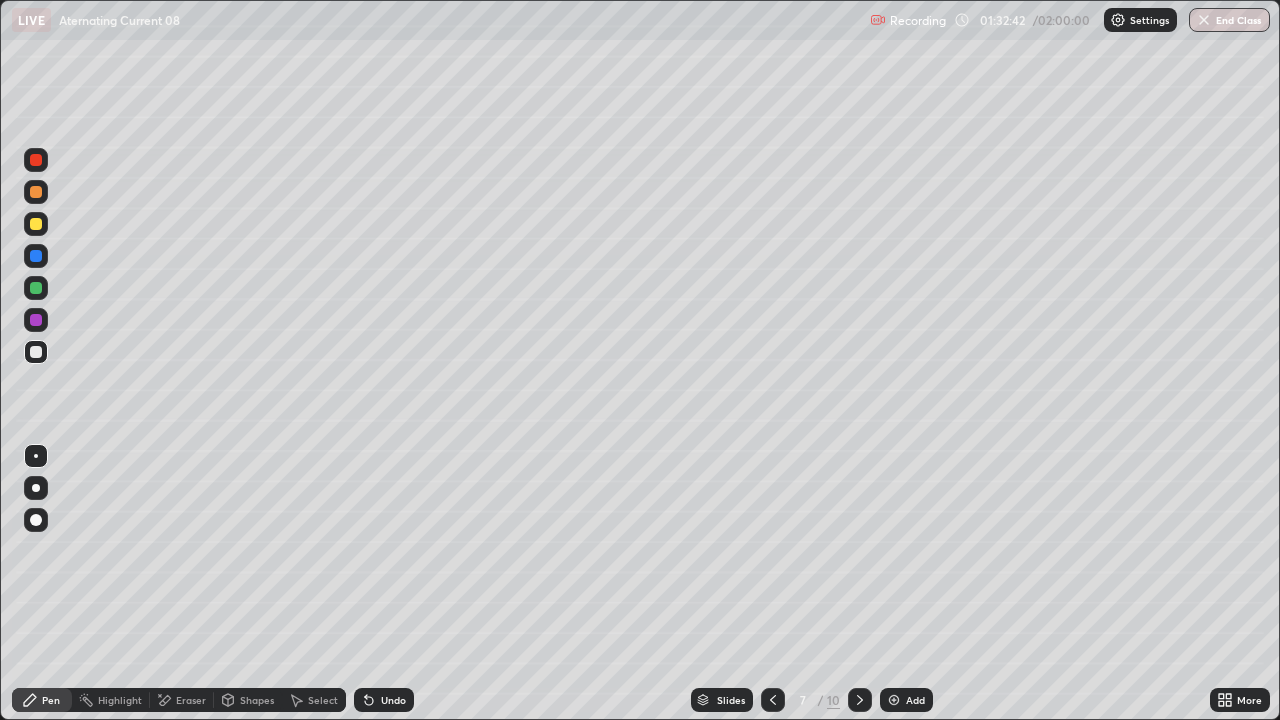 click on "End Class" at bounding box center [1229, 20] 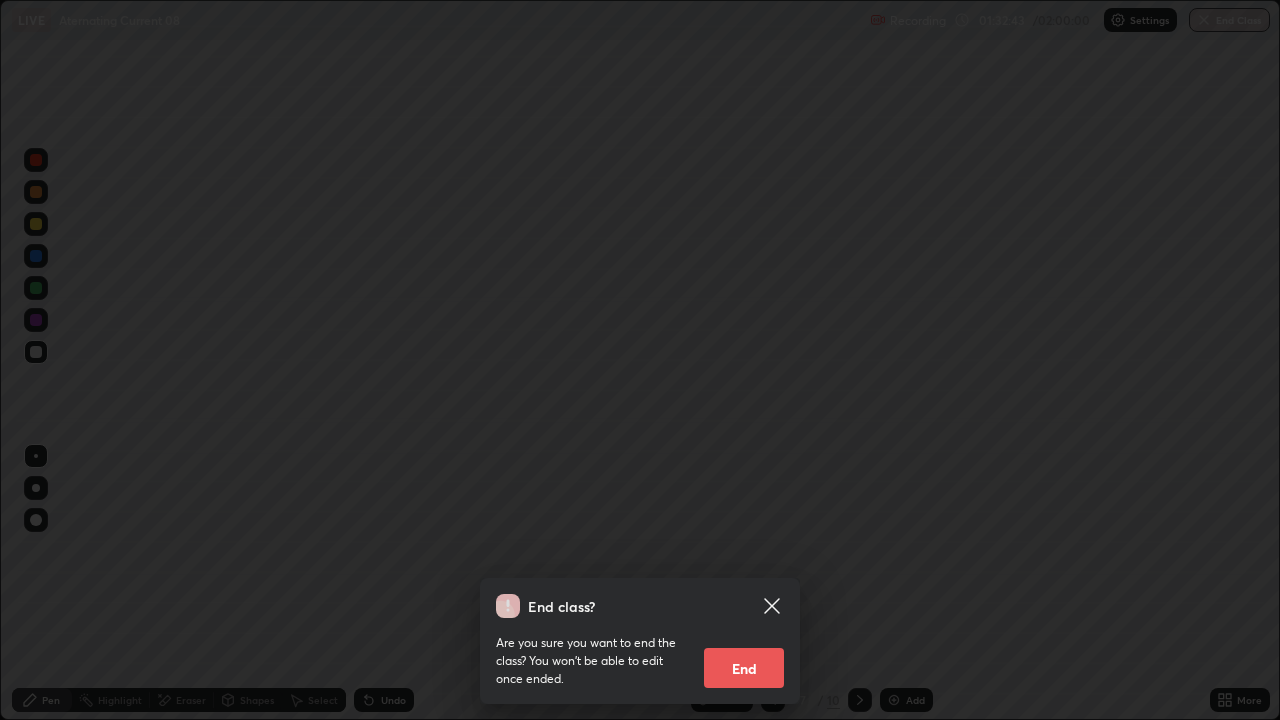 click on "End" at bounding box center (744, 668) 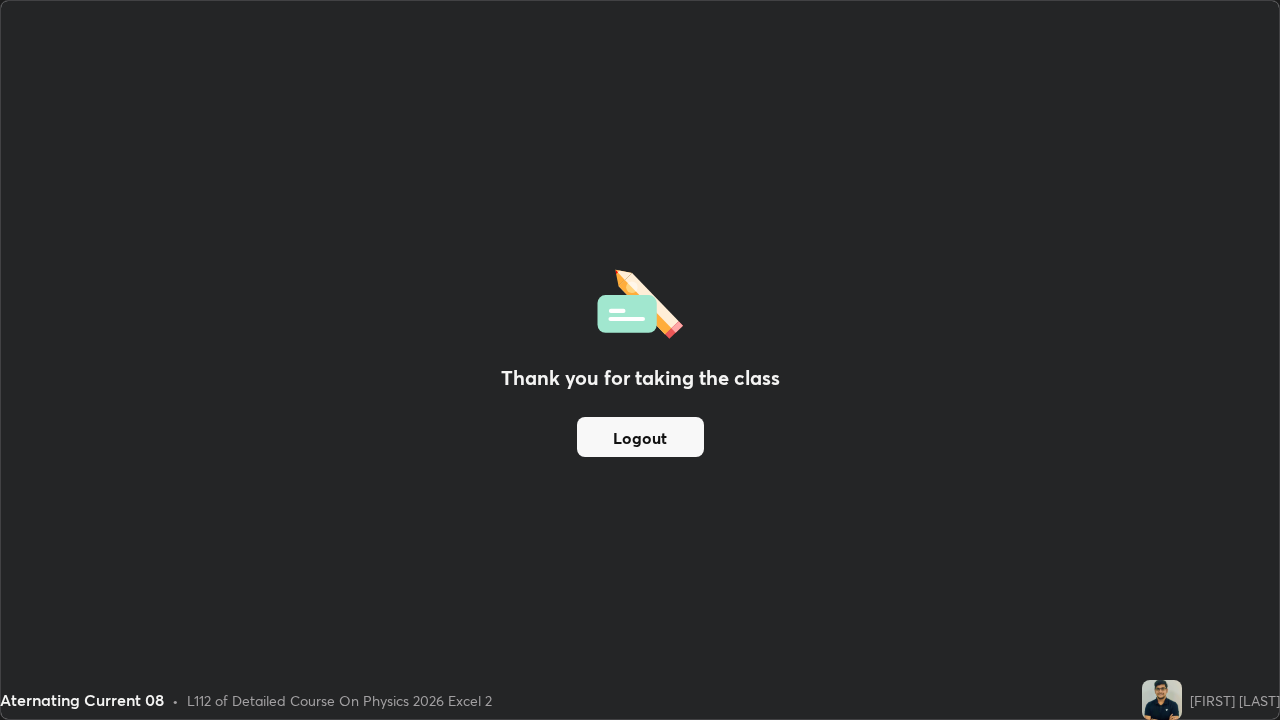click on "Logout" at bounding box center [640, 437] 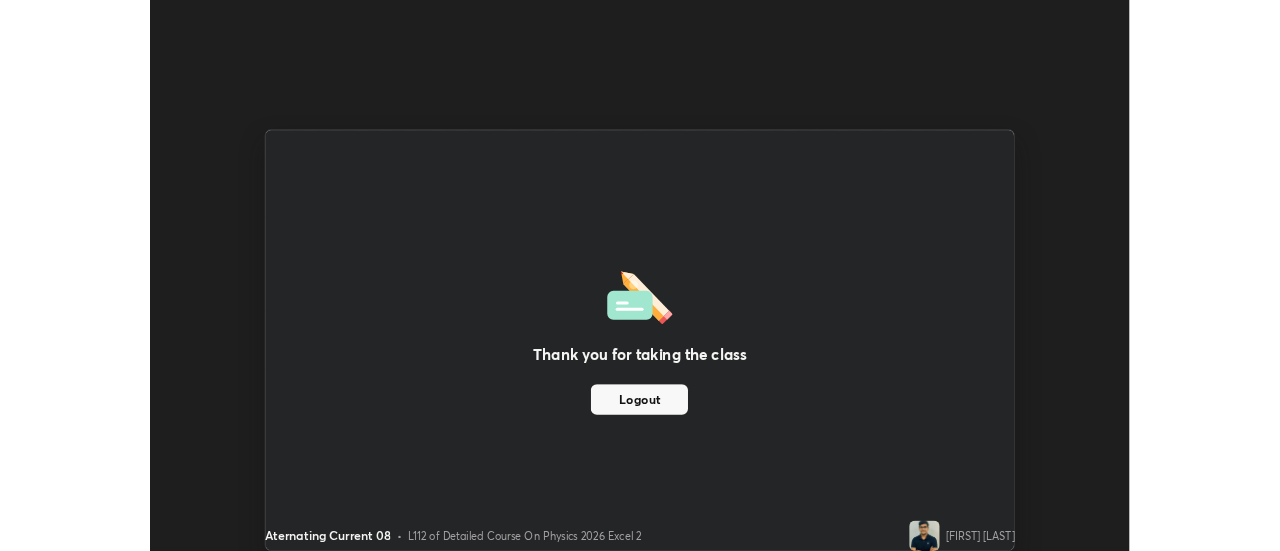 scroll, scrollTop: 551, scrollLeft: 1280, axis: both 